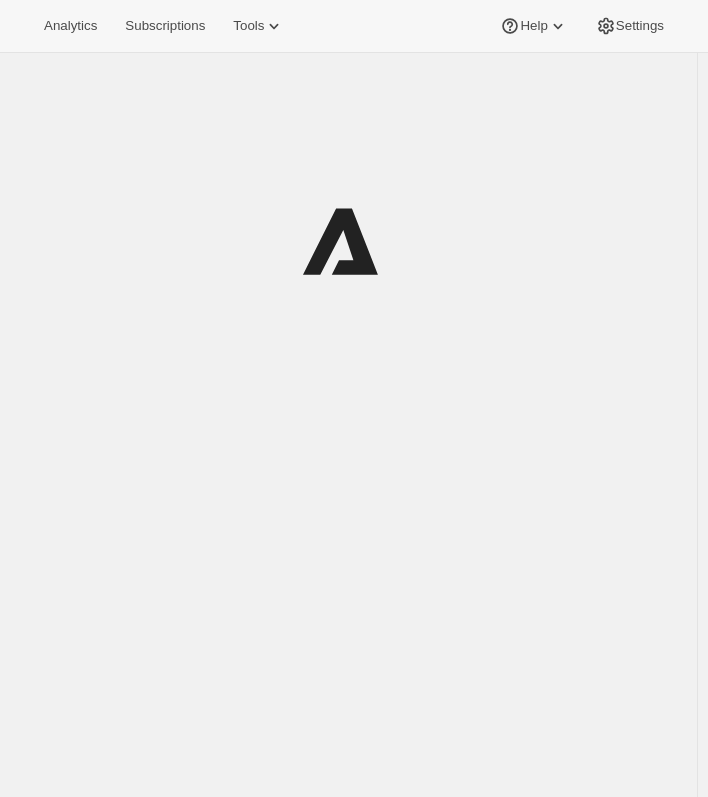 scroll, scrollTop: 0, scrollLeft: 0, axis: both 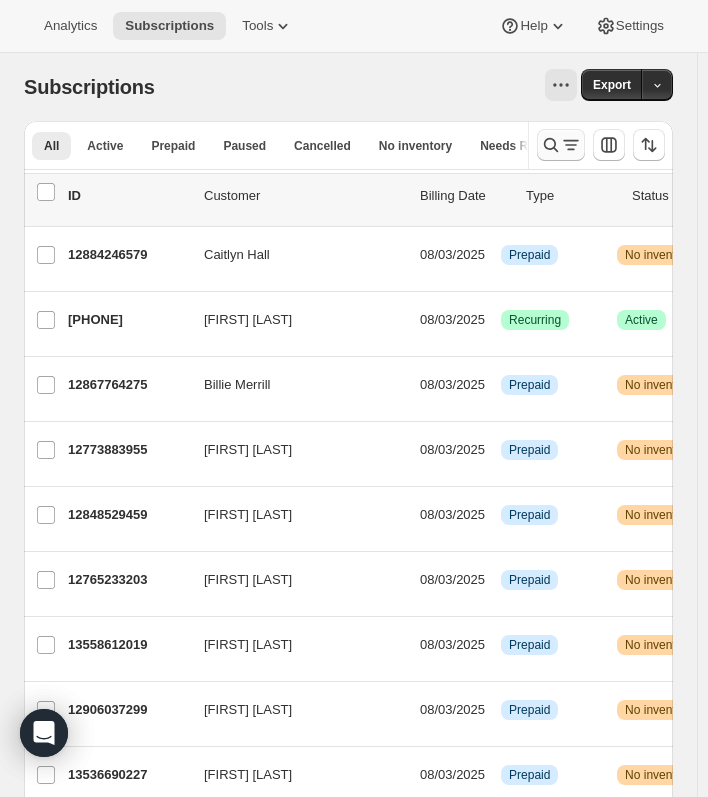 click 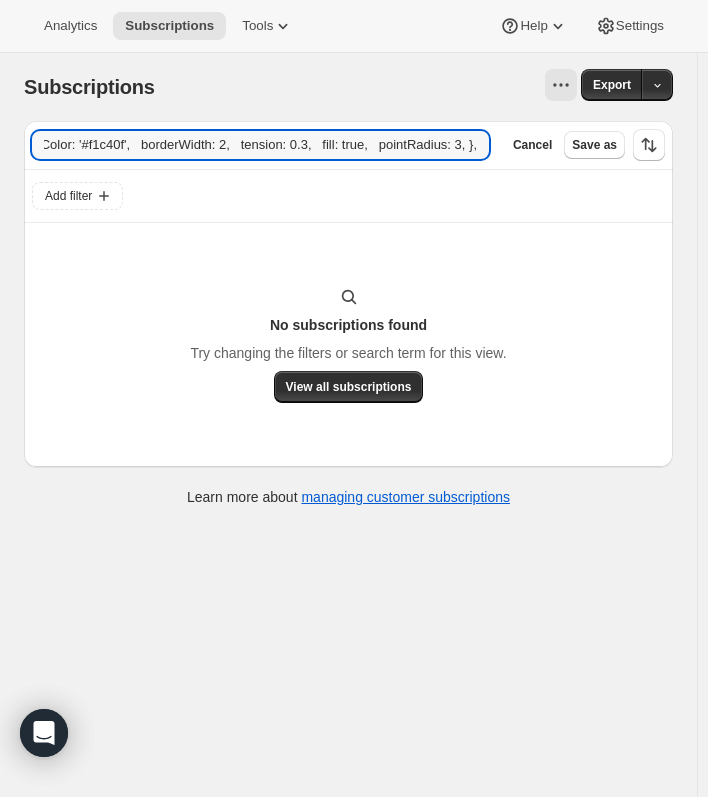 scroll, scrollTop: 0, scrollLeft: 0, axis: both 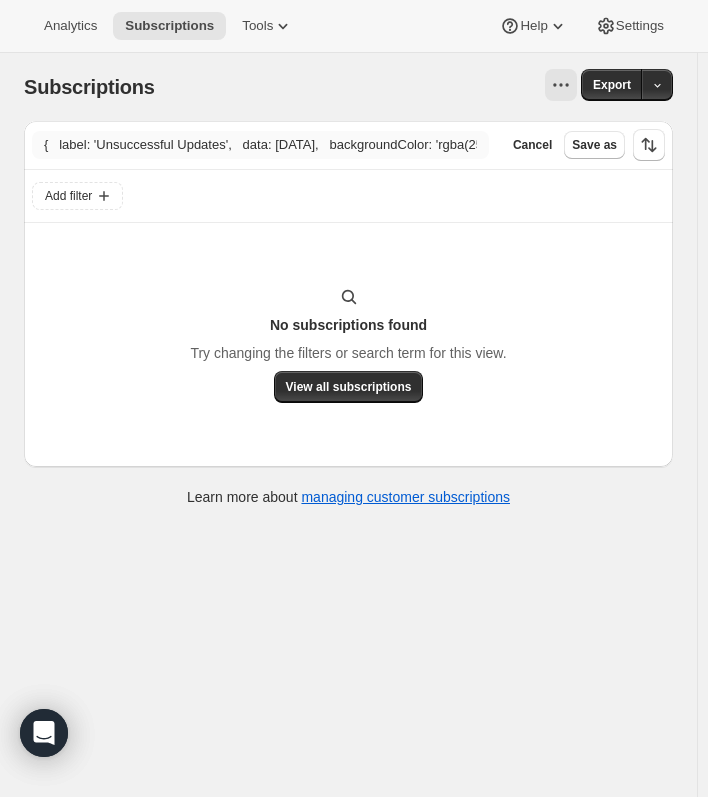 click on "Filter subscribers {   label: 'Unsuccessful Updates',   data: <?= json_encode(array_column($errorChartData, 'unsuccessful_count')) ?>,   backgroundColor: 'rgba(255, 235, 59, 0.3)',    borderColor: '#f1c40f',   borderWidth: 2,   tension: 0.3,   fill: true,   pointRadius: 3, }, Clear Cancel Save as" at bounding box center (348, 145) 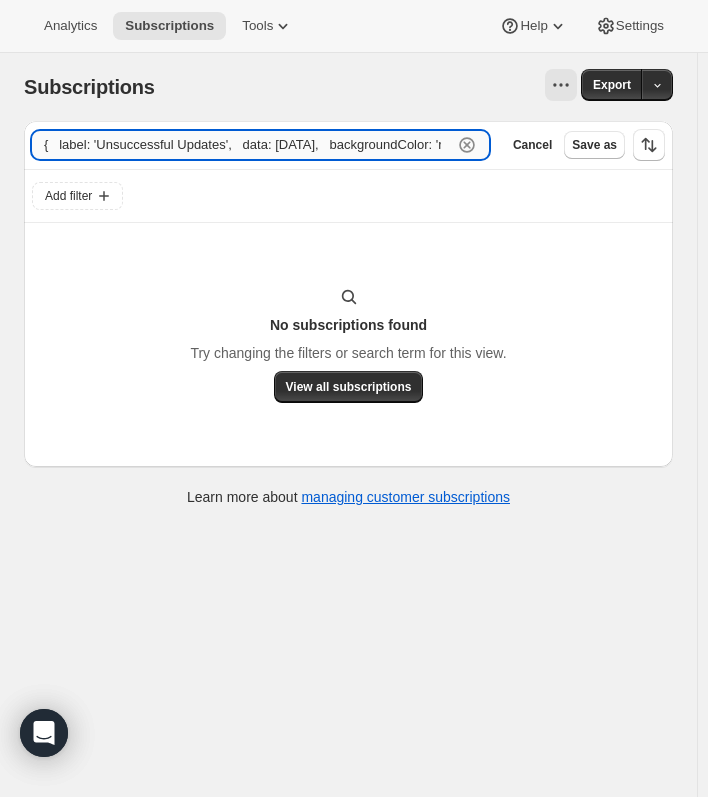 click on "{   label: 'Unsuccessful Updates',   data: <?= json_encode(array_column($errorChartData, 'unsuccessful_count')) ?>,   backgroundColor: 'rgba(255, 235, 59, 0.3)',    borderColor: '#f1c40f',   borderWidth: 2,   tension: 0.3,   fill: true,   pointRadius: 3, }," at bounding box center [242, 145] 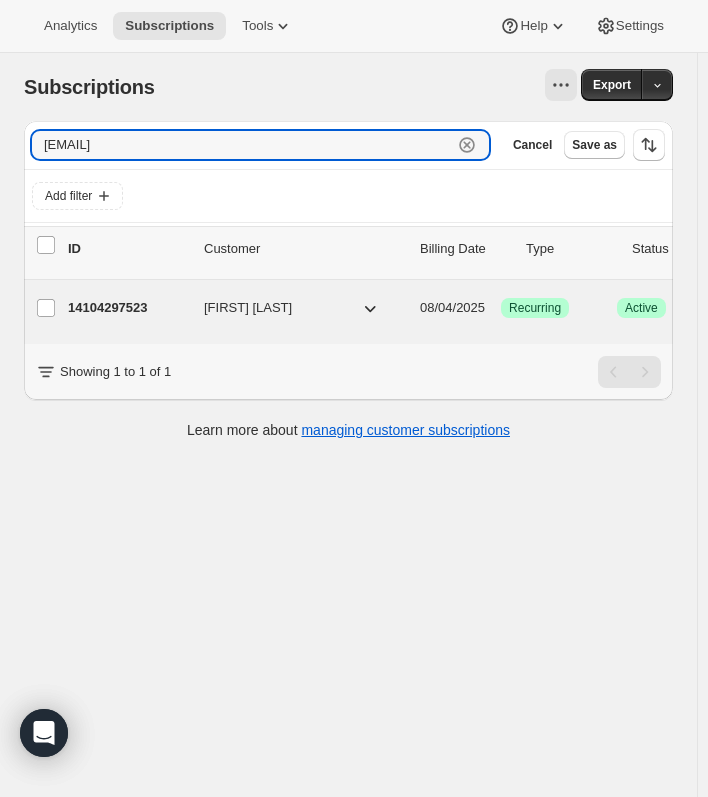 type on "[EMAIL]" 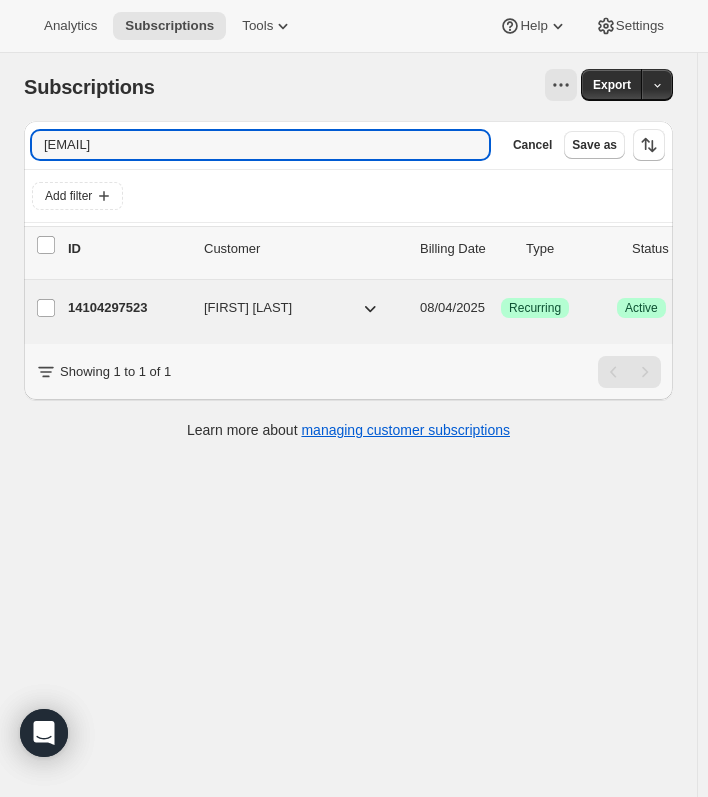 click on "14104297523" at bounding box center (128, 308) 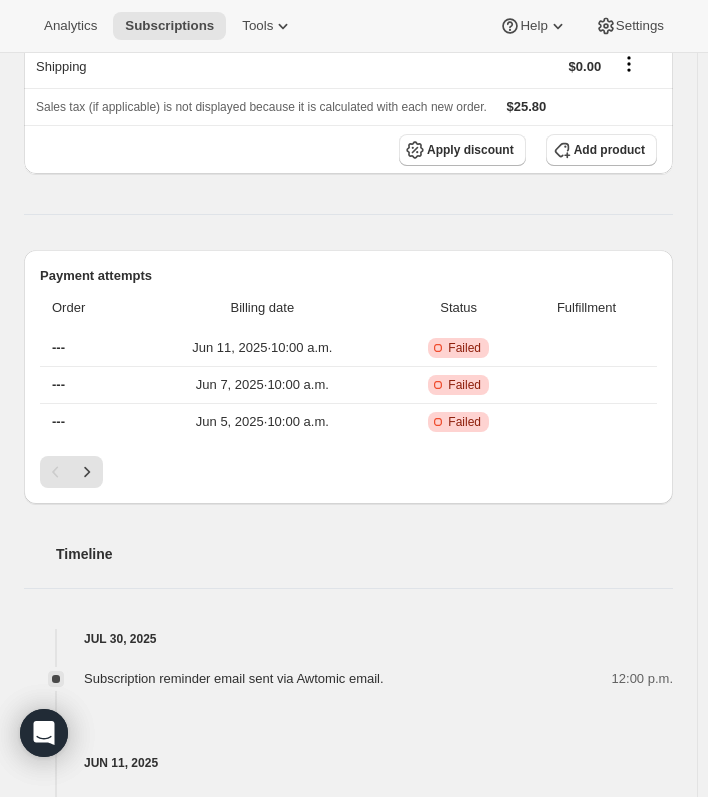 scroll, scrollTop: 400, scrollLeft: 0, axis: vertical 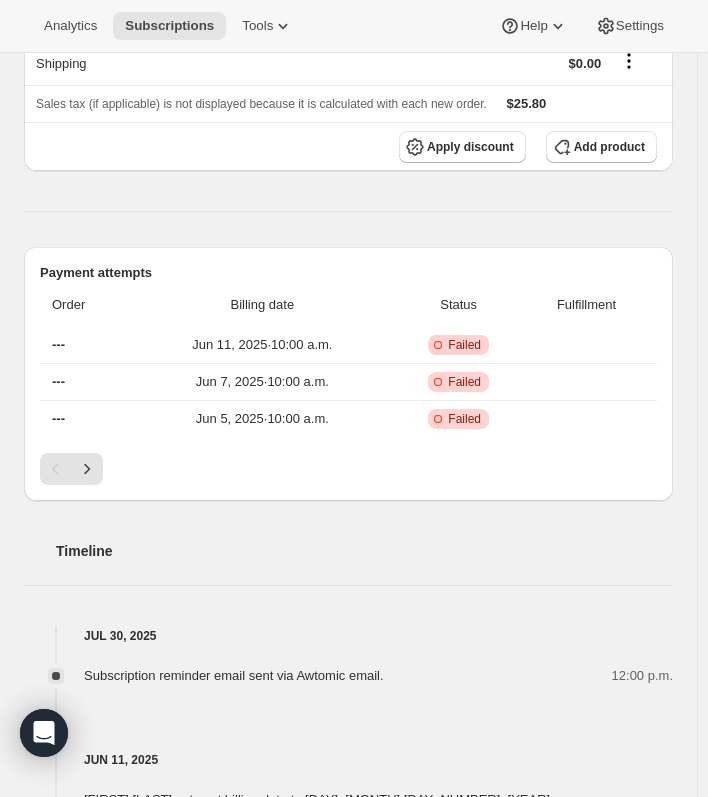 click on "---" at bounding box center [58, 344] 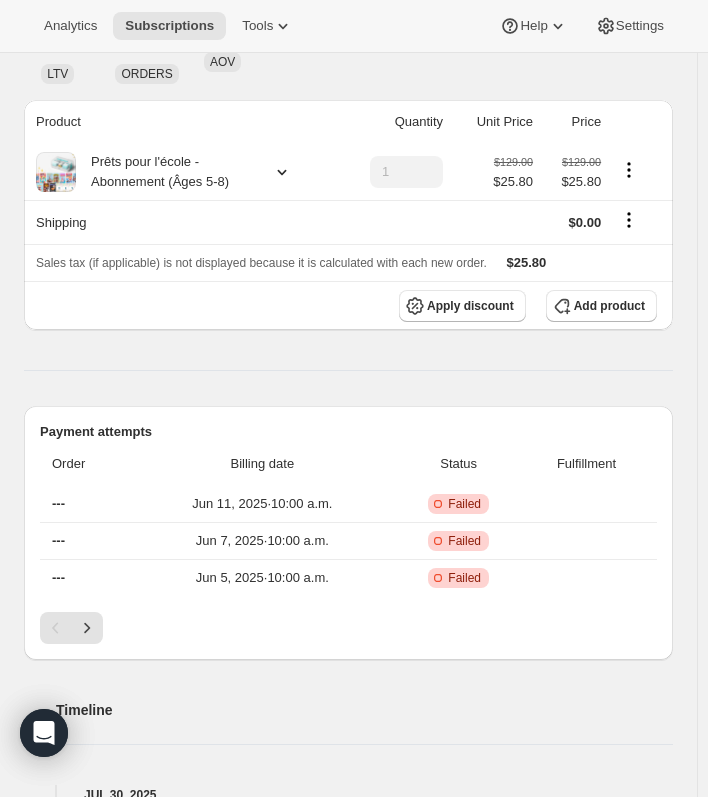 scroll, scrollTop: 0, scrollLeft: 0, axis: both 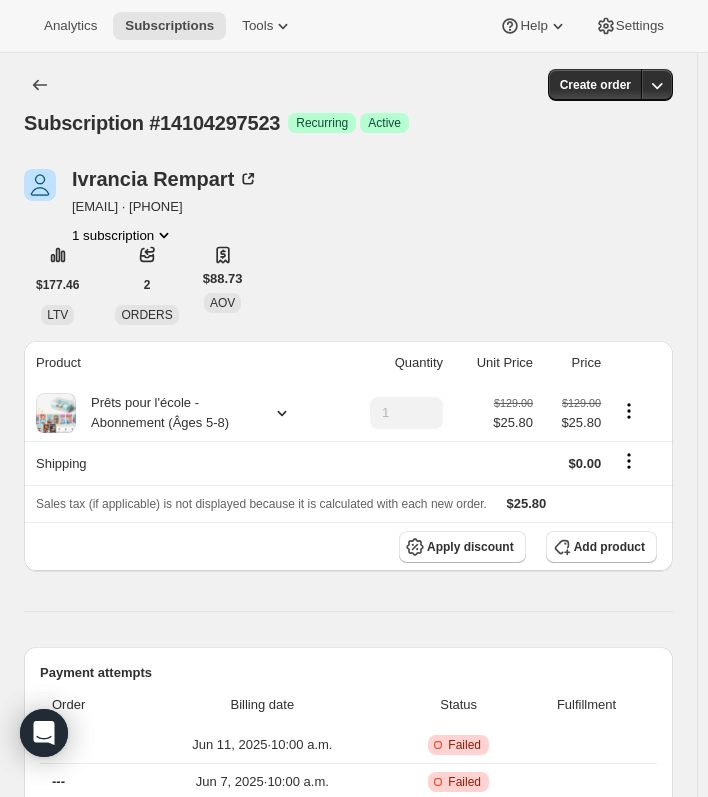 click 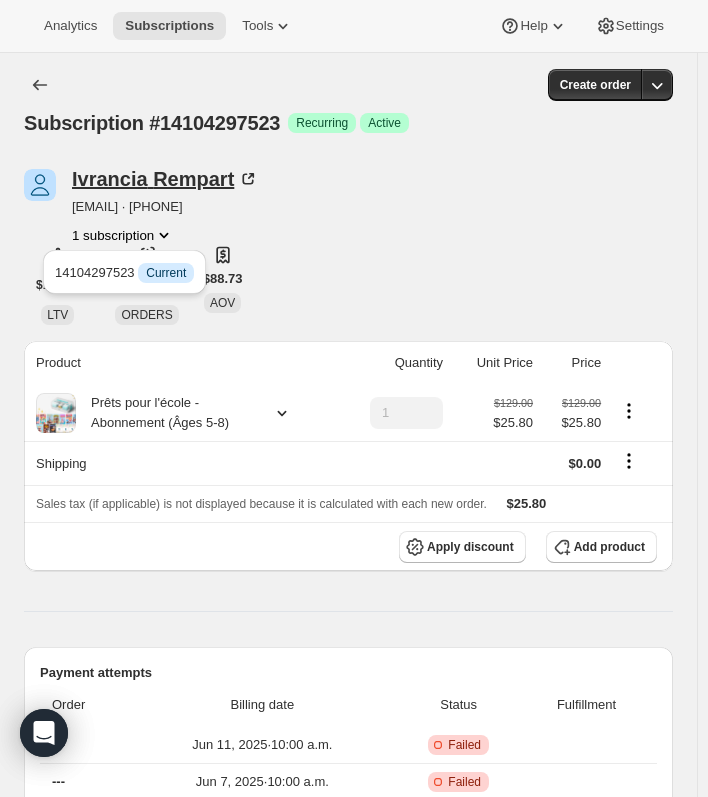 drag, startPoint x: 166, startPoint y: 237, endPoint x: 220, endPoint y: 191, distance: 70.93659 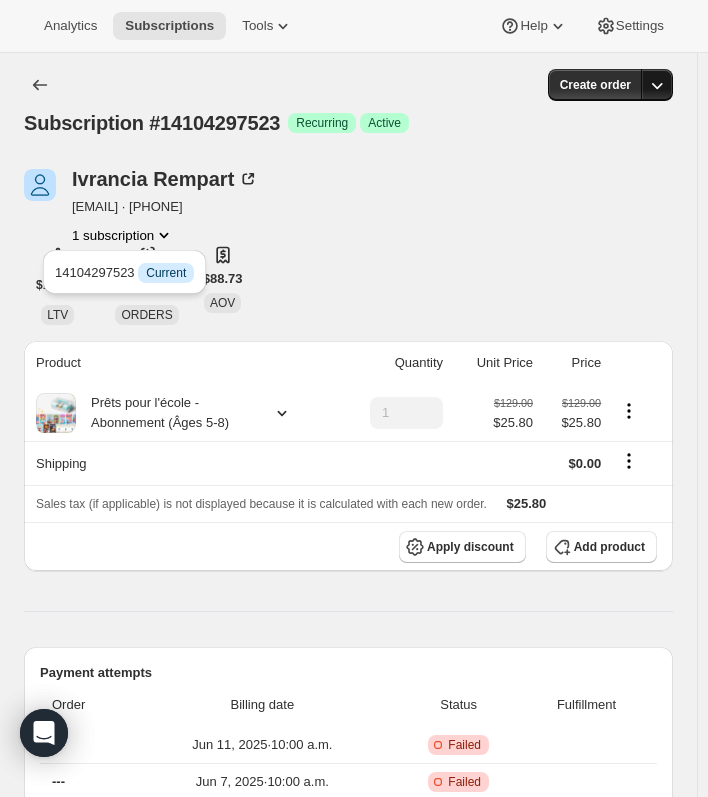 click at bounding box center [657, 85] 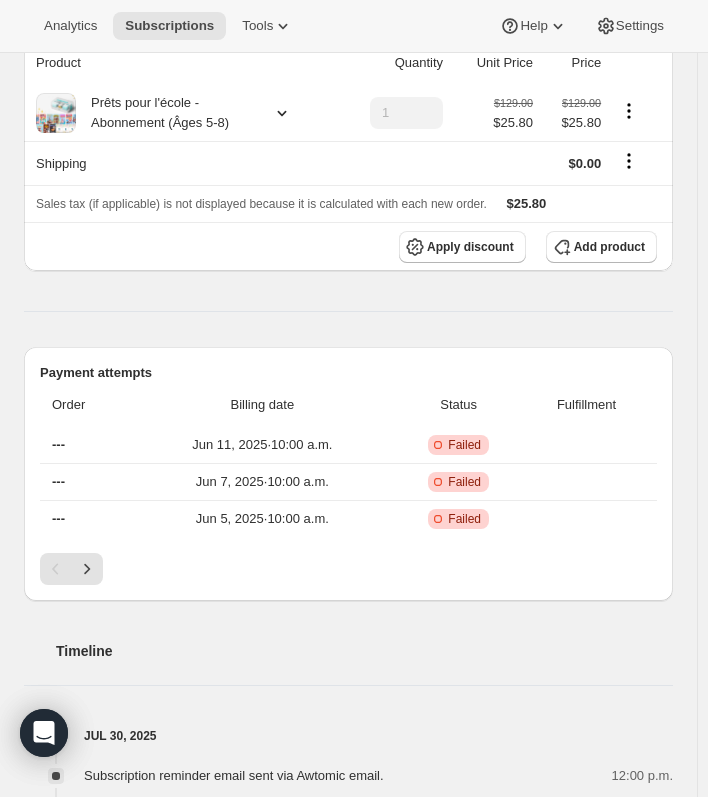 scroll, scrollTop: 400, scrollLeft: 0, axis: vertical 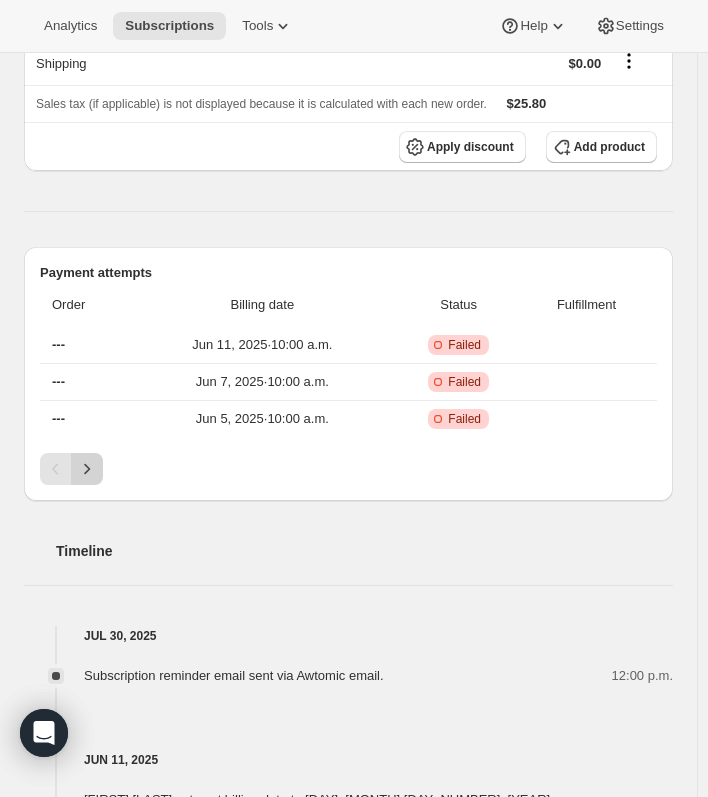 click at bounding box center (87, 469) 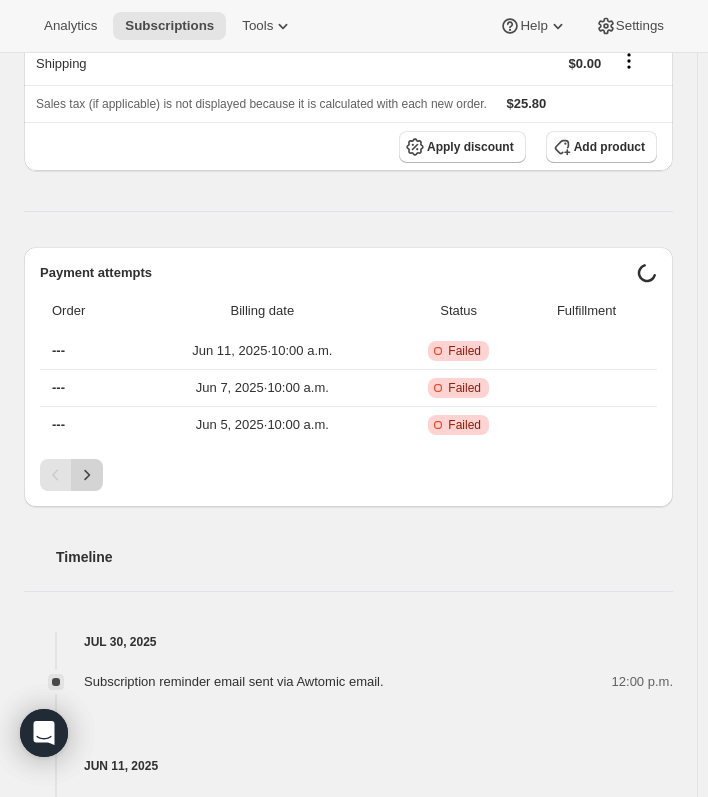 click 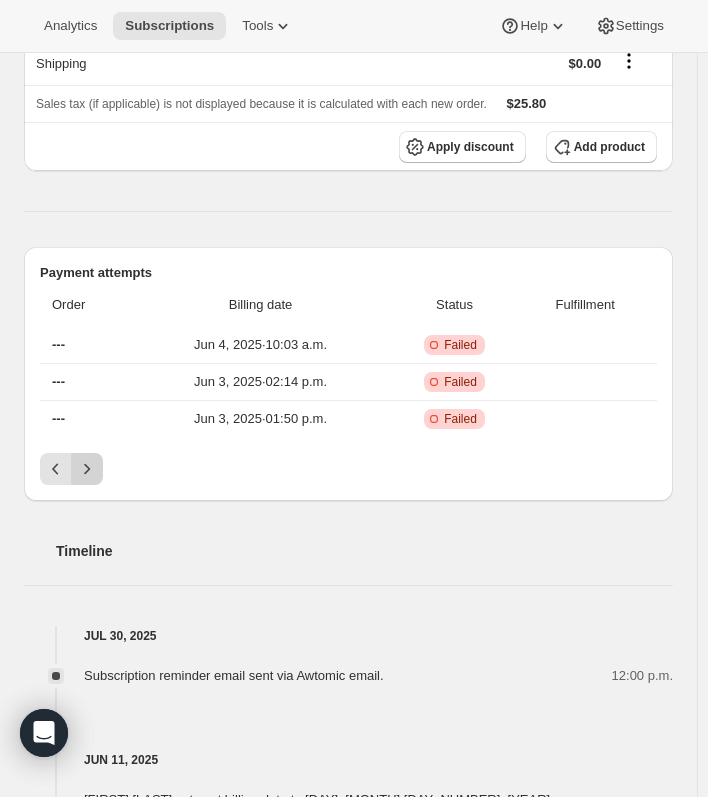 click 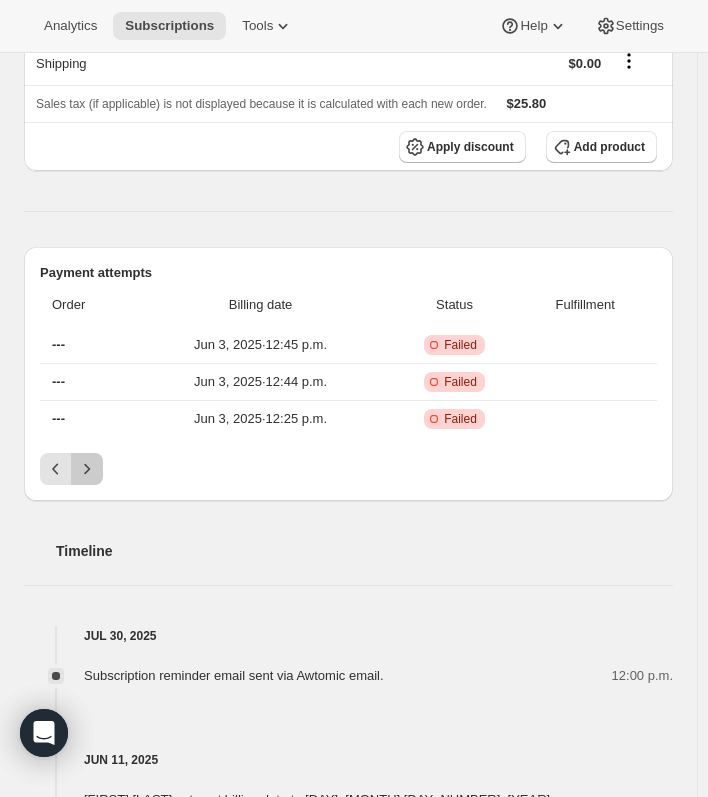 click 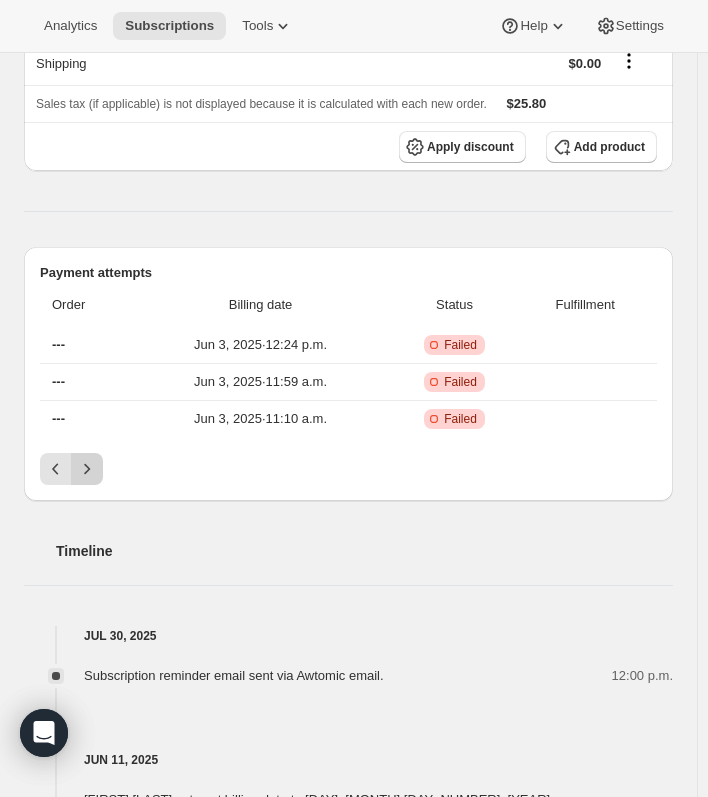 click 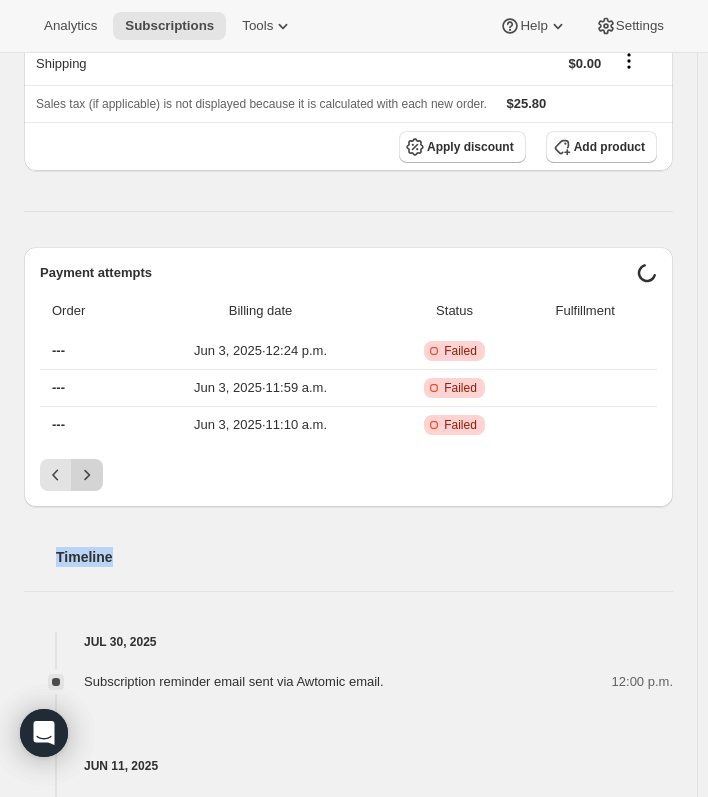click on "Timeline" at bounding box center [348, 537] 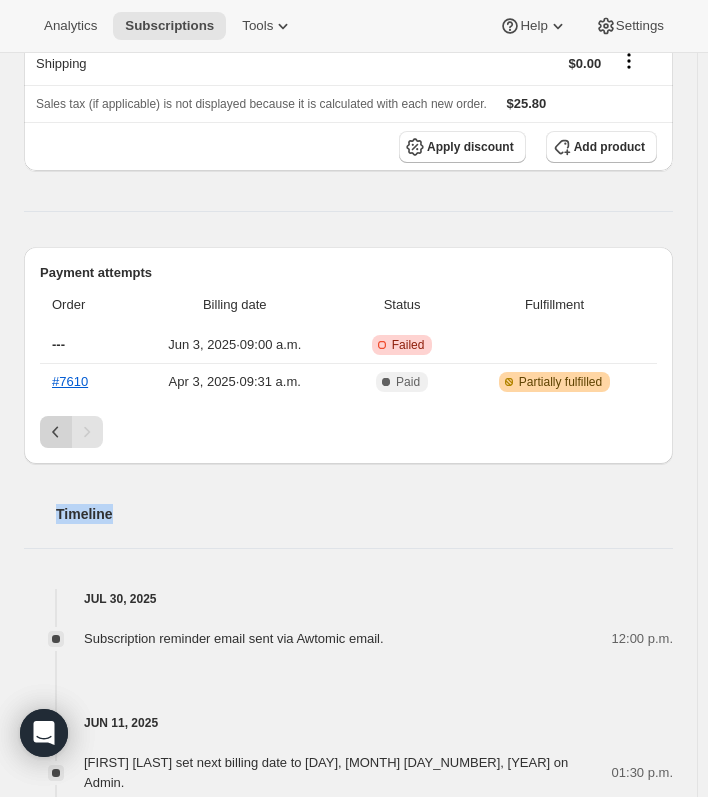 click 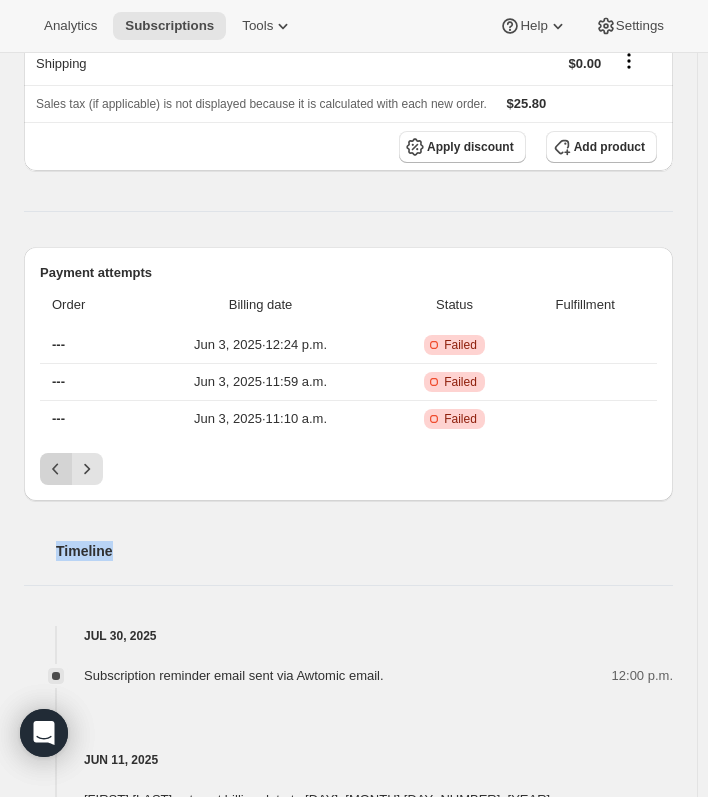 click at bounding box center [56, 469] 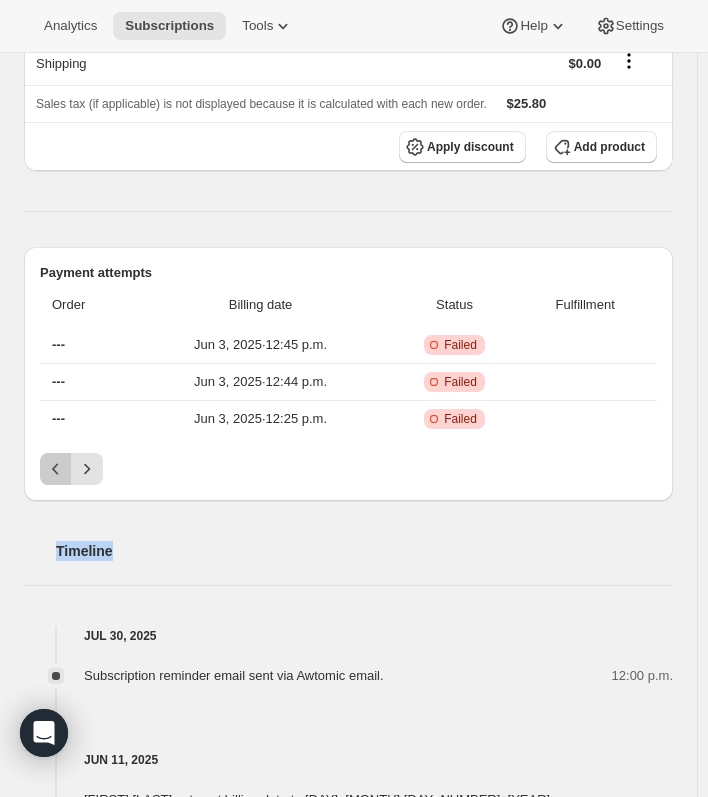 click at bounding box center (56, 469) 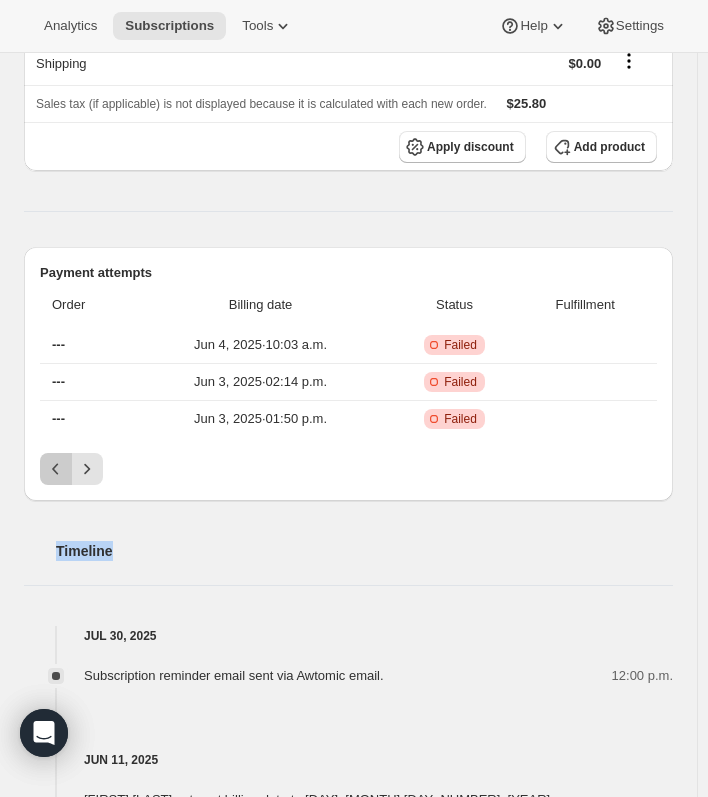 click 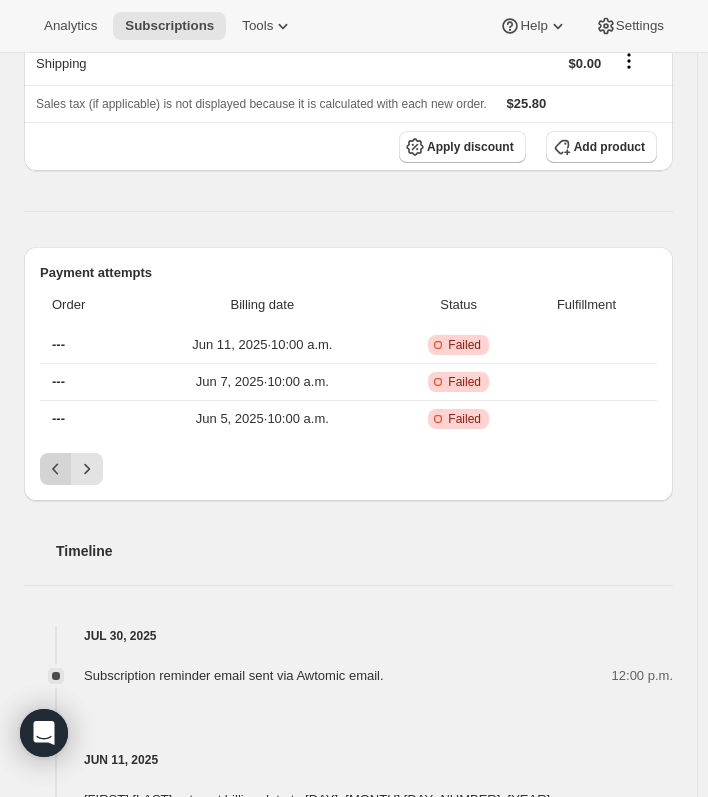 click at bounding box center [56, 469] 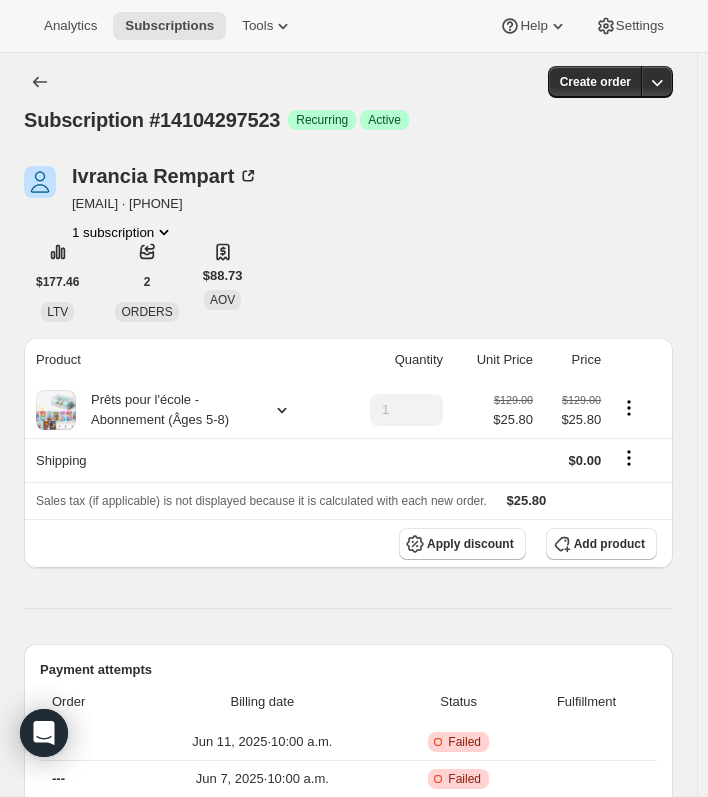 scroll, scrollTop: 0, scrollLeft: 0, axis: both 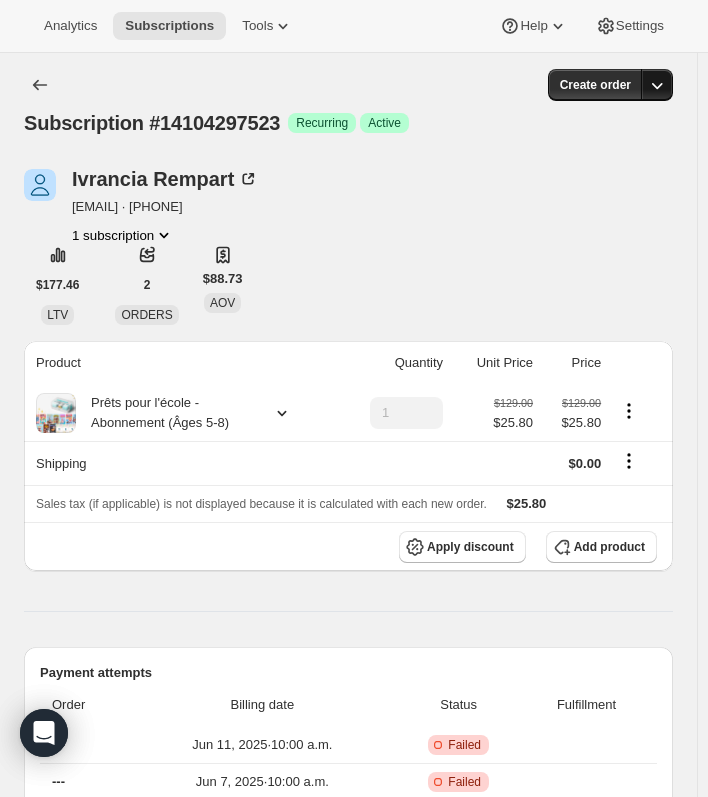 click at bounding box center (657, 85) 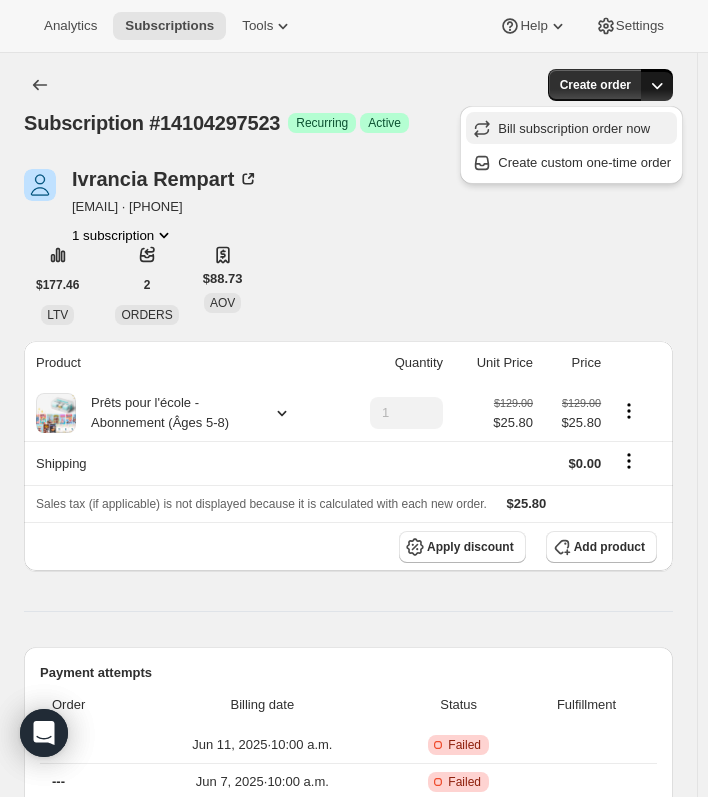 click on "Bill subscription order now" at bounding box center (574, 128) 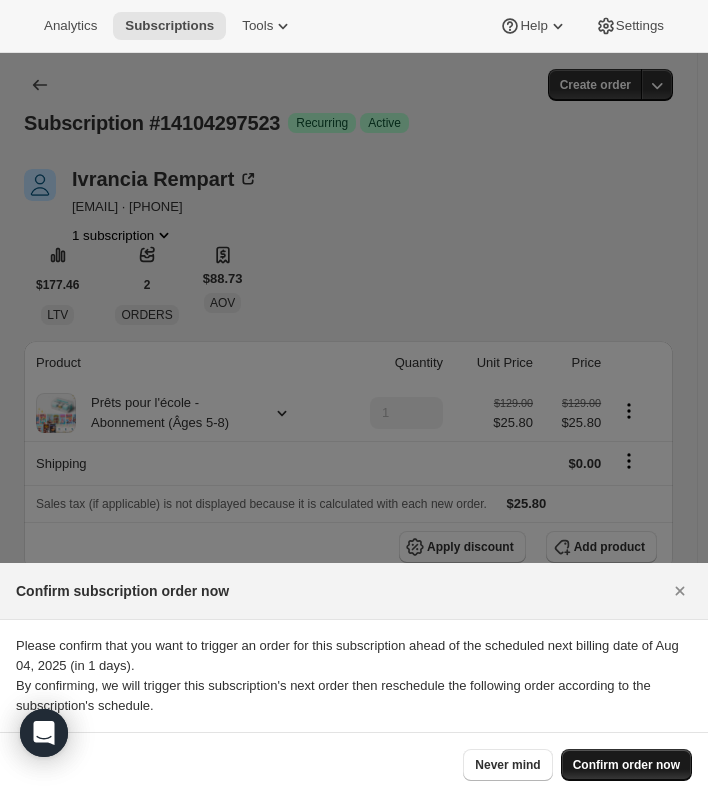 click on "Confirm order now" at bounding box center (626, 765) 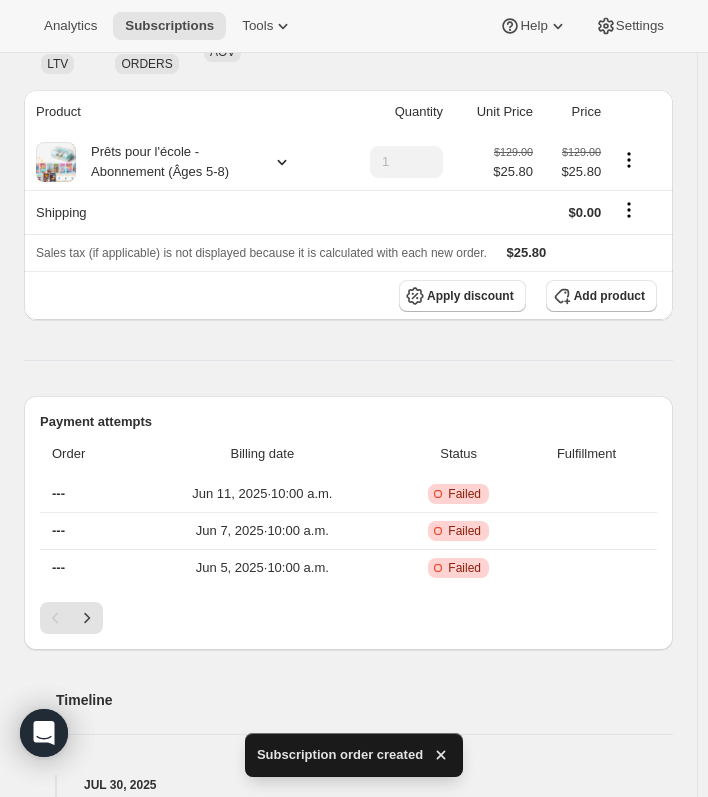 scroll, scrollTop: 300, scrollLeft: 0, axis: vertical 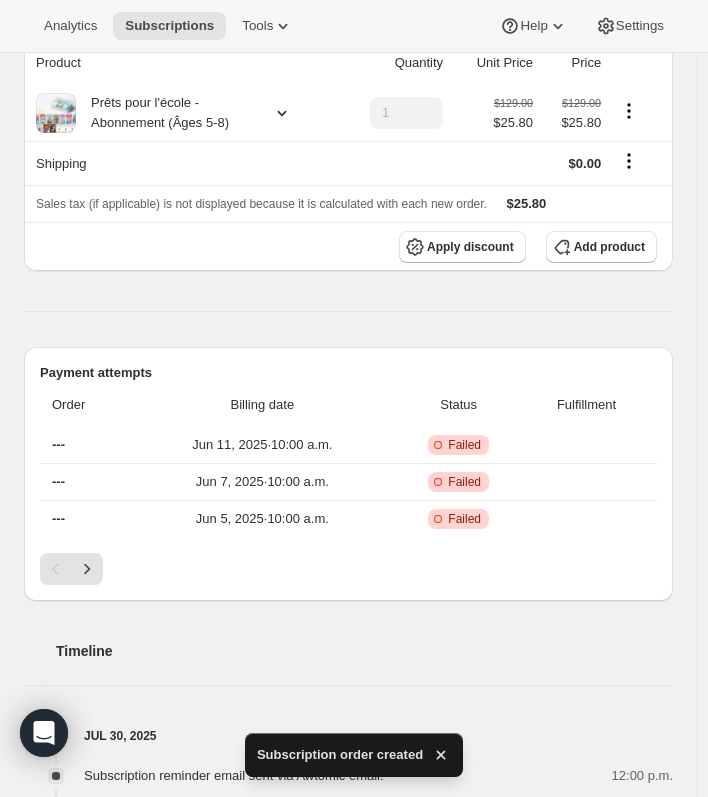 click on "Payment attempts" at bounding box center [348, 373] 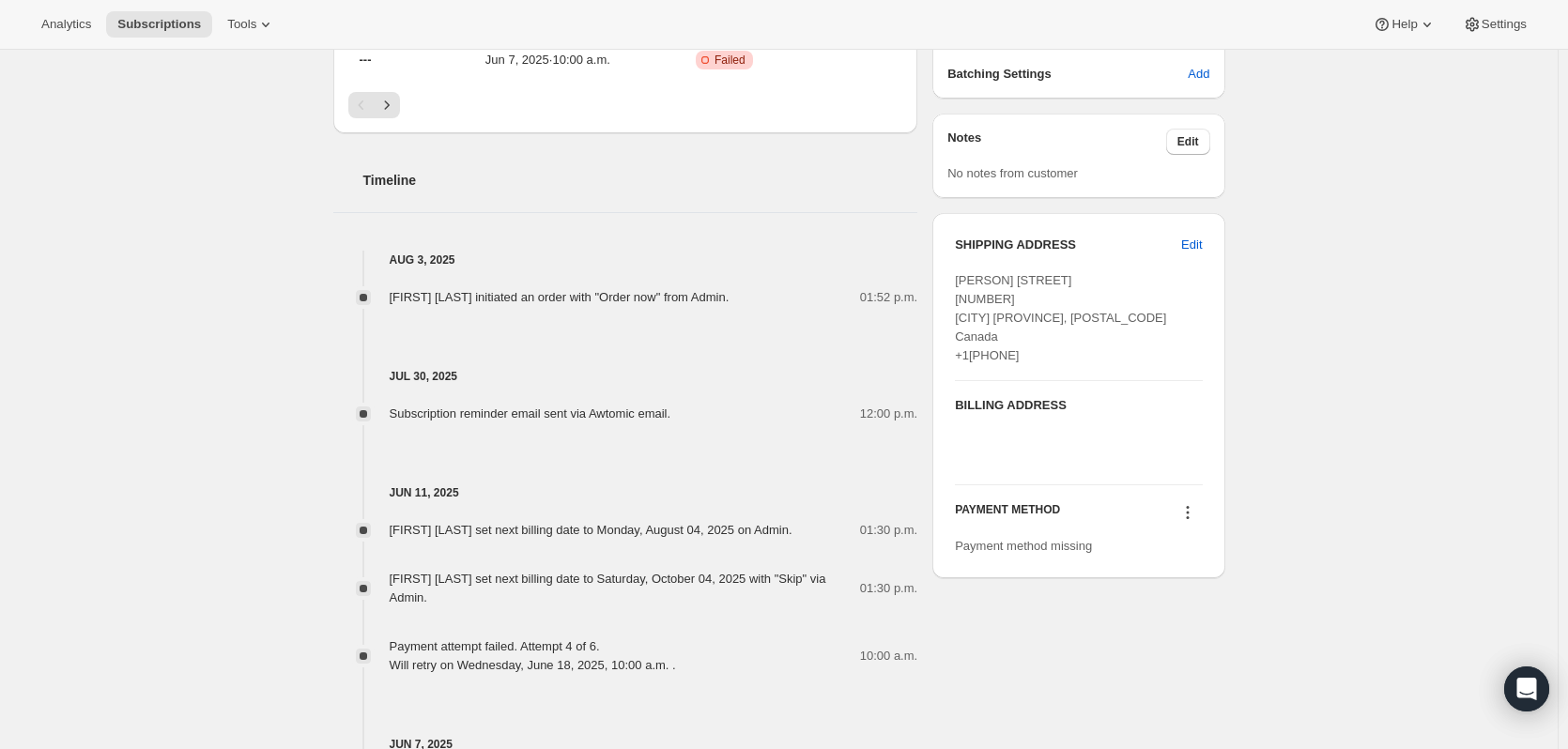 scroll, scrollTop: 751, scrollLeft: 0, axis: vertical 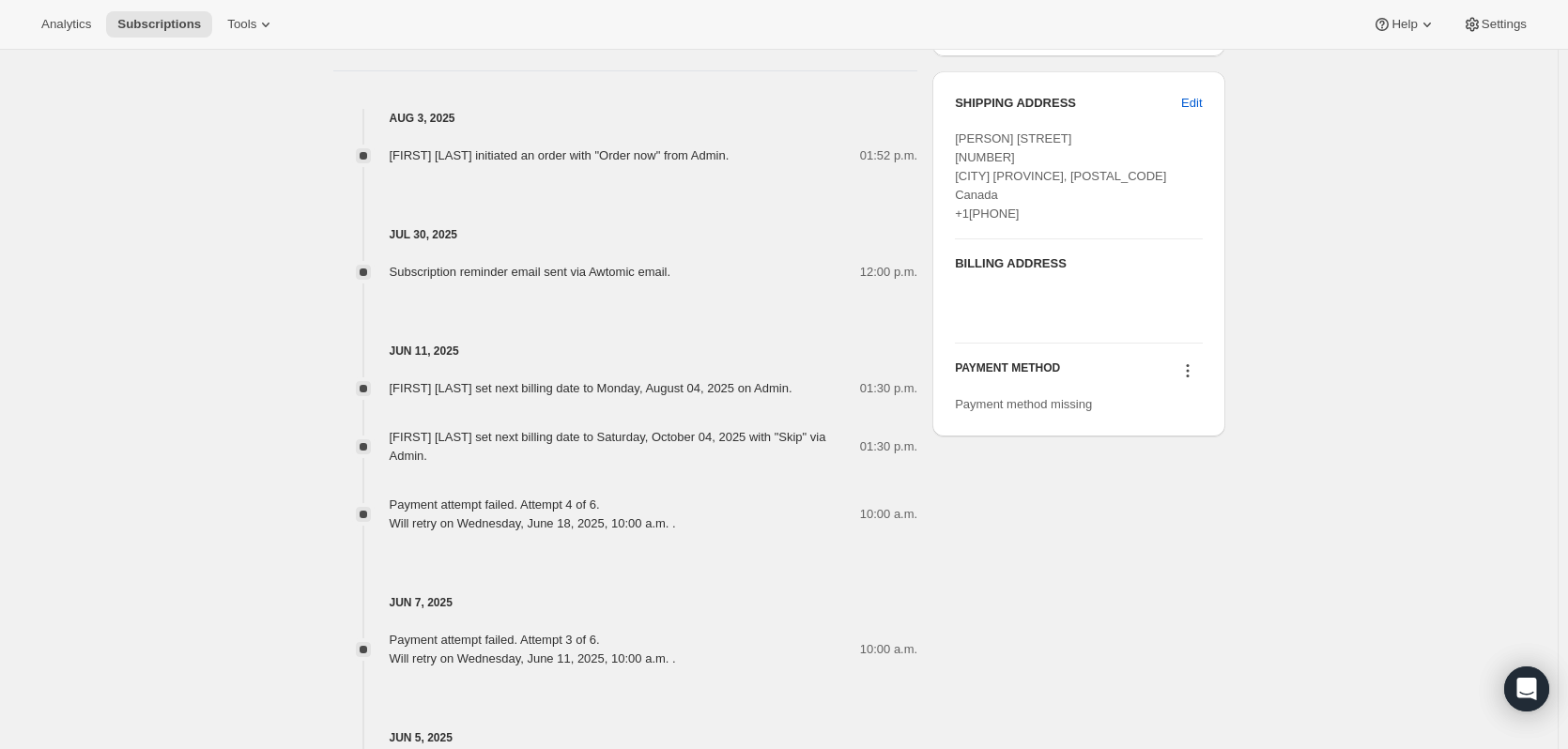 click 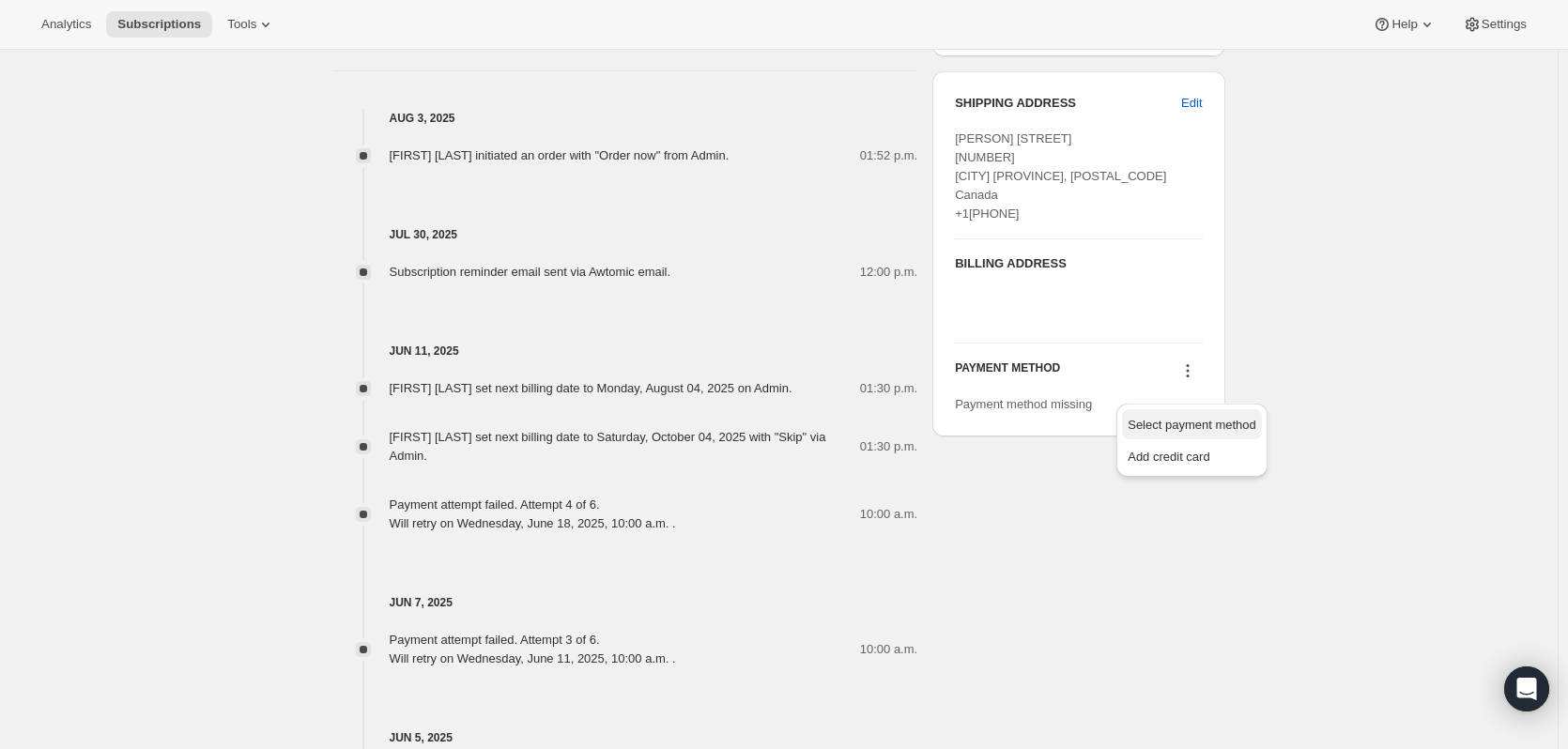 click on "Select payment method" at bounding box center [1191, 424] 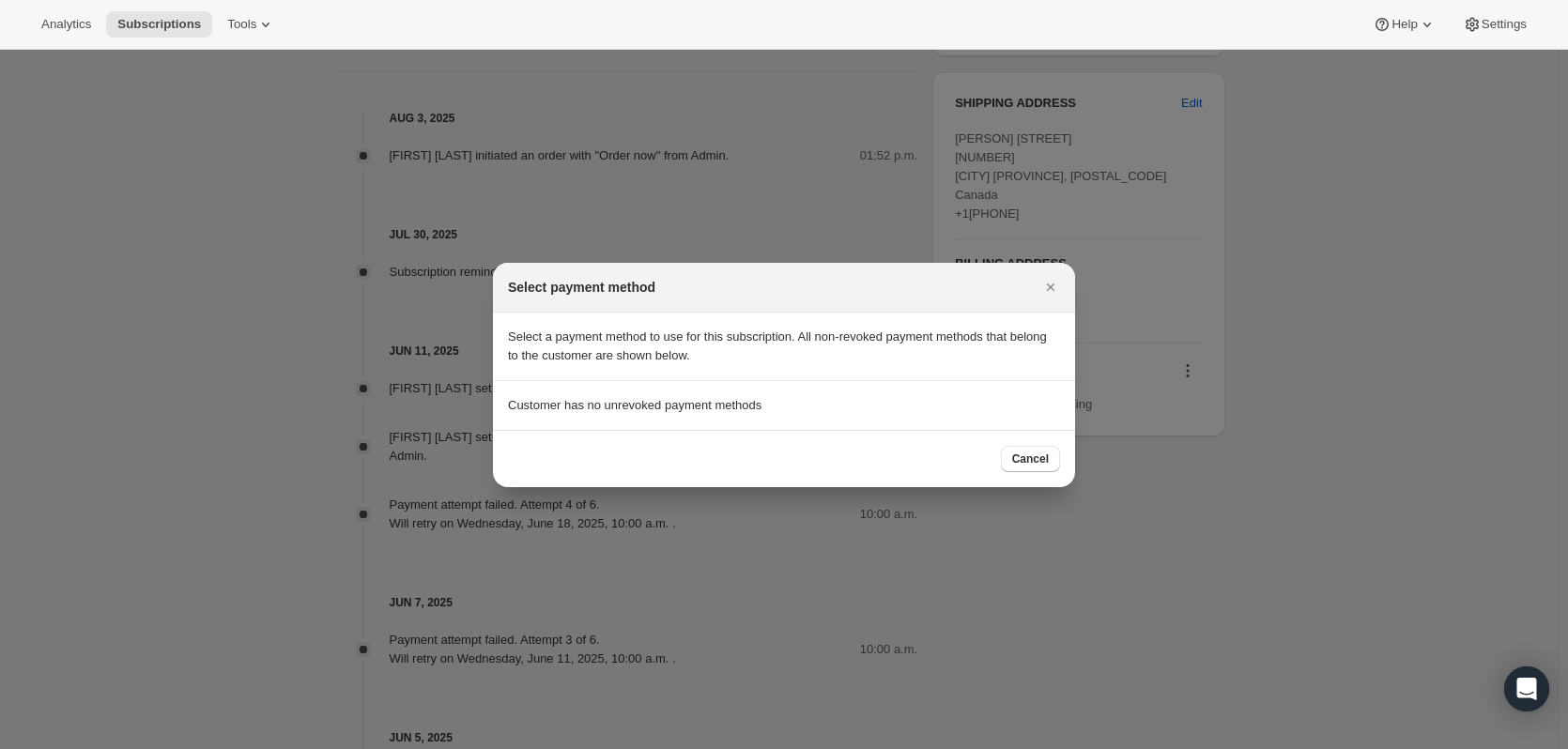 drag, startPoint x: 1034, startPoint y: 454, endPoint x: 1042, endPoint y: 450, distance: 8.94427 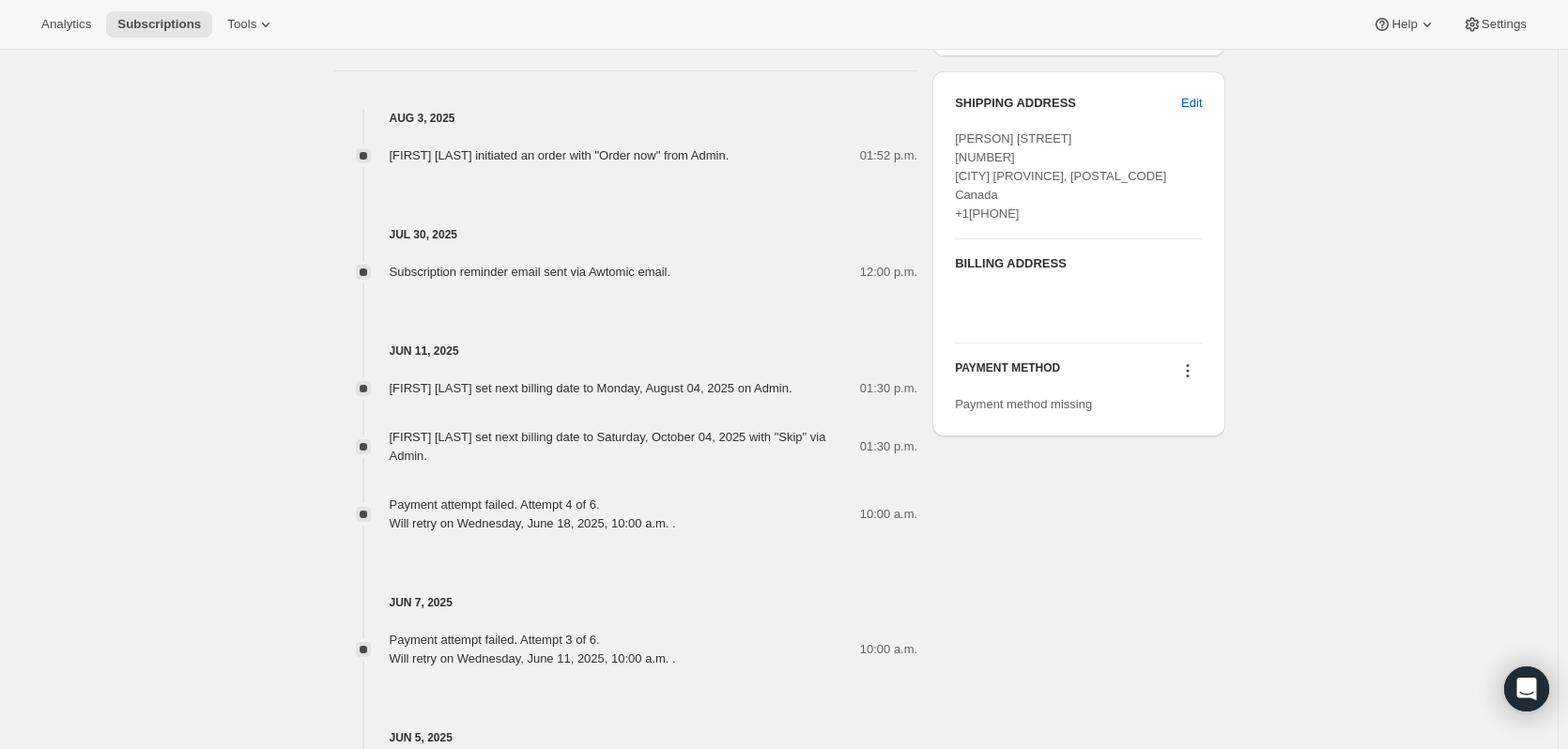 click on "PAYMENT METHOD" at bounding box center [1078, 373] 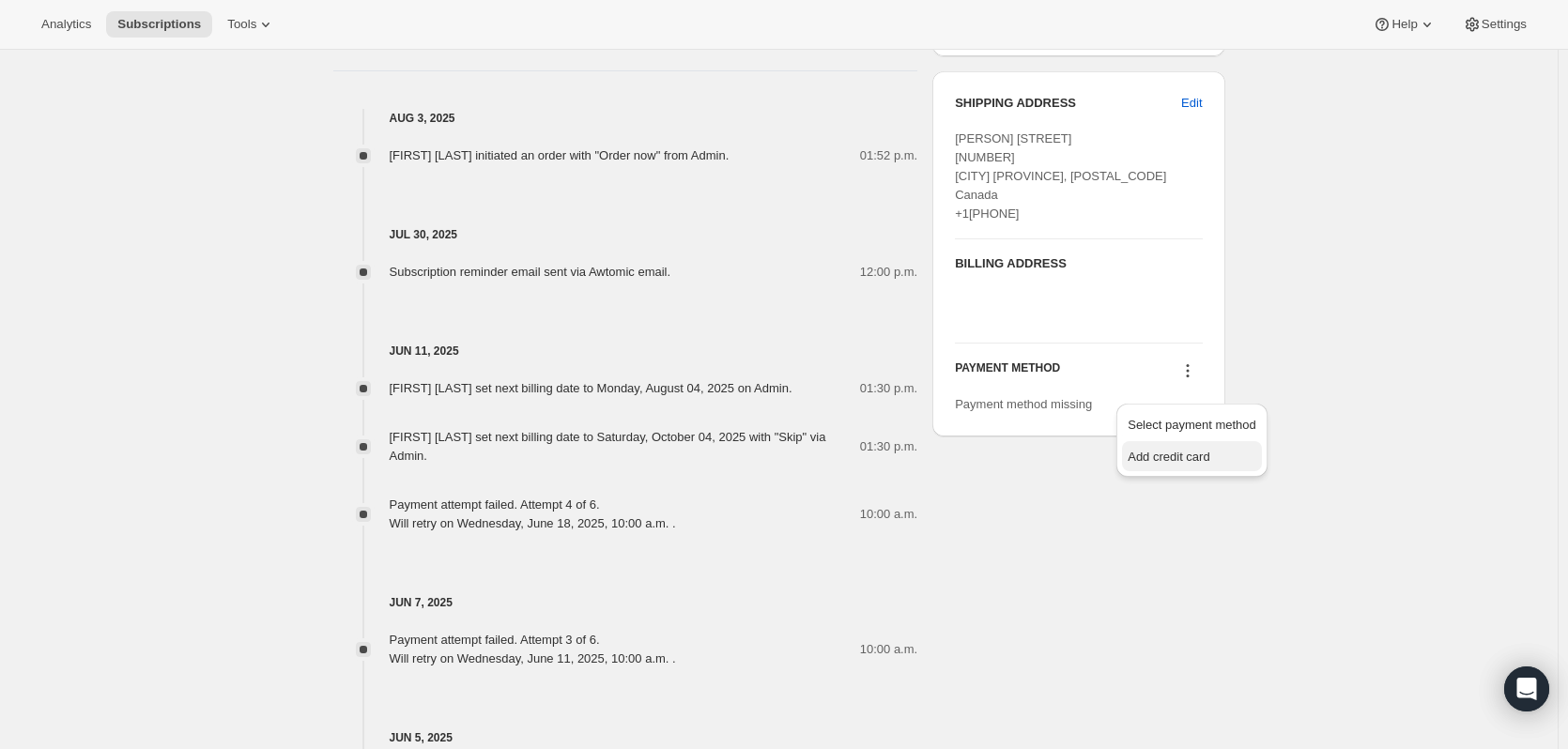 click on "Add credit card" at bounding box center [1168, 456] 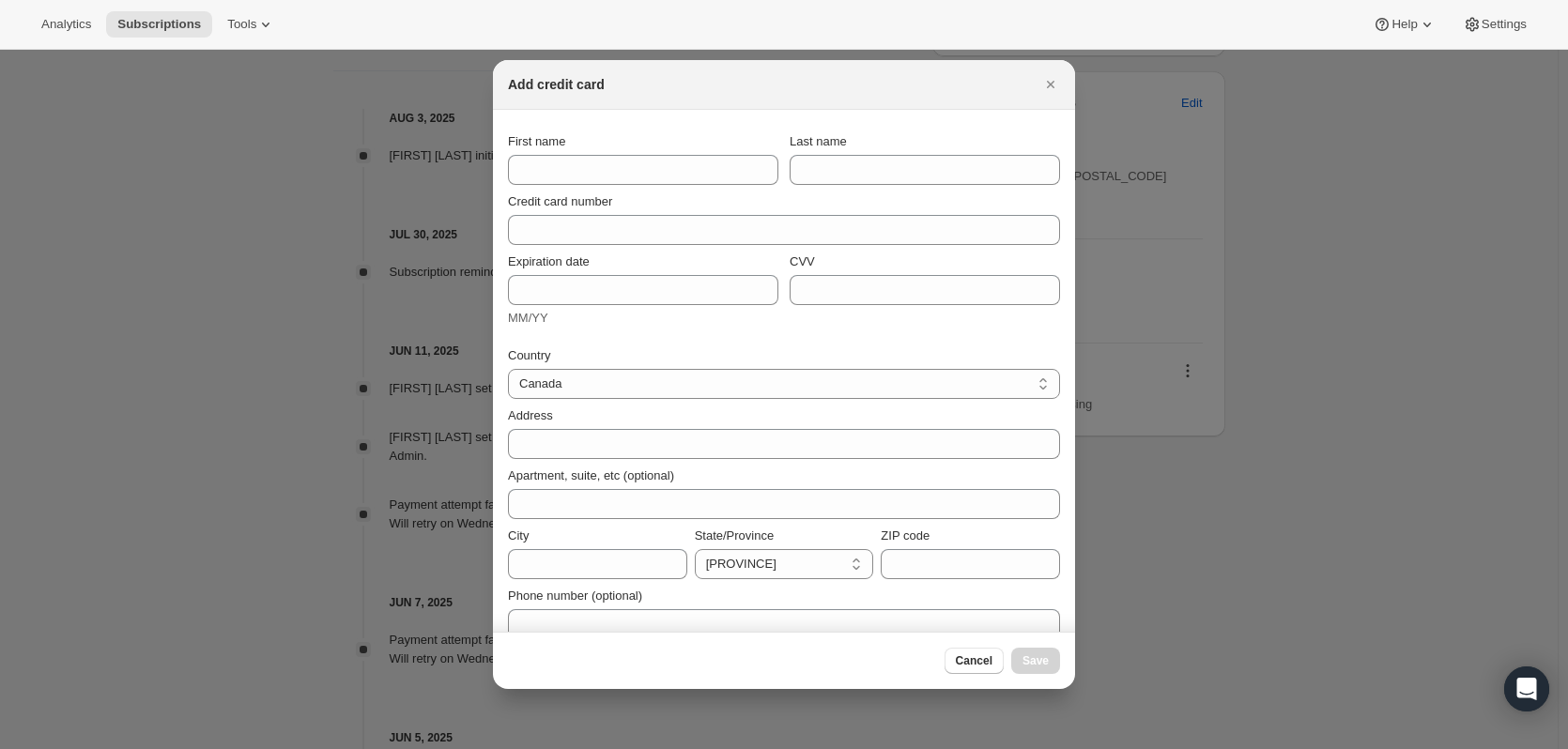 scroll, scrollTop: 0, scrollLeft: 0, axis: both 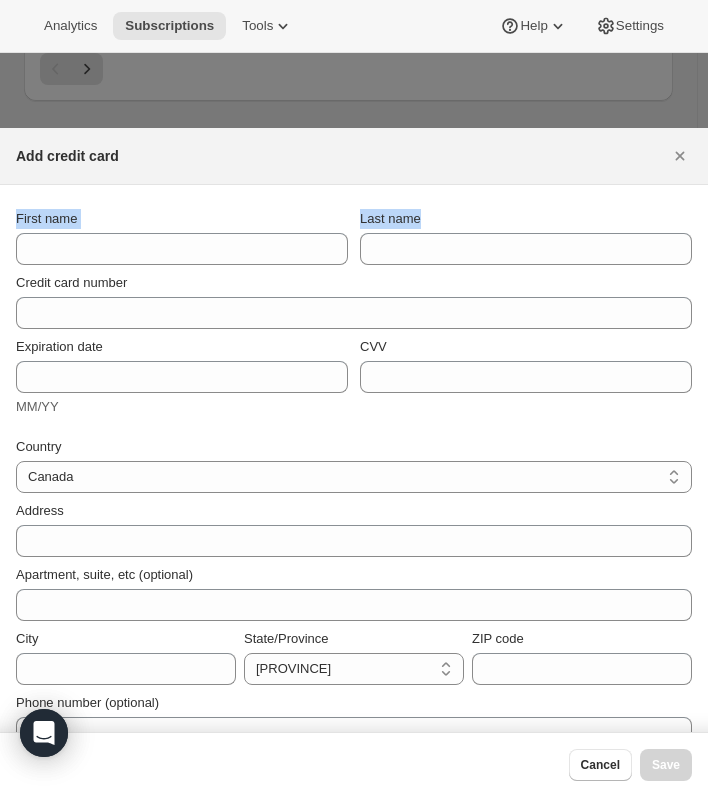 drag, startPoint x: 117, startPoint y: 215, endPoint x: 461, endPoint y: 212, distance: 344.0131 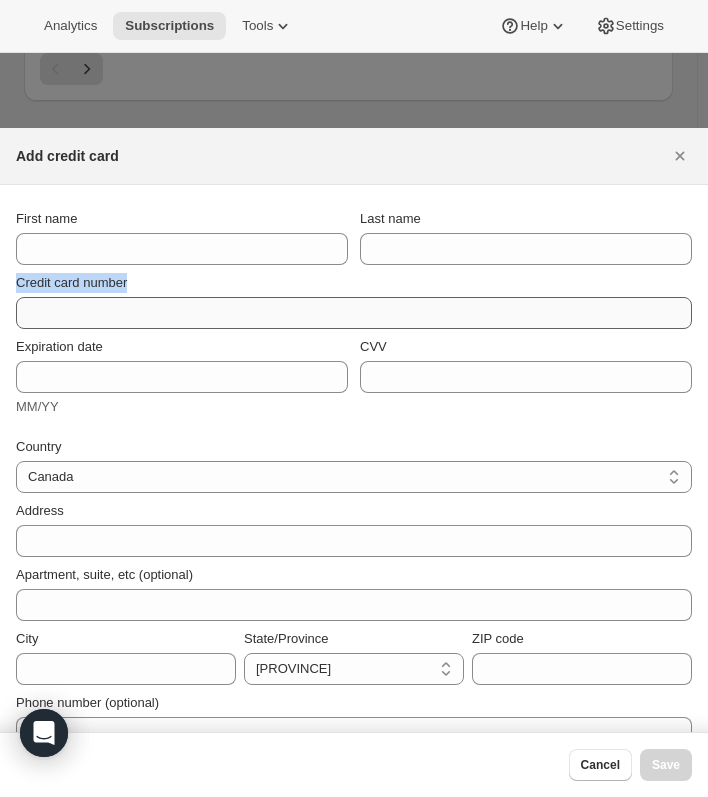 drag, startPoint x: 8, startPoint y: 284, endPoint x: 113, endPoint y: 321, distance: 111.32835 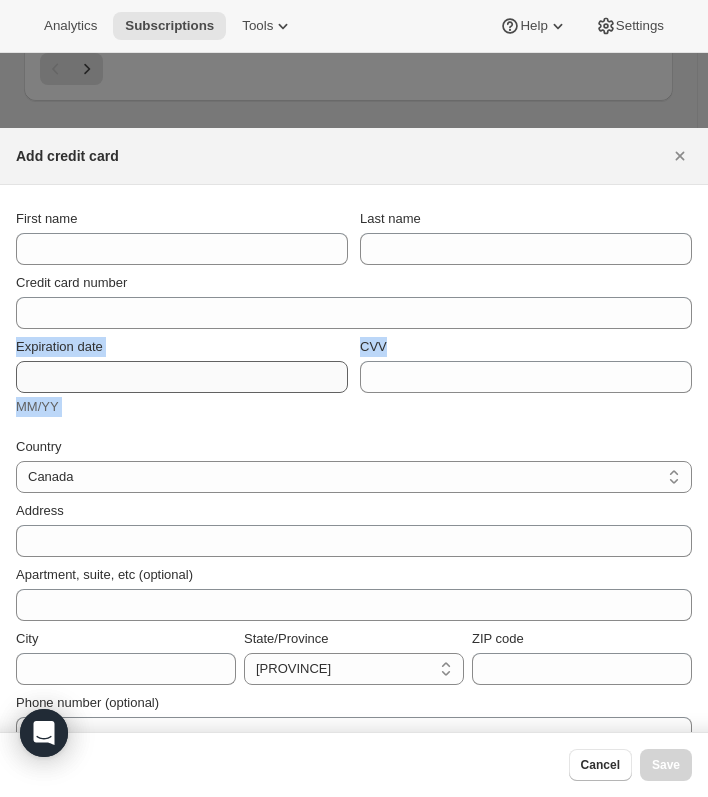 drag, startPoint x: 128, startPoint y: 339, endPoint x: 239, endPoint y: 371, distance: 115.52056 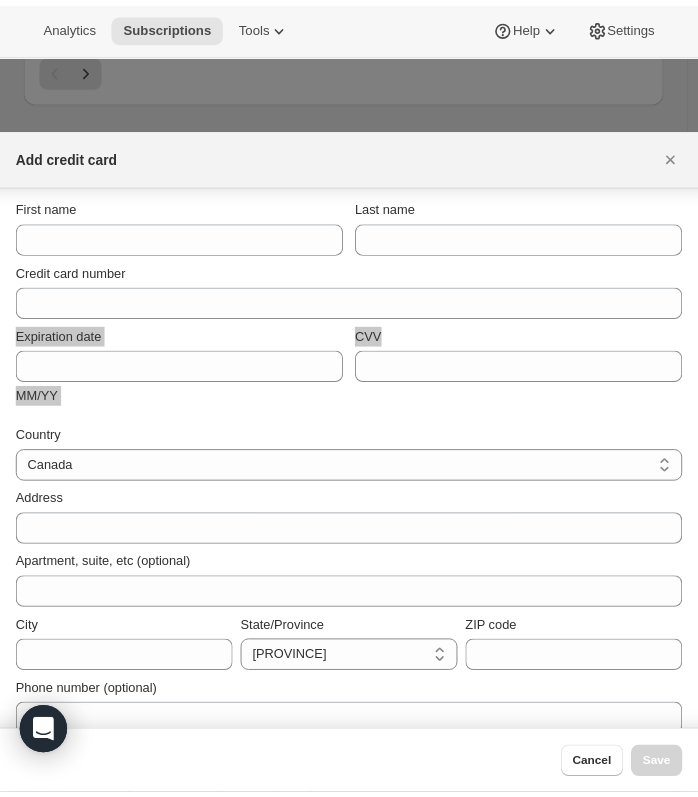 scroll, scrollTop: 33, scrollLeft: 0, axis: vertical 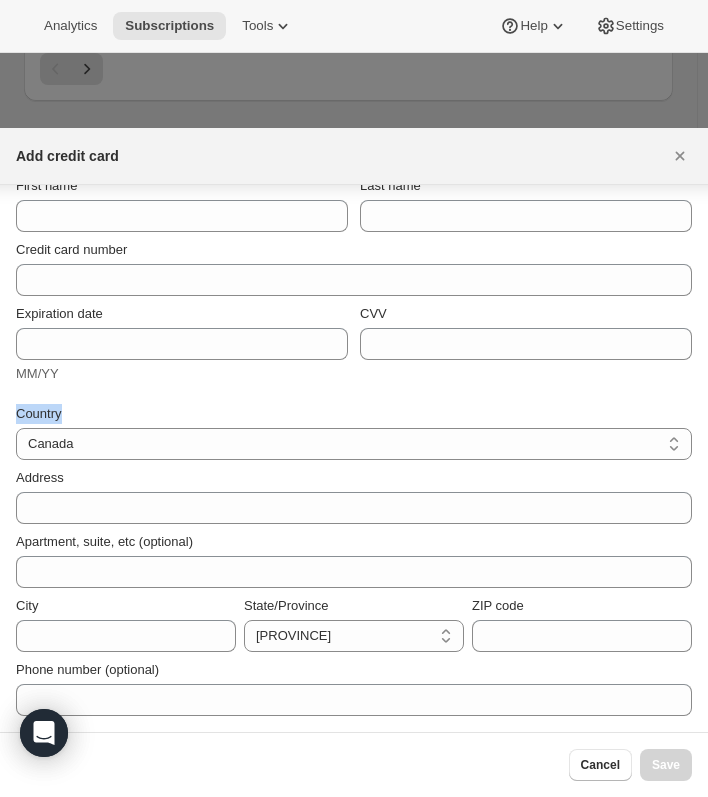drag, startPoint x: 56, startPoint y: 416, endPoint x: 15, endPoint y: 414, distance: 41.04875 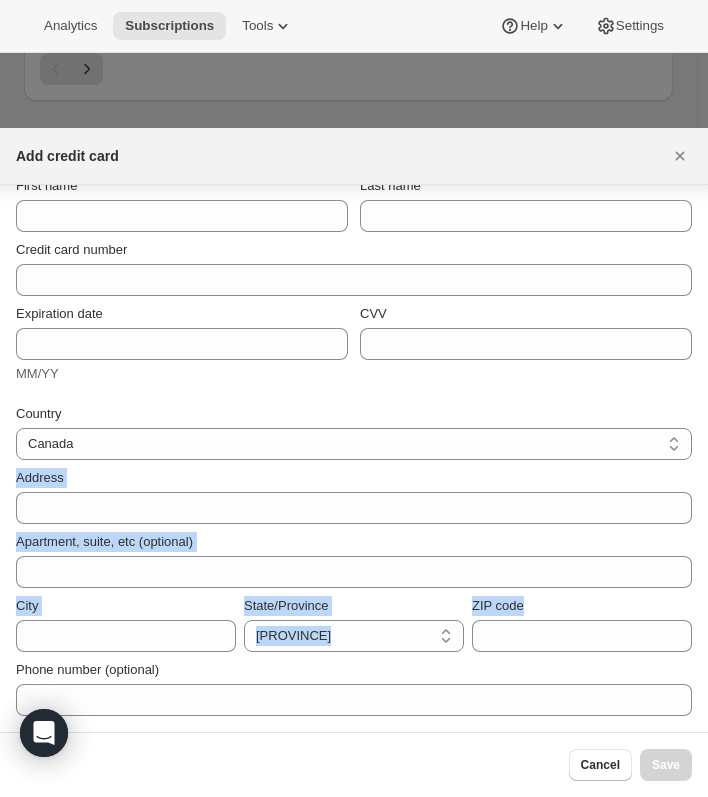 drag, startPoint x: 21, startPoint y: 473, endPoint x: 536, endPoint y: 601, distance: 530.66846 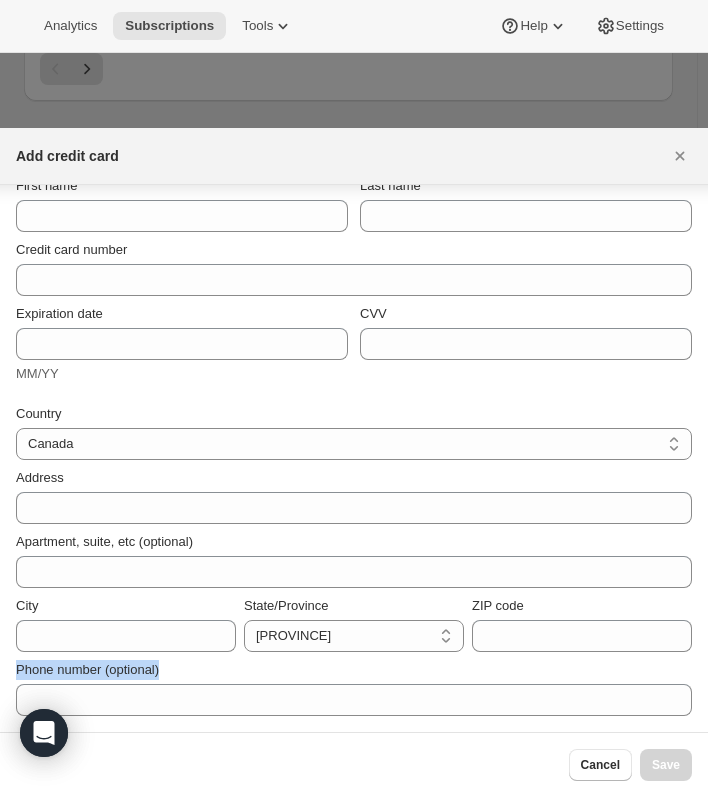 drag, startPoint x: 183, startPoint y: 673, endPoint x: 7, endPoint y: 674, distance: 176.00284 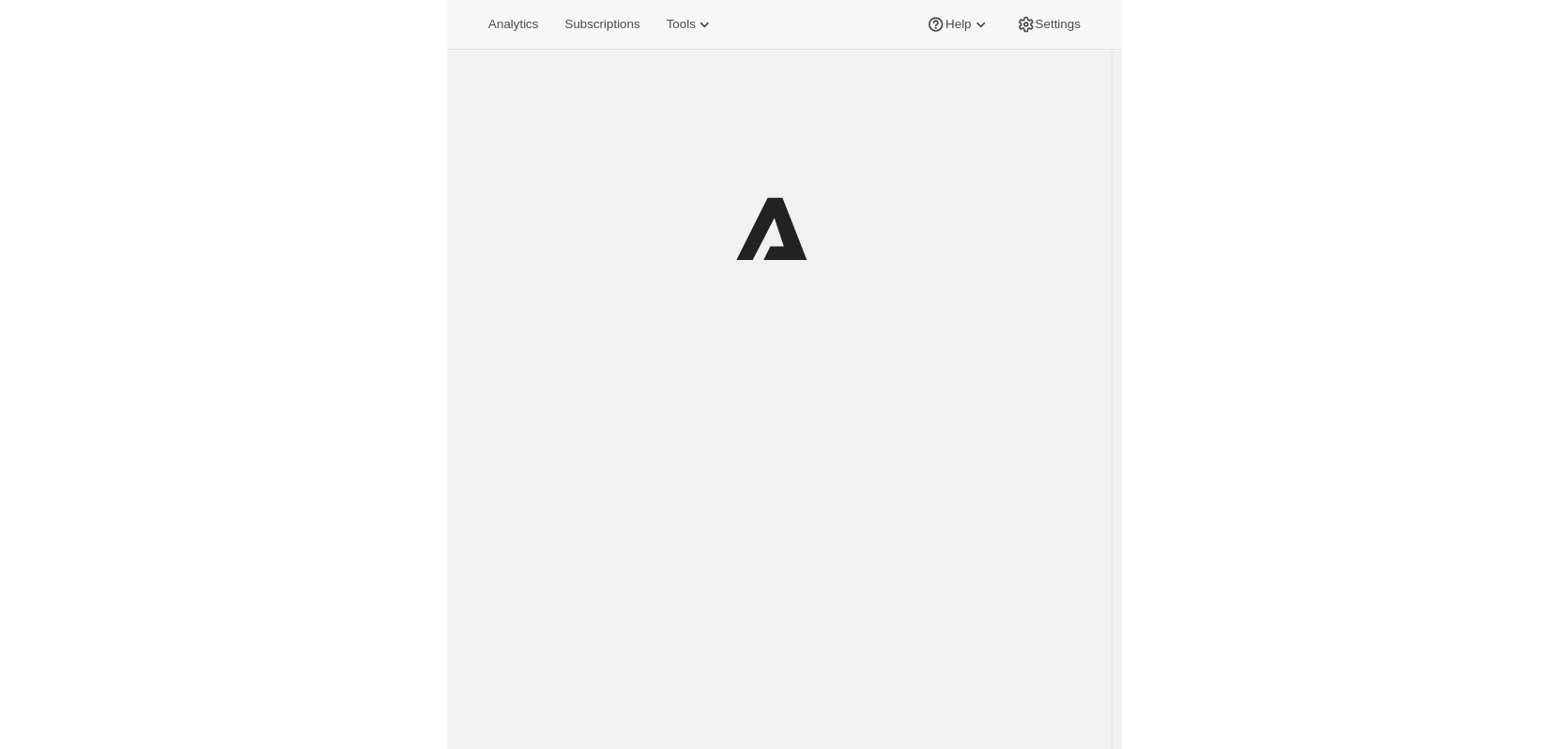 scroll, scrollTop: 0, scrollLeft: 0, axis: both 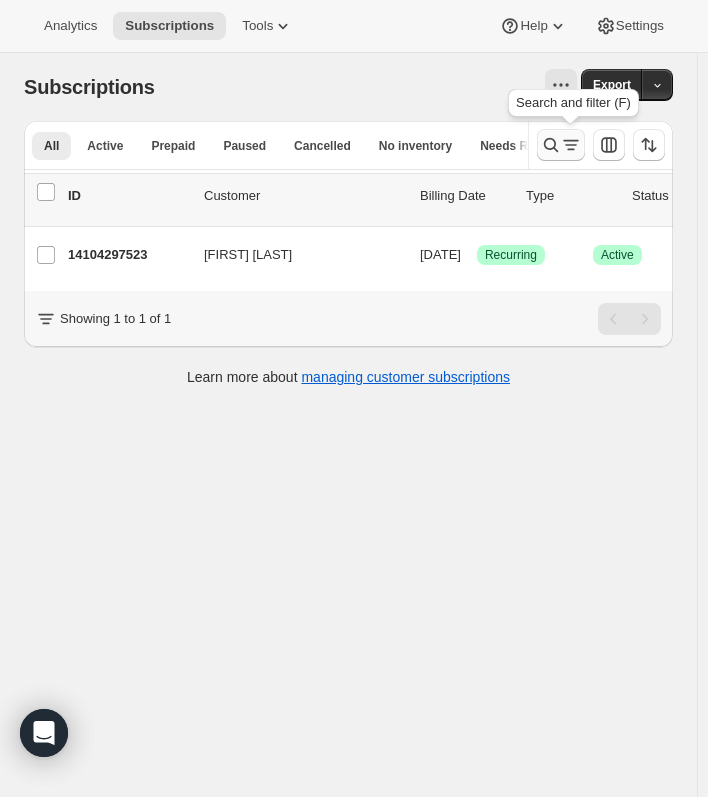 click at bounding box center (561, 145) 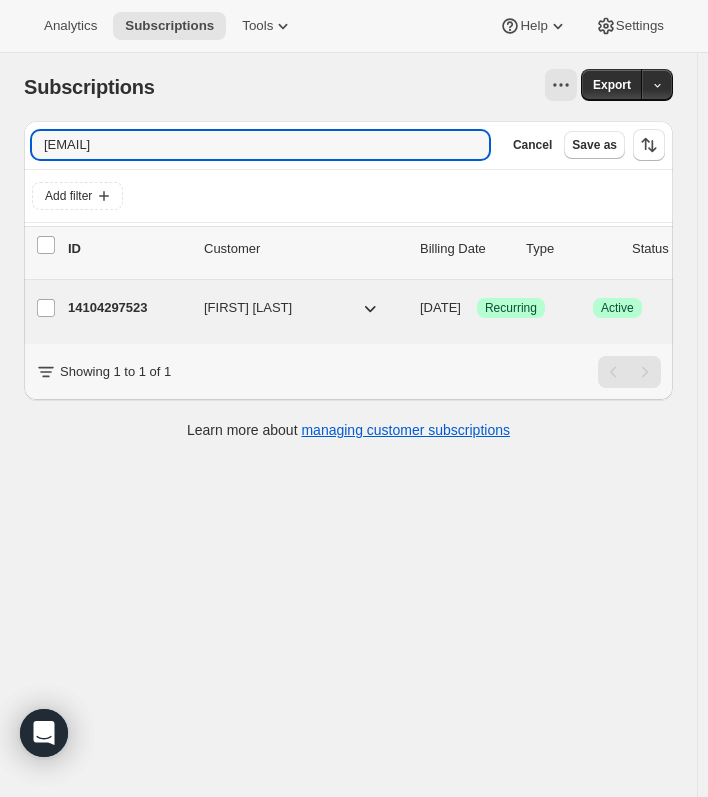click on "14104297523 Ivrancia Rempart 10/03/2025 Success Recurring Success Active 1   item $25.80" at bounding box center [496, 308] 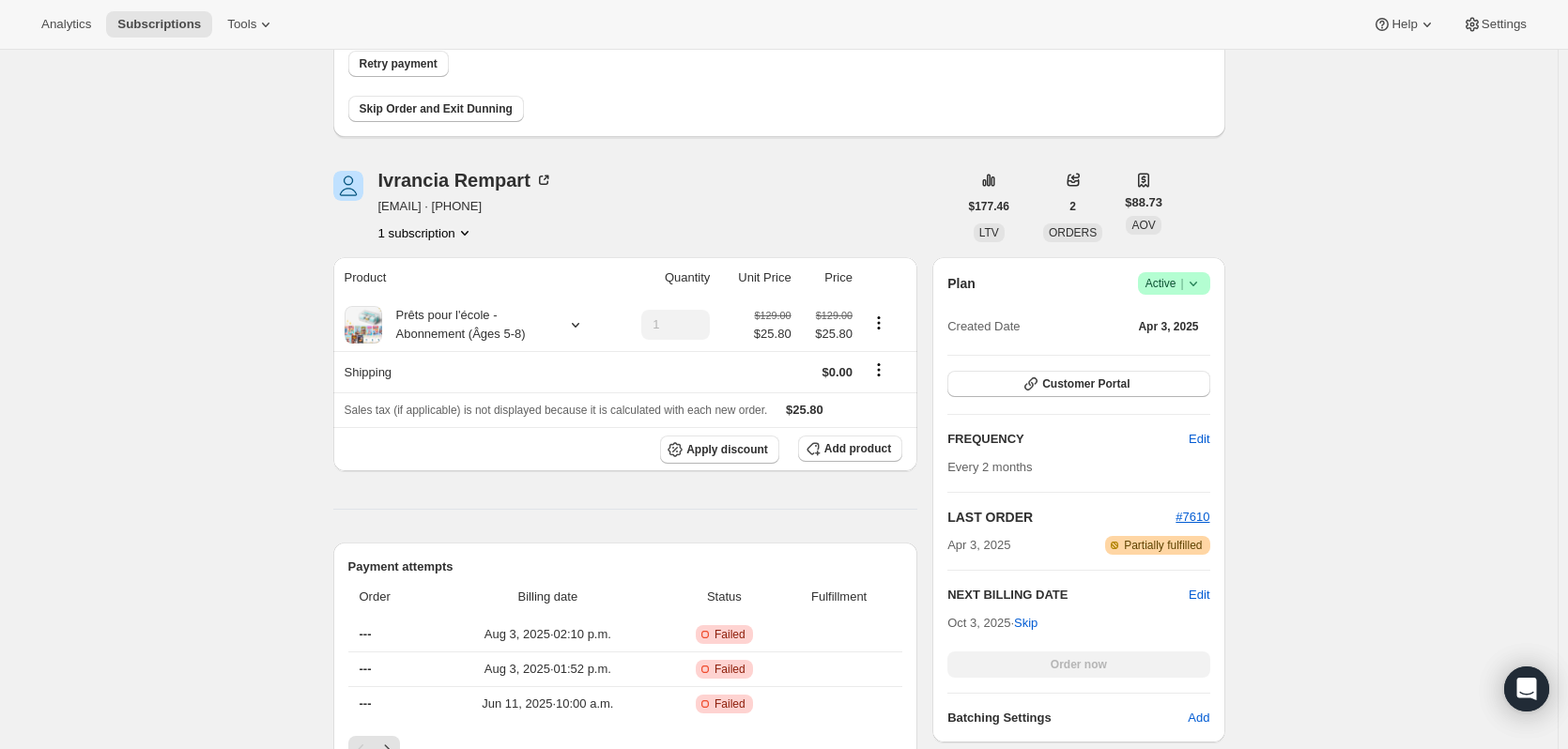 scroll, scrollTop: 188, scrollLeft: 0, axis: vertical 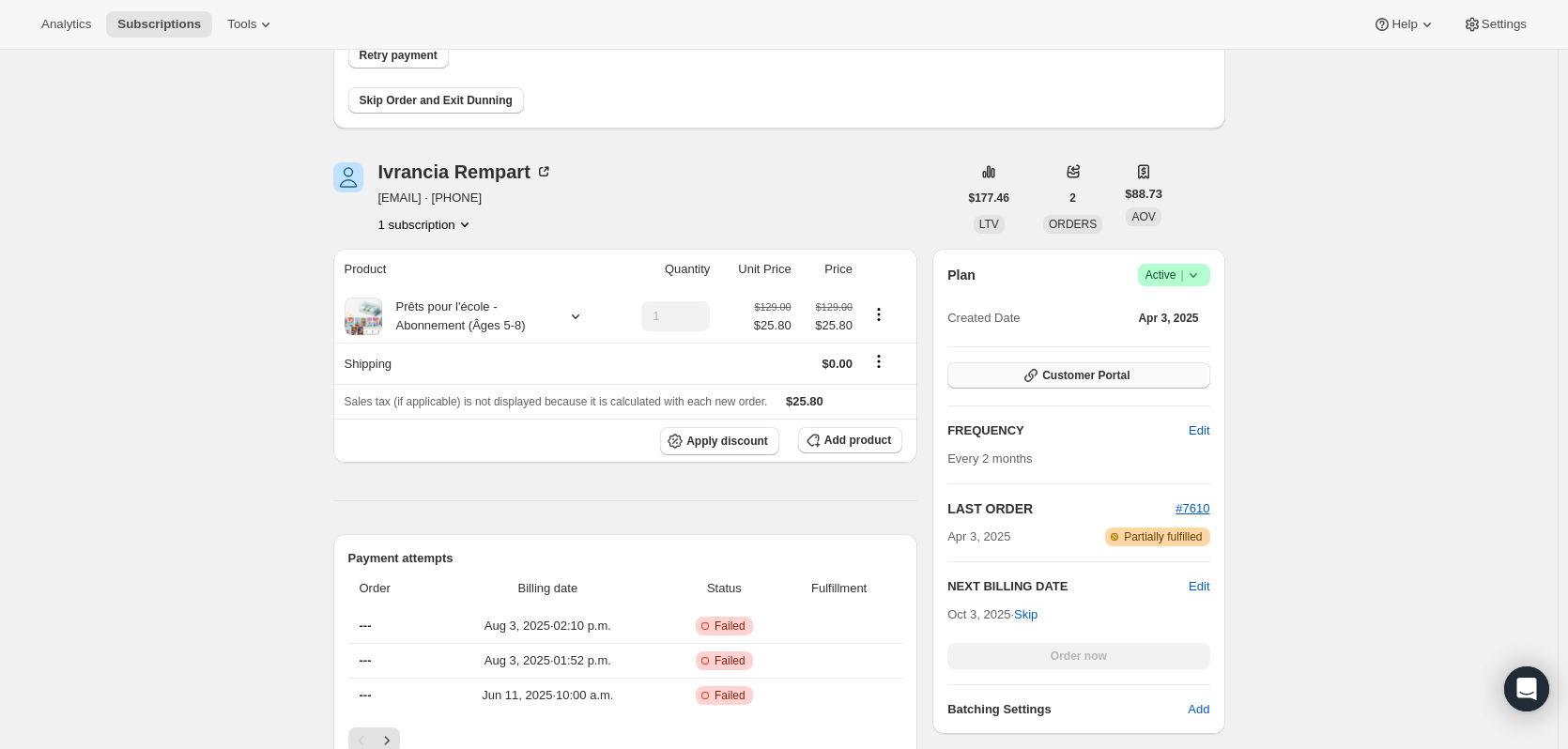 click on "Customer Portal" at bounding box center (1078, 375) 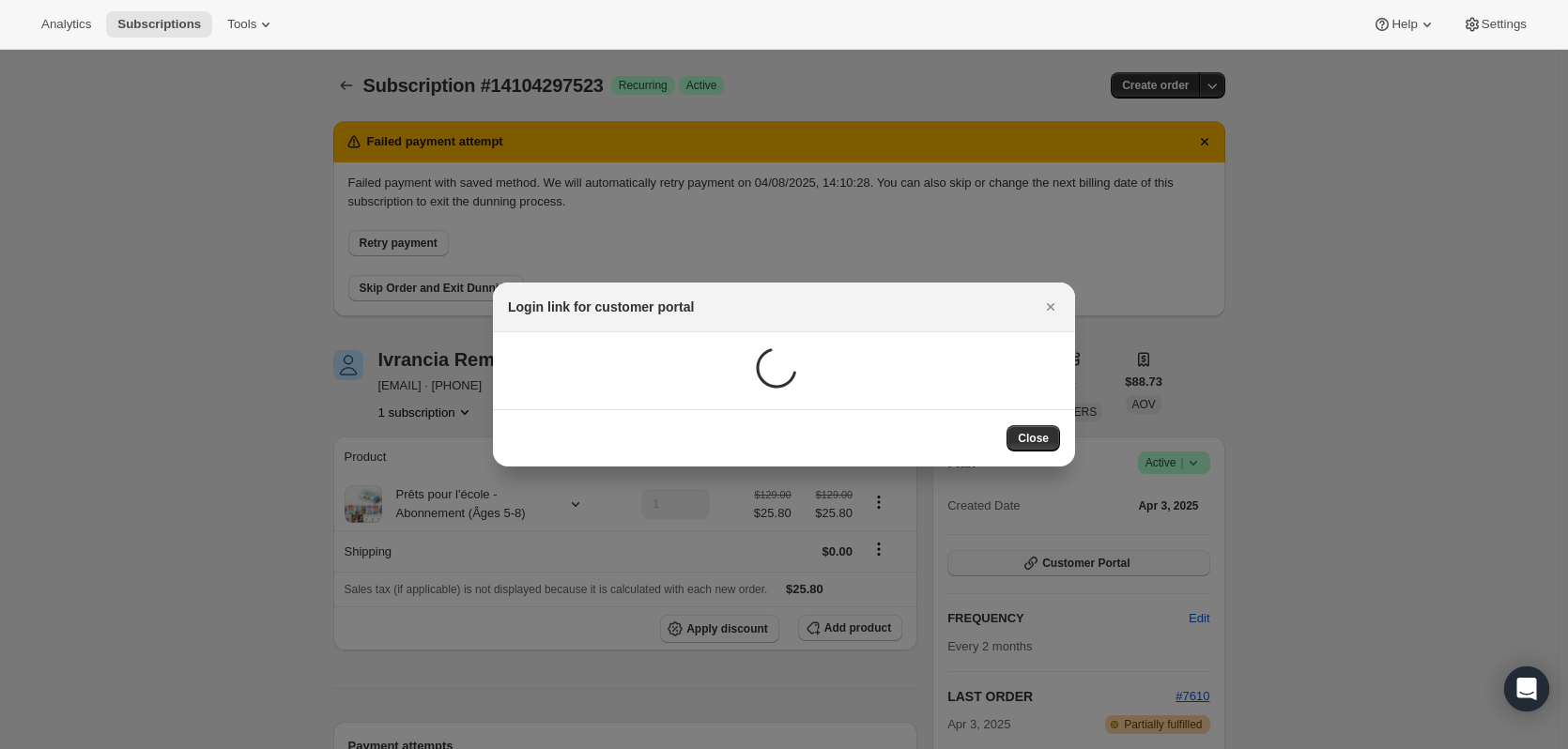 scroll, scrollTop: 188, scrollLeft: 0, axis: vertical 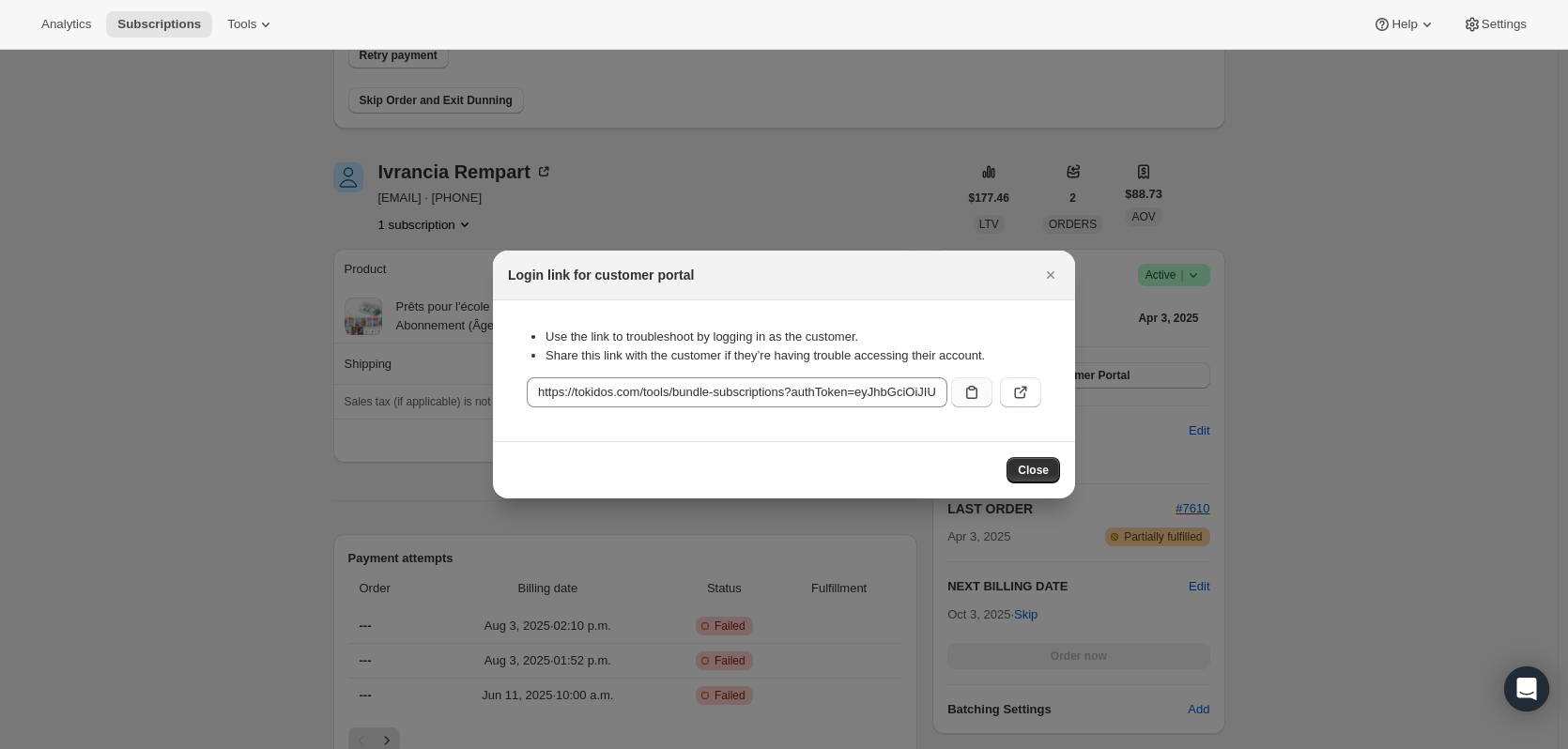 click at bounding box center (972, 392) 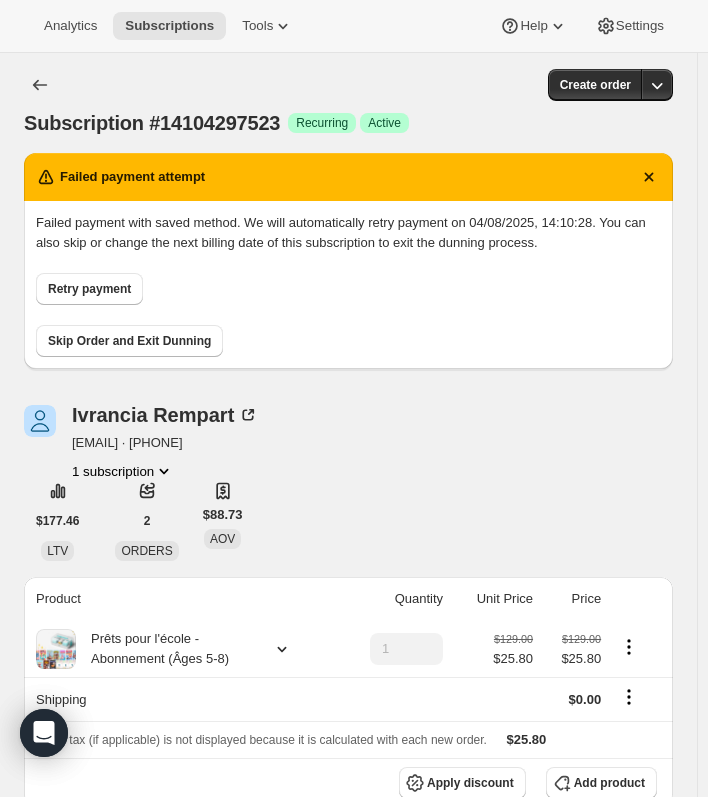 scroll, scrollTop: 200, scrollLeft: 0, axis: vertical 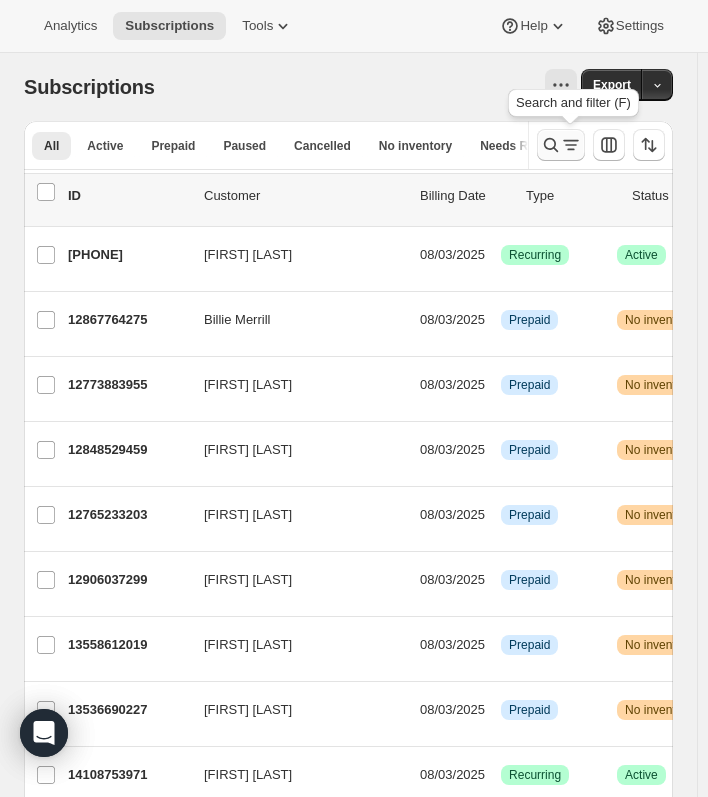click 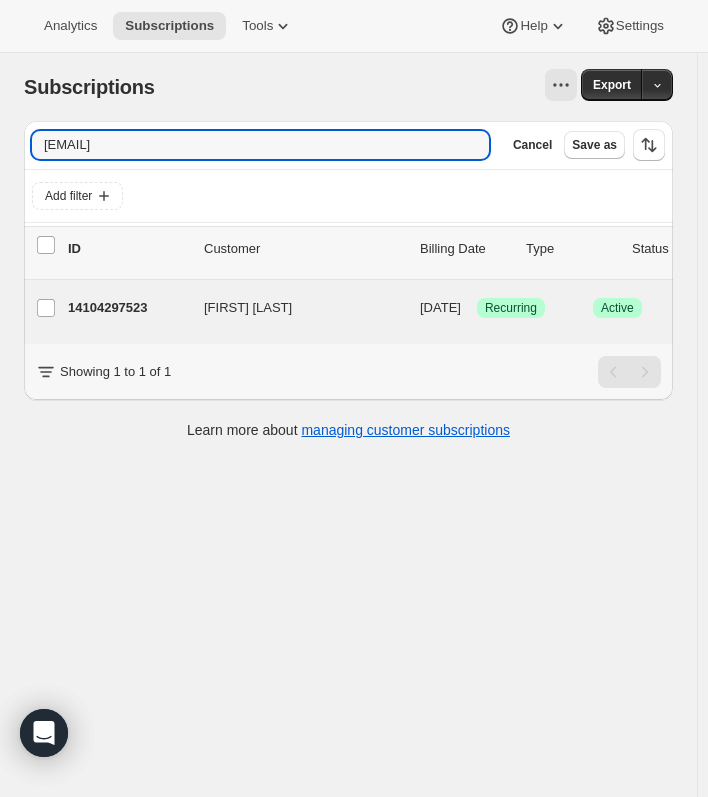 type on "francia792@hotmail.com" 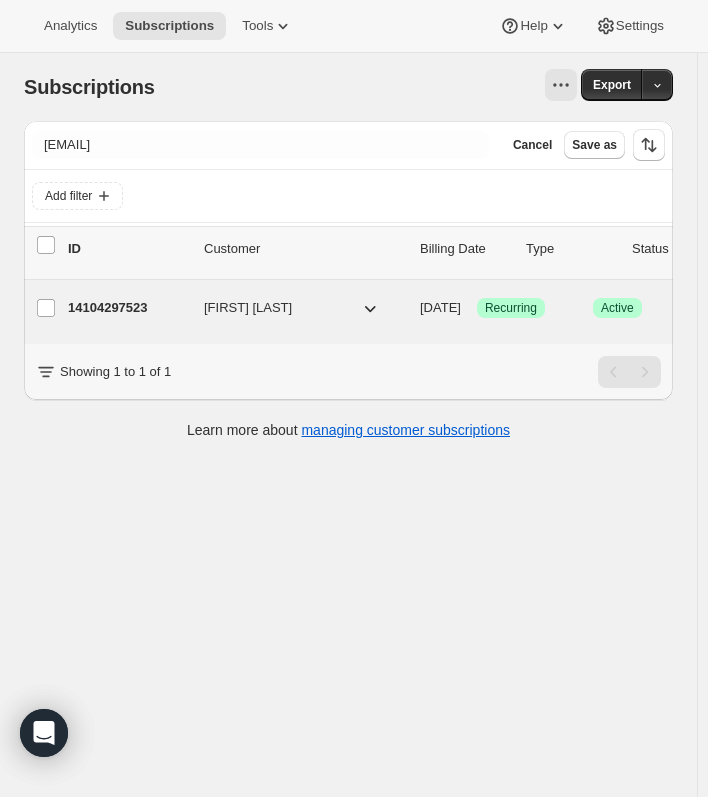 click on "14104297523" at bounding box center (128, 308) 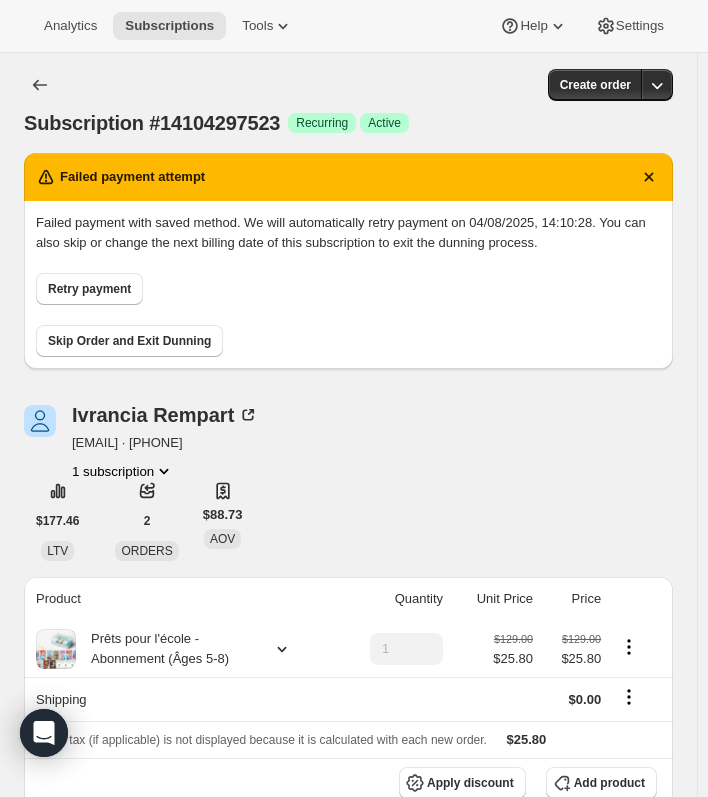 click on "Retry payment" at bounding box center [89, 289] 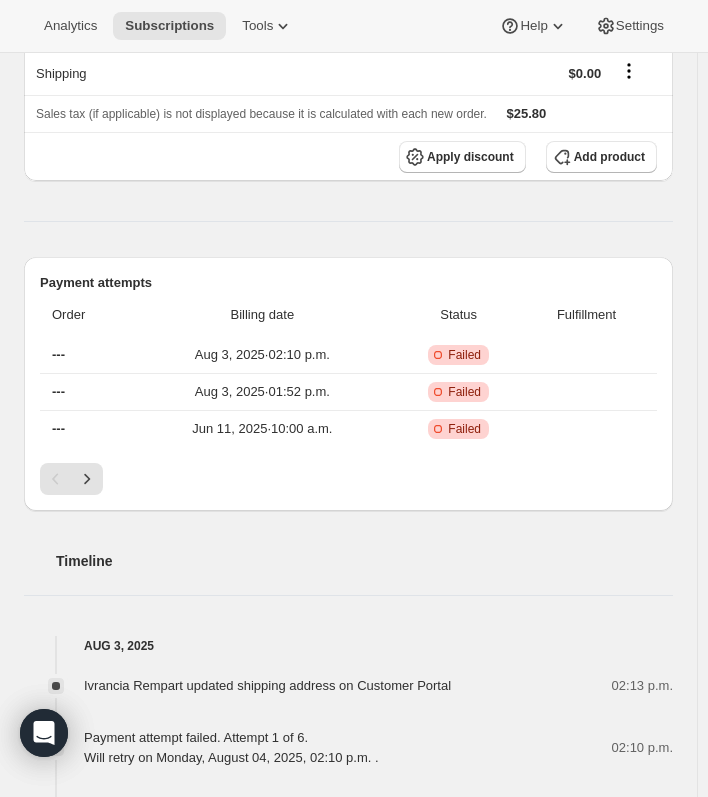 scroll, scrollTop: 500, scrollLeft: 0, axis: vertical 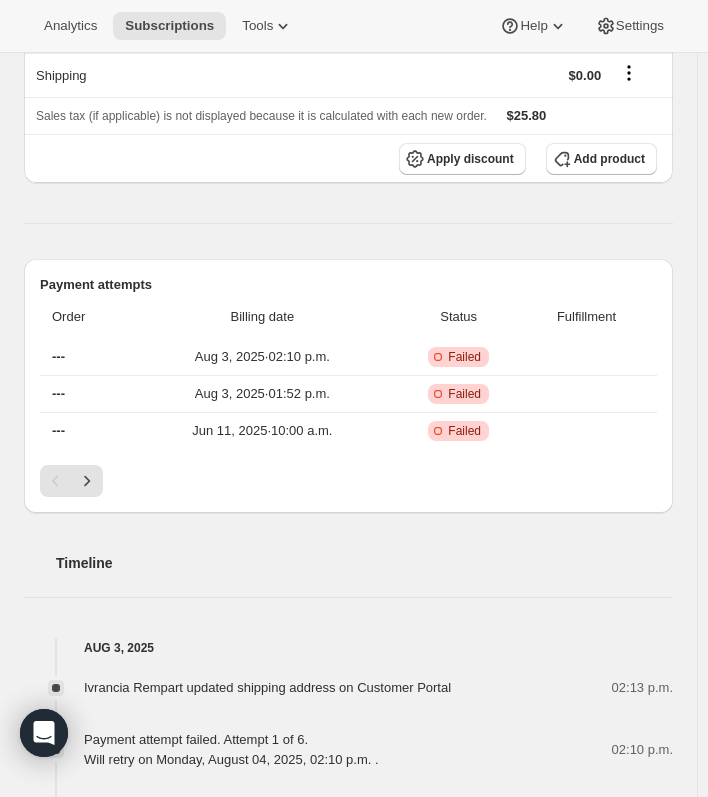 click on "Billing date" at bounding box center [262, 317] 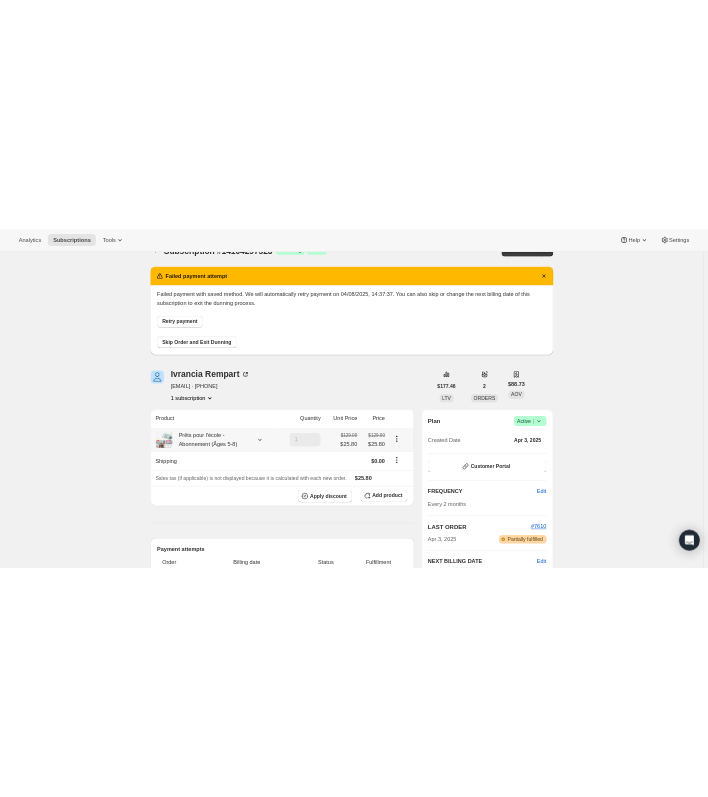 scroll, scrollTop: 0, scrollLeft: 0, axis: both 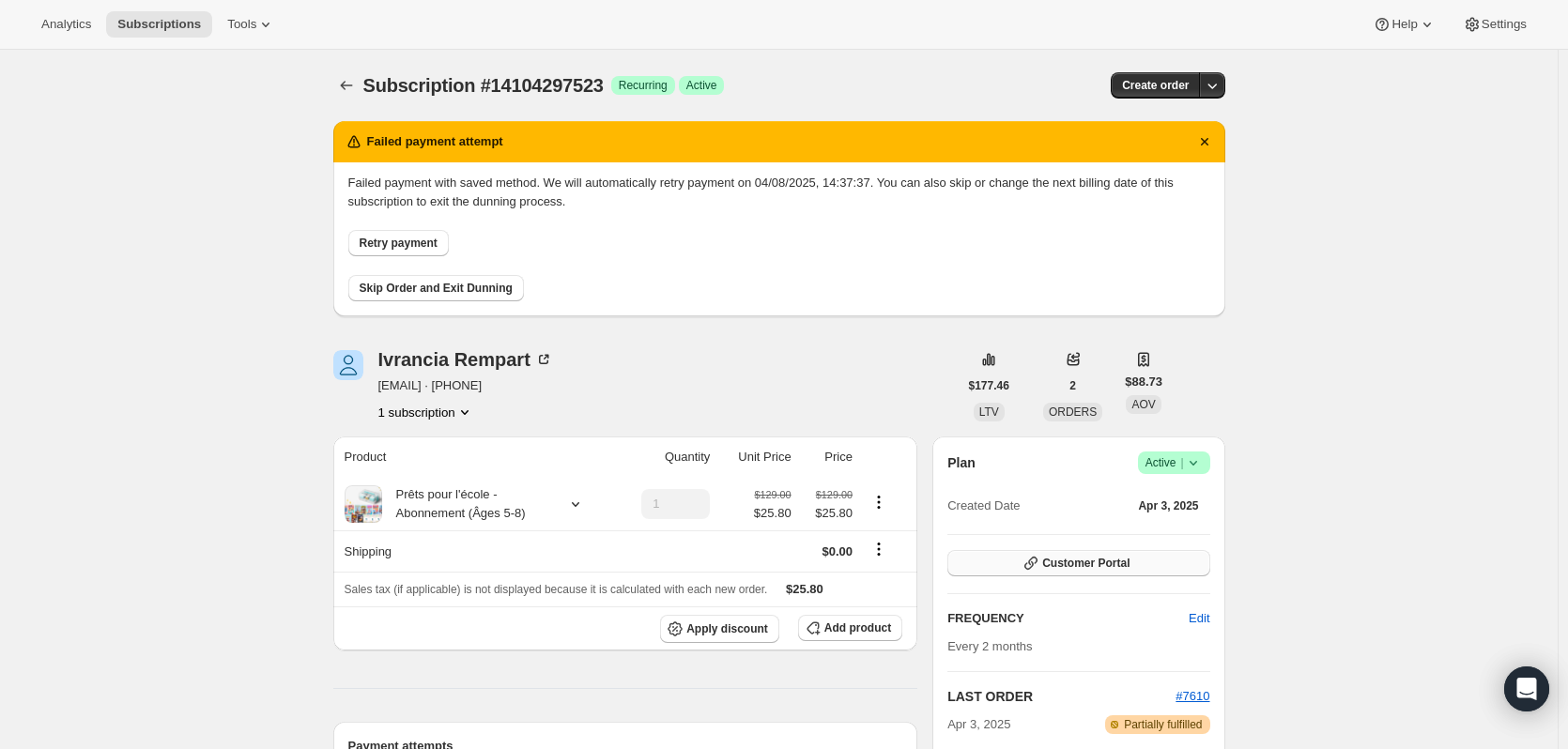 type 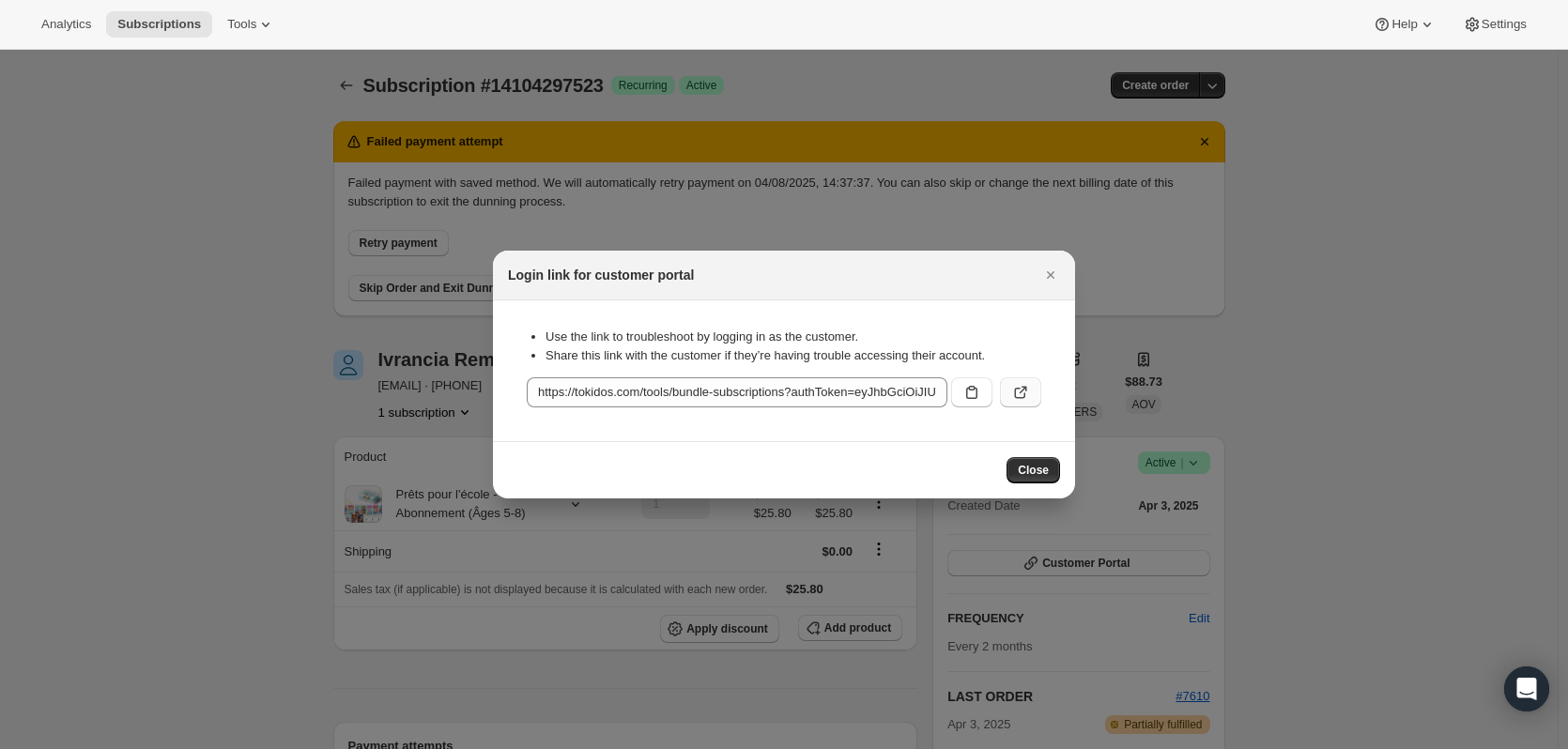 type 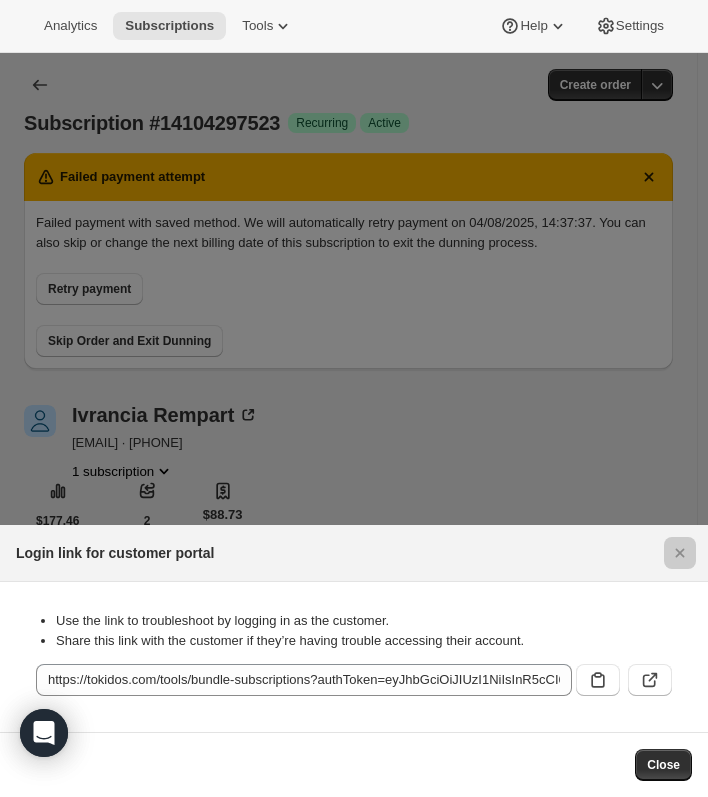 click at bounding box center (354, 398) 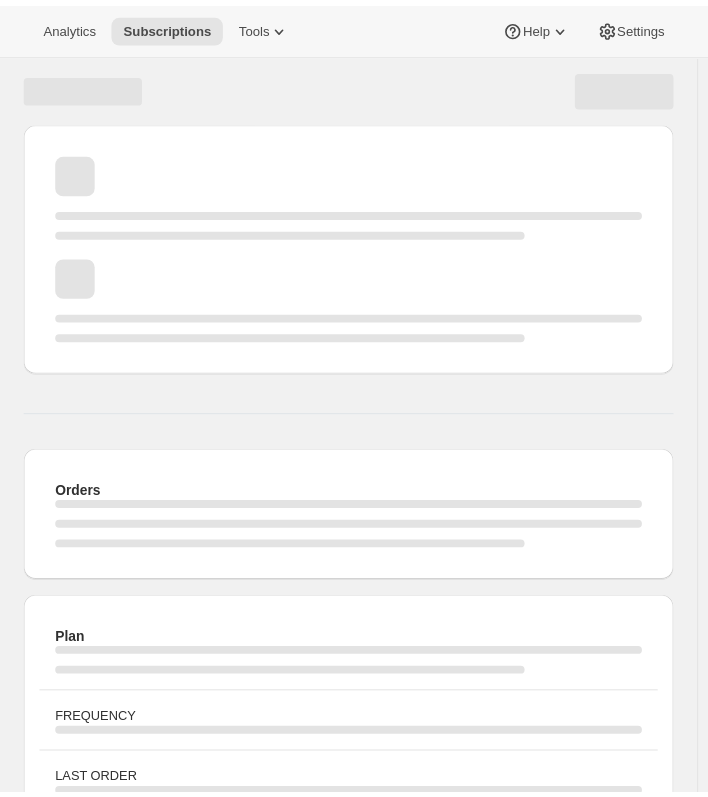 scroll, scrollTop: 0, scrollLeft: 0, axis: both 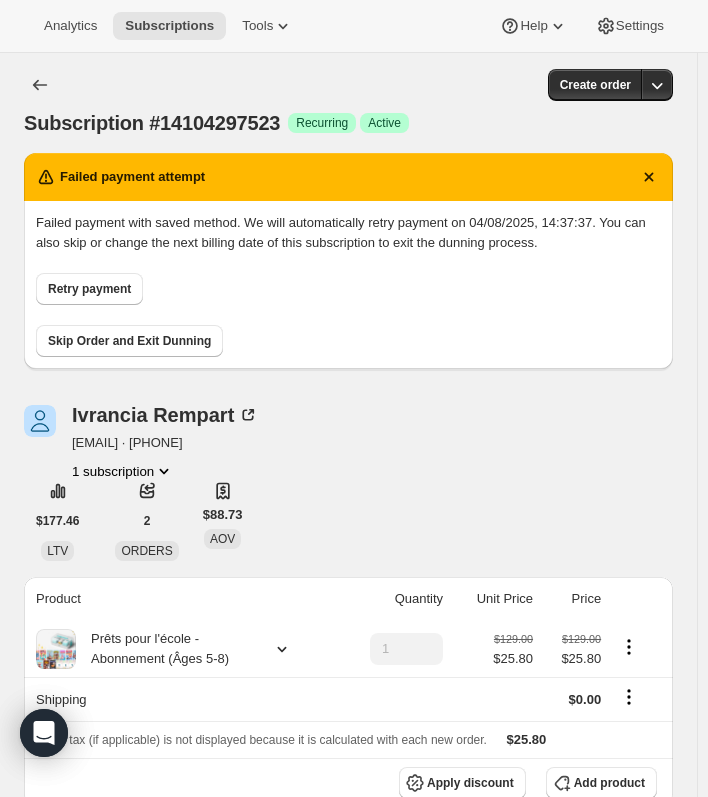 click on "Retry payment" at bounding box center [89, 289] 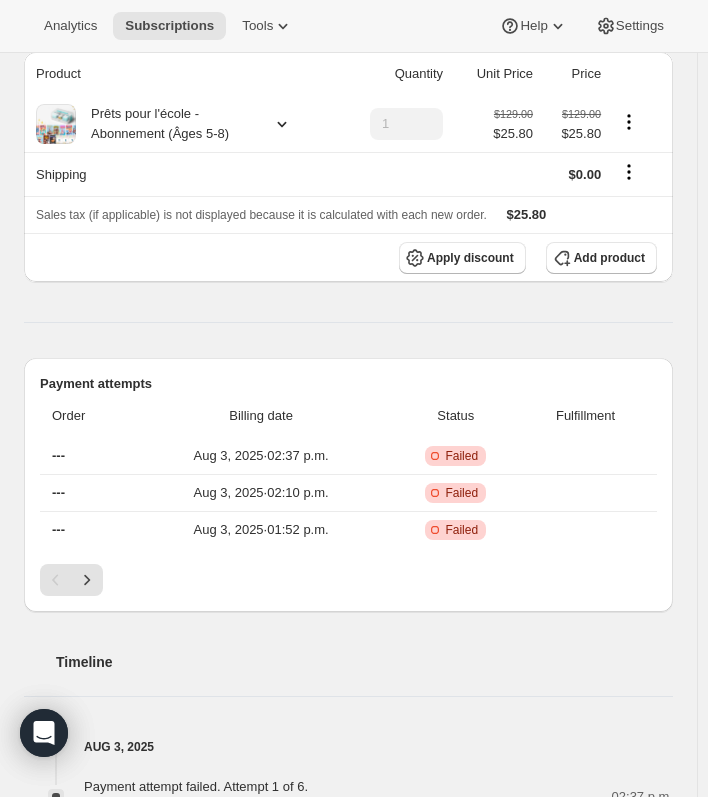 scroll, scrollTop: 412, scrollLeft: 0, axis: vertical 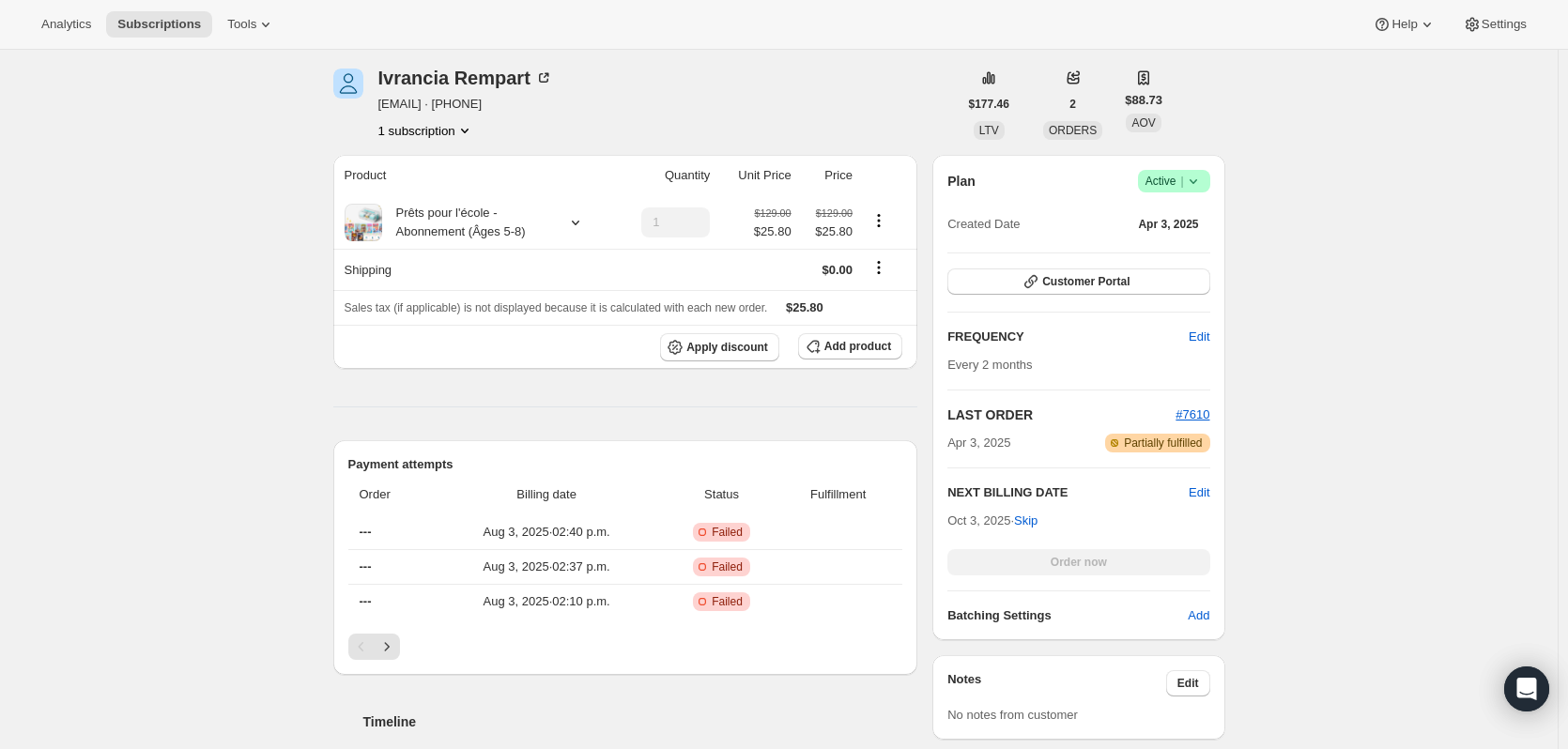 click on "Success Active |" at bounding box center [1174, 181] 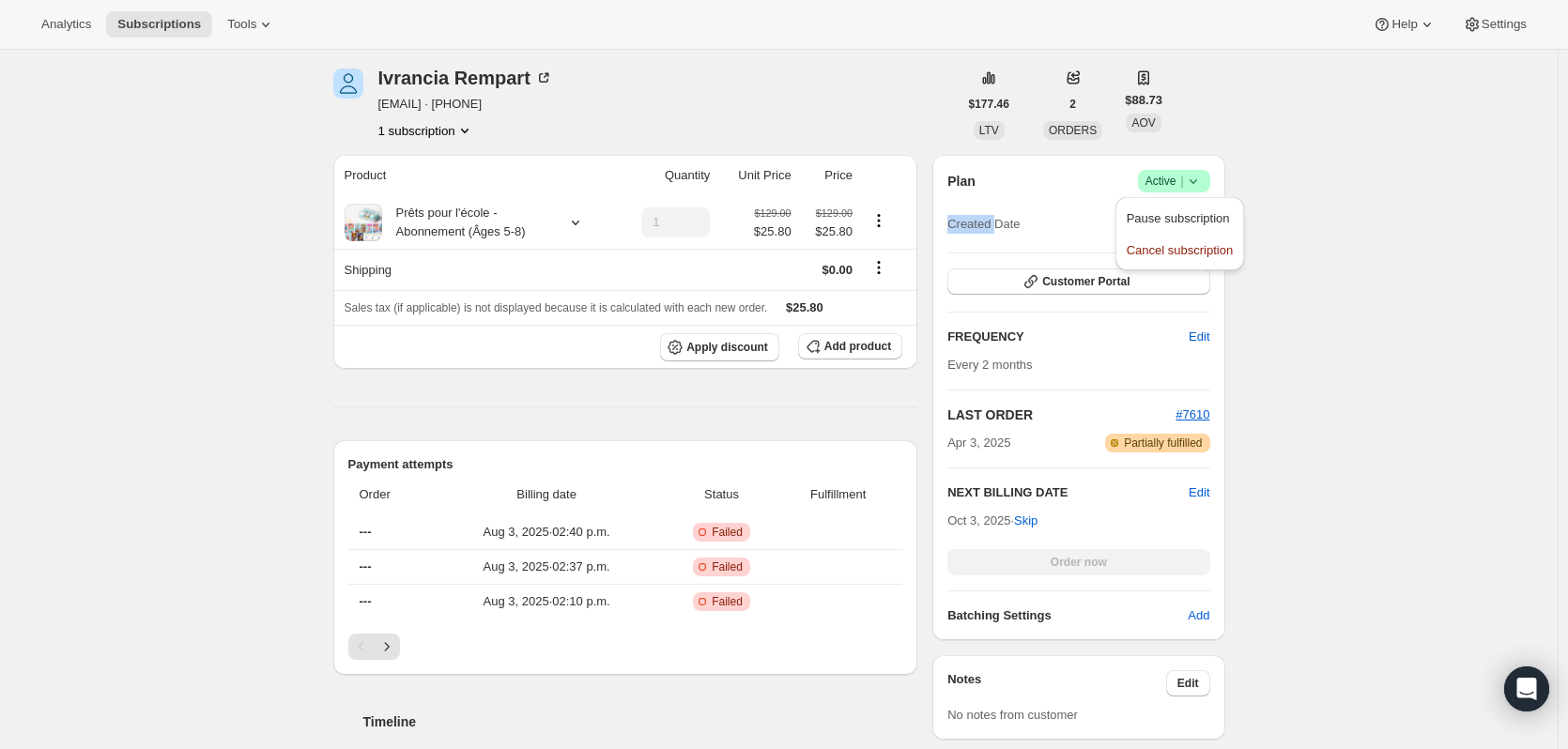 click on "Success Active |" at bounding box center (1174, 181) 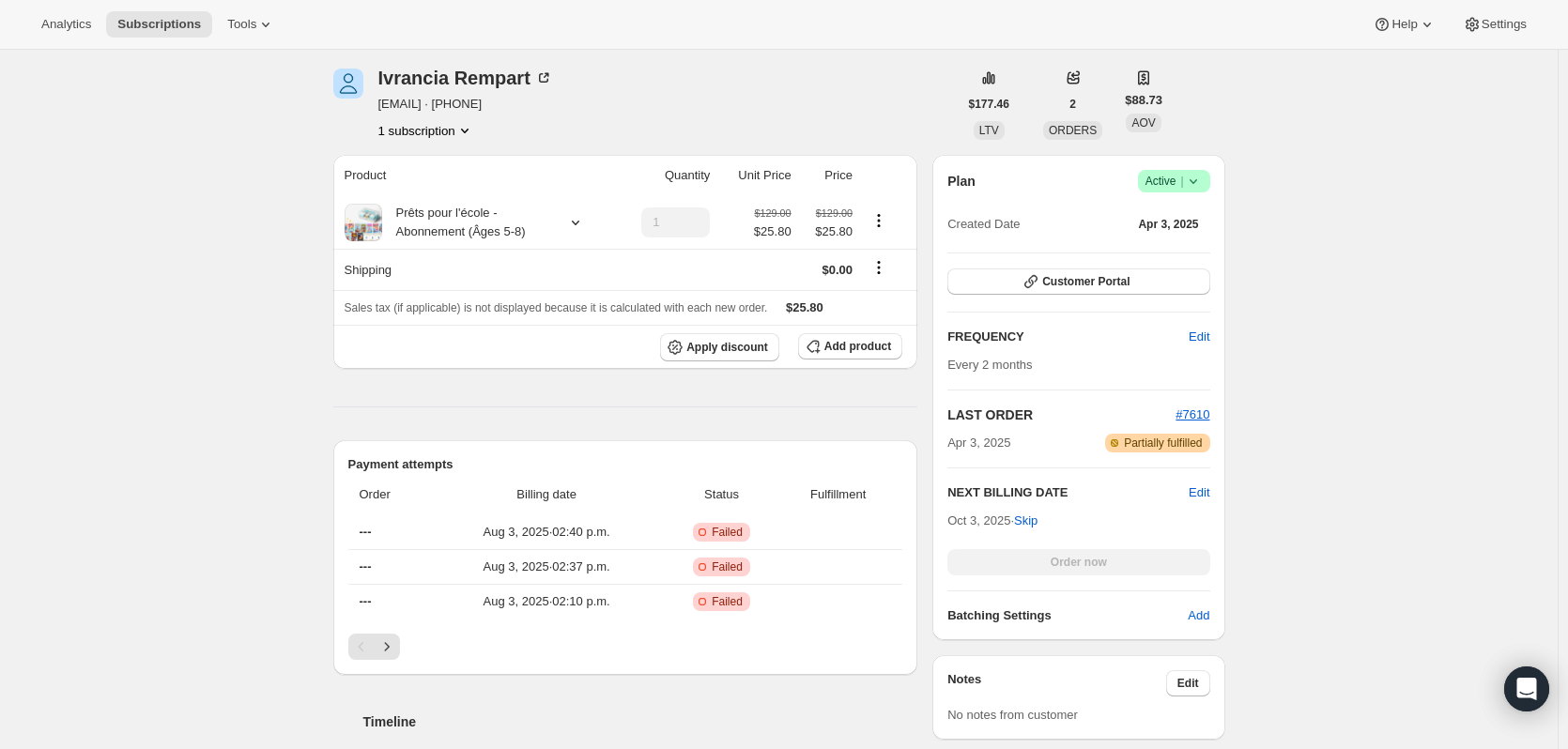click 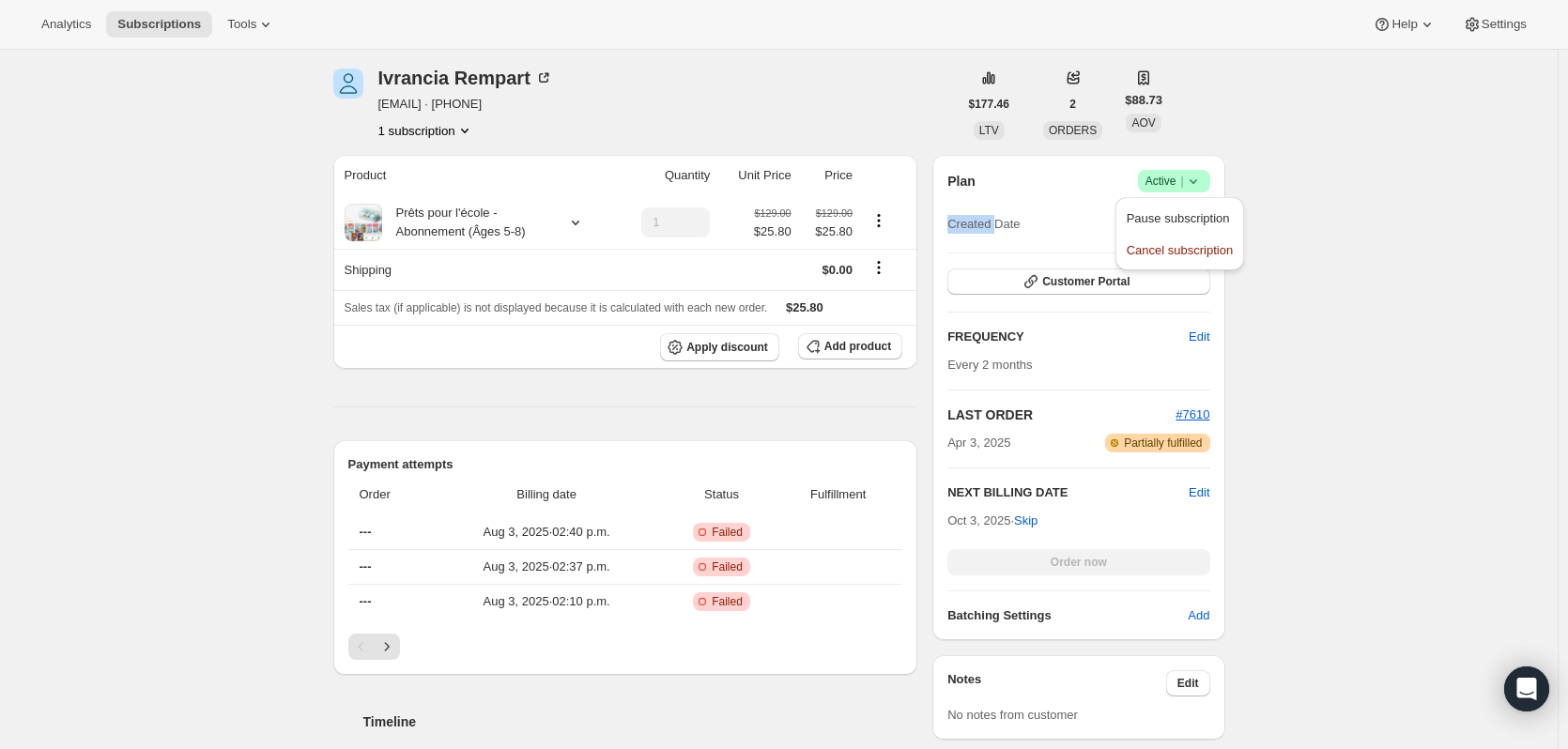 click 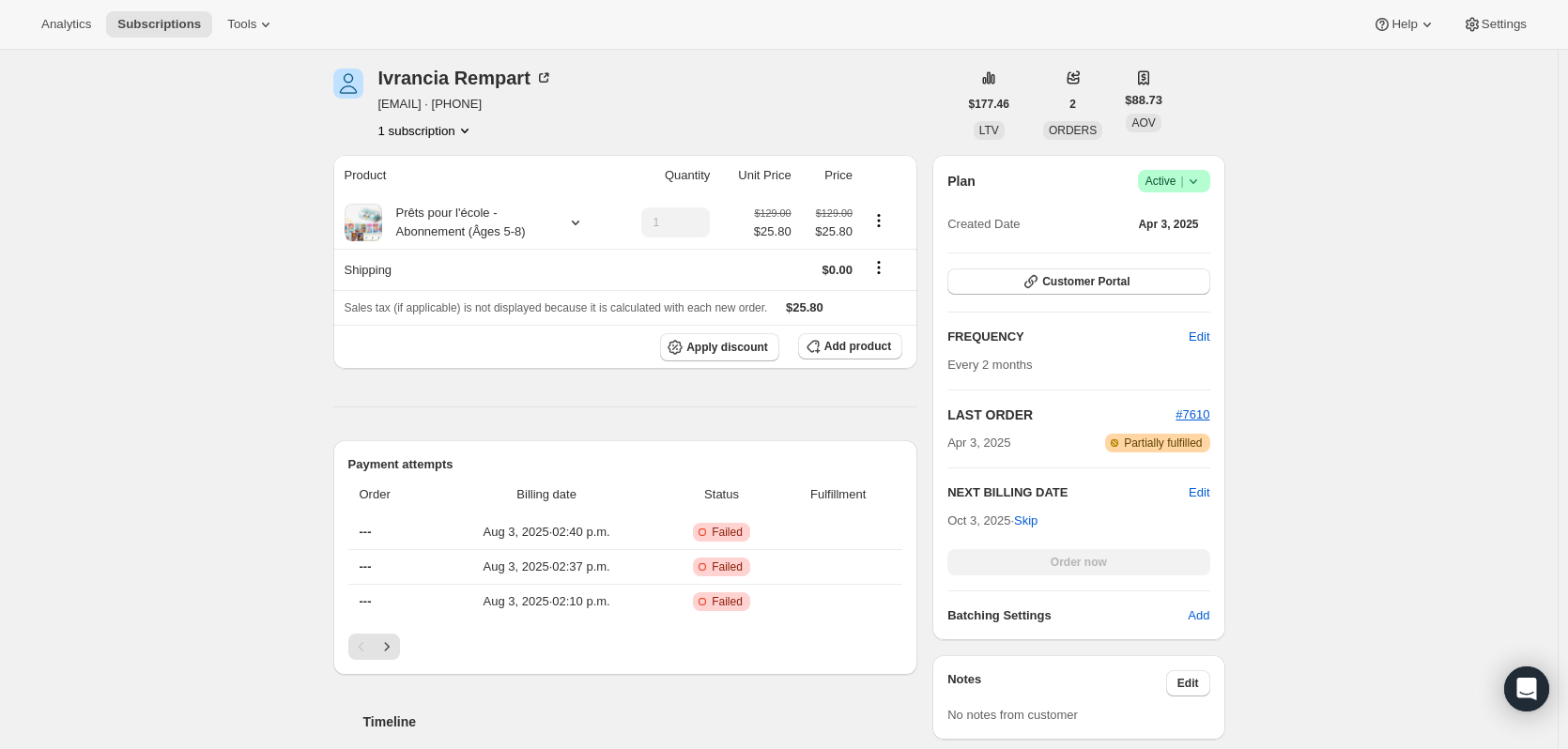 click on "Subscription #14104297523. This page is ready Subscription #14104297523 Success Recurring Success Active Create order Failed payment attempt Failed payment with saved method. We will automatically retry payment on 04/08/2025, 14:40:23. You can also skip or change the next billing date of this subscription to exit the dunning process.  Retry payment Skip Order and Exit Dunning Ivrancia   Rempart francia792@hotmail.com · +15144425772 1 subscription $177.46 LTV 2 ORDERS $88.73 AOV Product Quantity Unit Price Price Prêts pour l'école - Abonnement (Âges 5-8) 1 $129.00 $25.80 $129.00 $25.80 Shipping $0.00 Sales tax (if applicable) is not displayed because it is calculated with each new order.   $25.80 Apply discount Add product Payment attempts Order Billing date Status Fulfillment --- Aug 3, 2025  ·  02:40 p.m. Critical Incomplete Failed --- Aug 3, 2025  ·  02:37 p.m. Critical Incomplete Failed --- Aug 3, 2025  ·  02:10 p.m. Critical Incomplete Failed Timeline Aug 3, 2025 02:40 p.m. 02:40 p.m. 02:37 p.m. |" at bounding box center [778, 917] 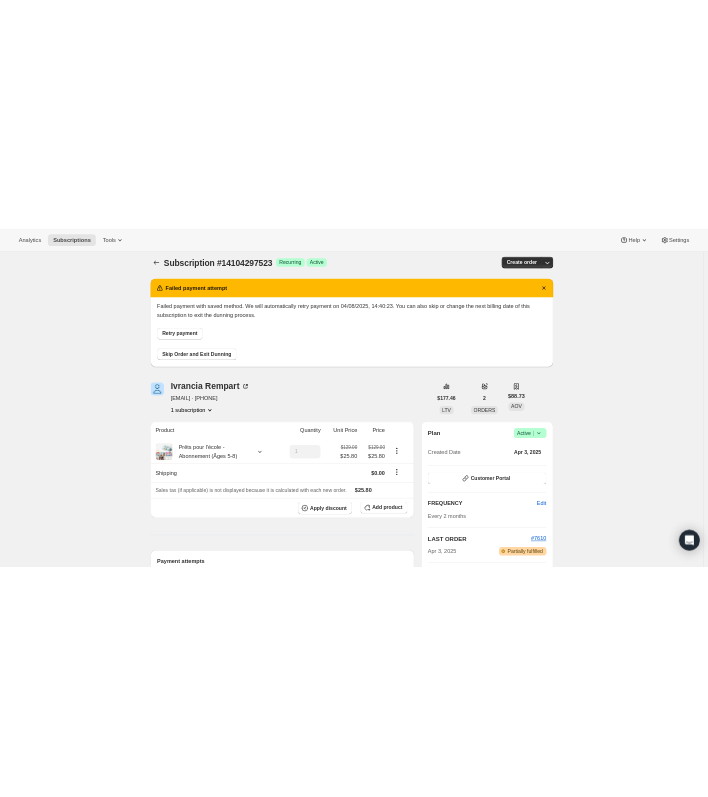 scroll, scrollTop: 0, scrollLeft: 0, axis: both 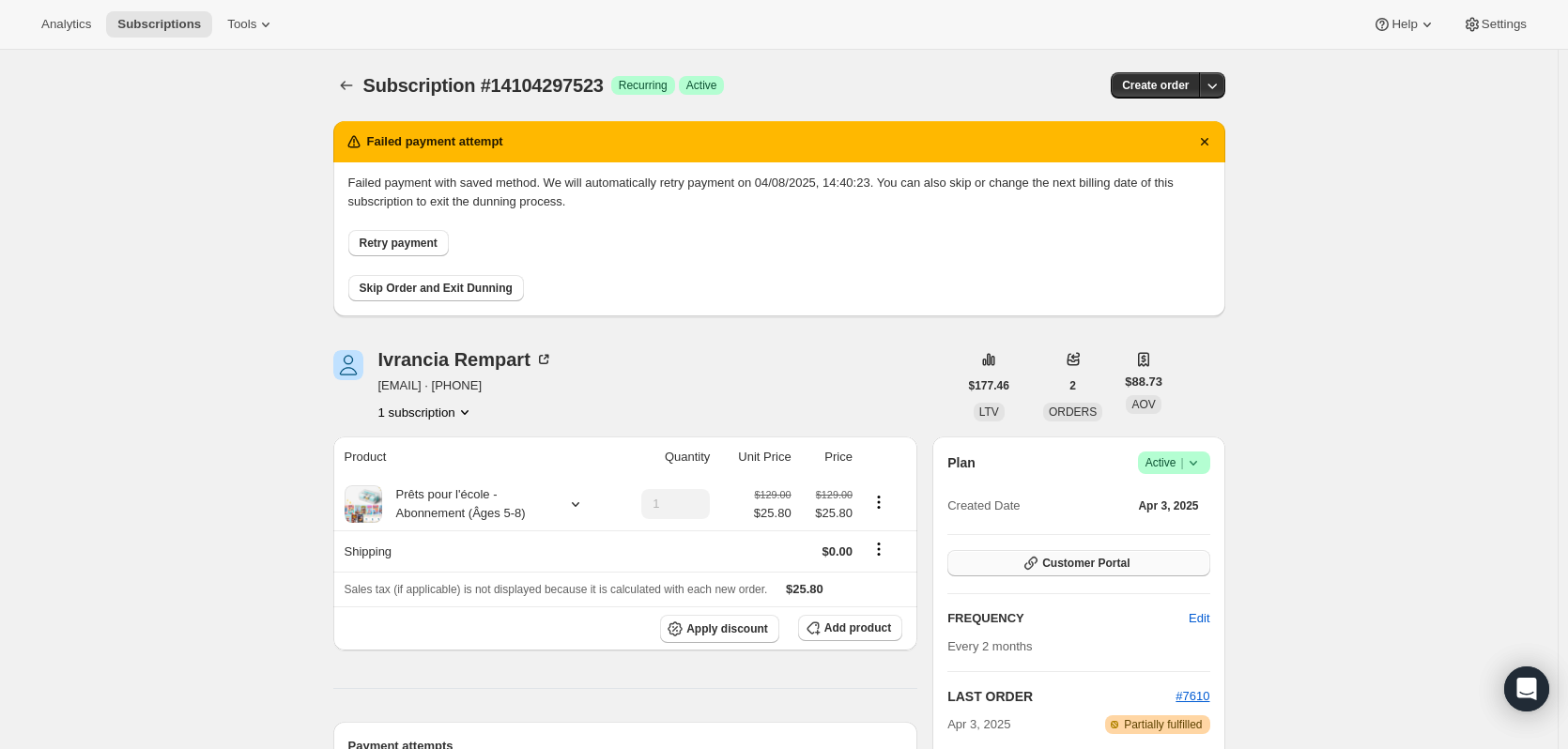 click on "Customer Portal" at bounding box center [1085, 563] 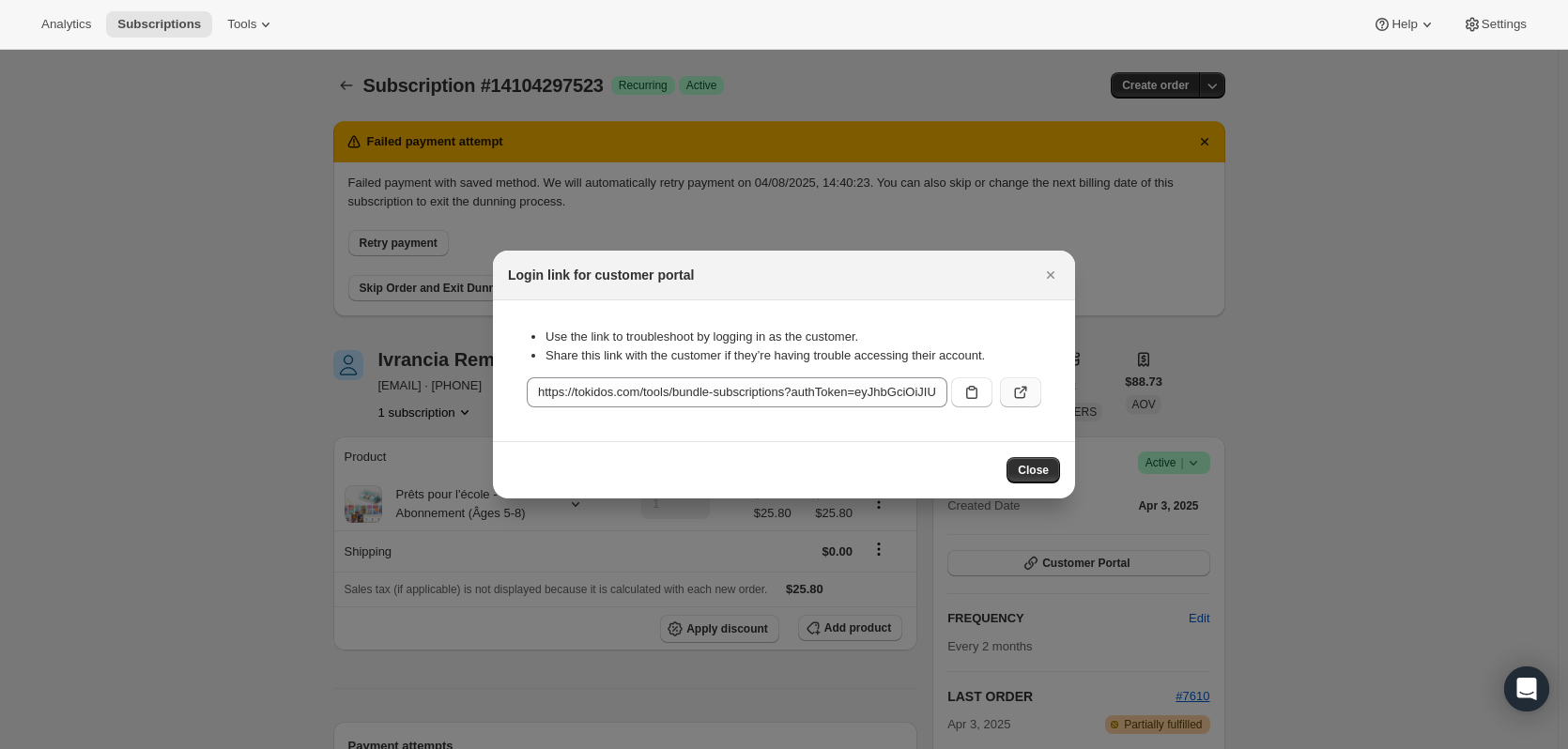 type 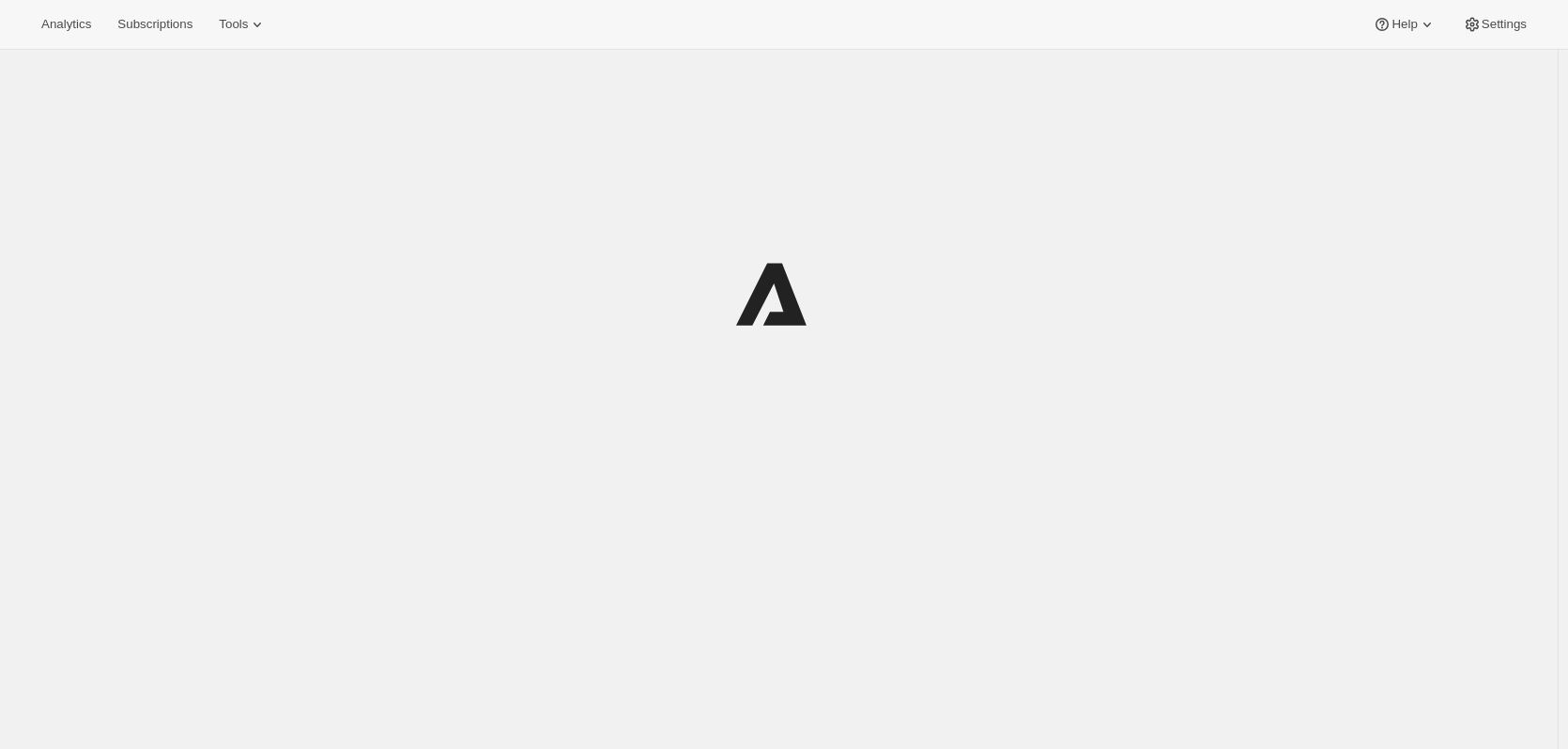 scroll, scrollTop: 0, scrollLeft: 0, axis: both 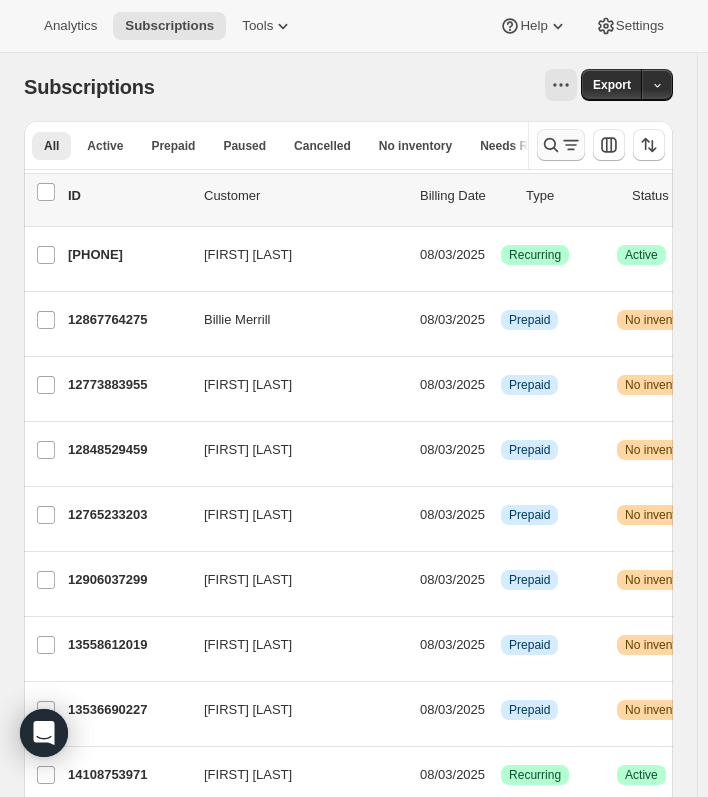 click 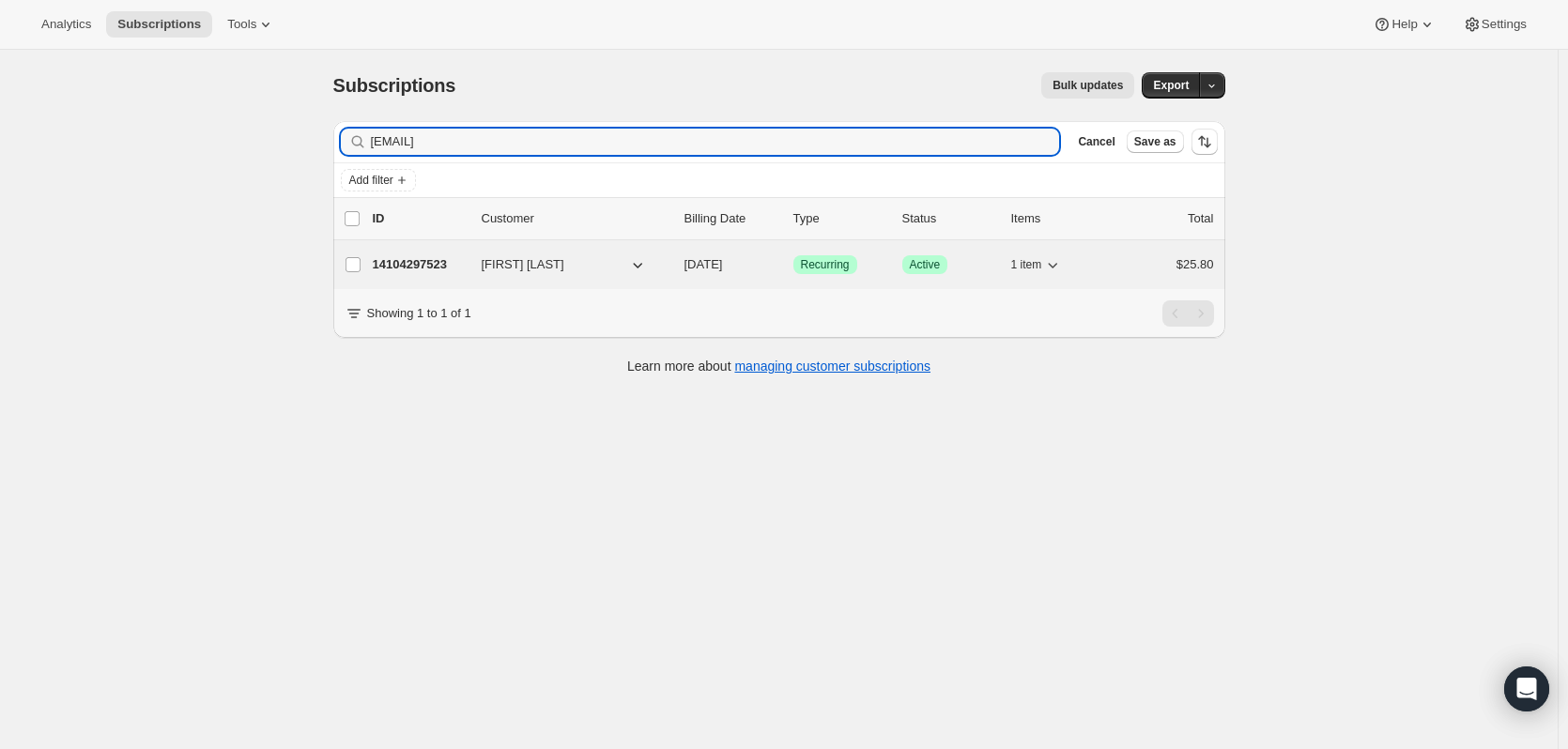 type on "[EMAIL]" 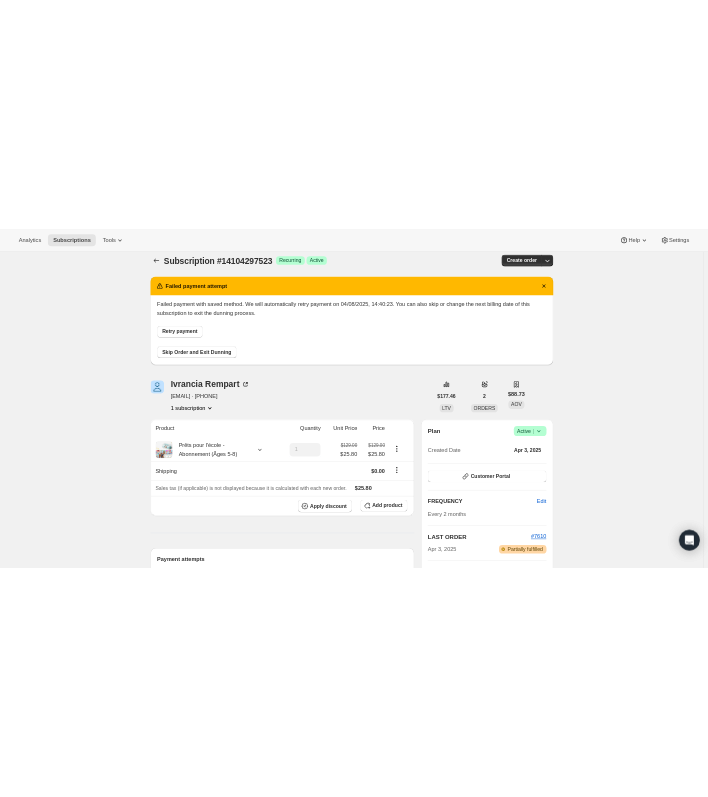 scroll, scrollTop: 0, scrollLeft: 0, axis: both 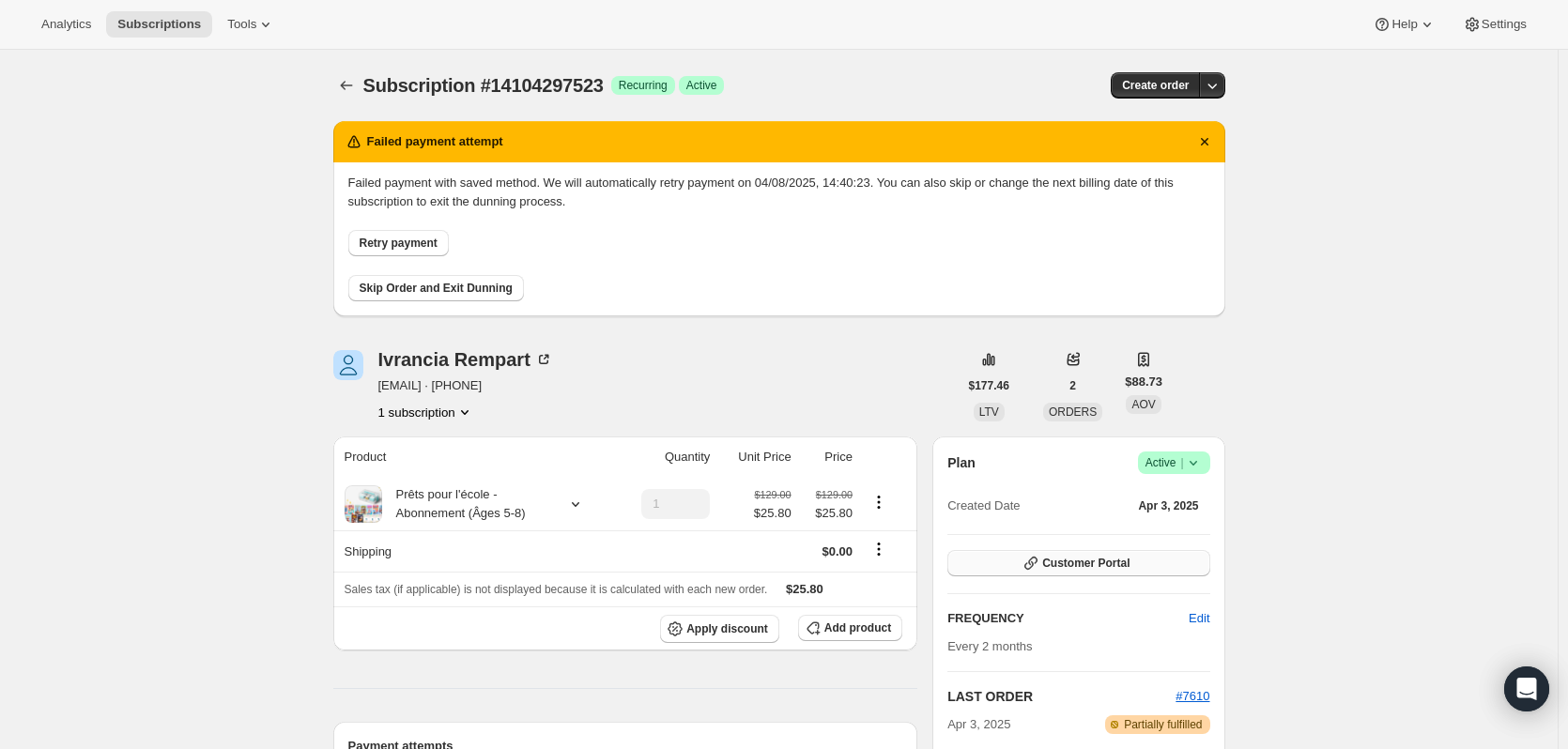 click on "Customer Portal" at bounding box center [1078, 563] 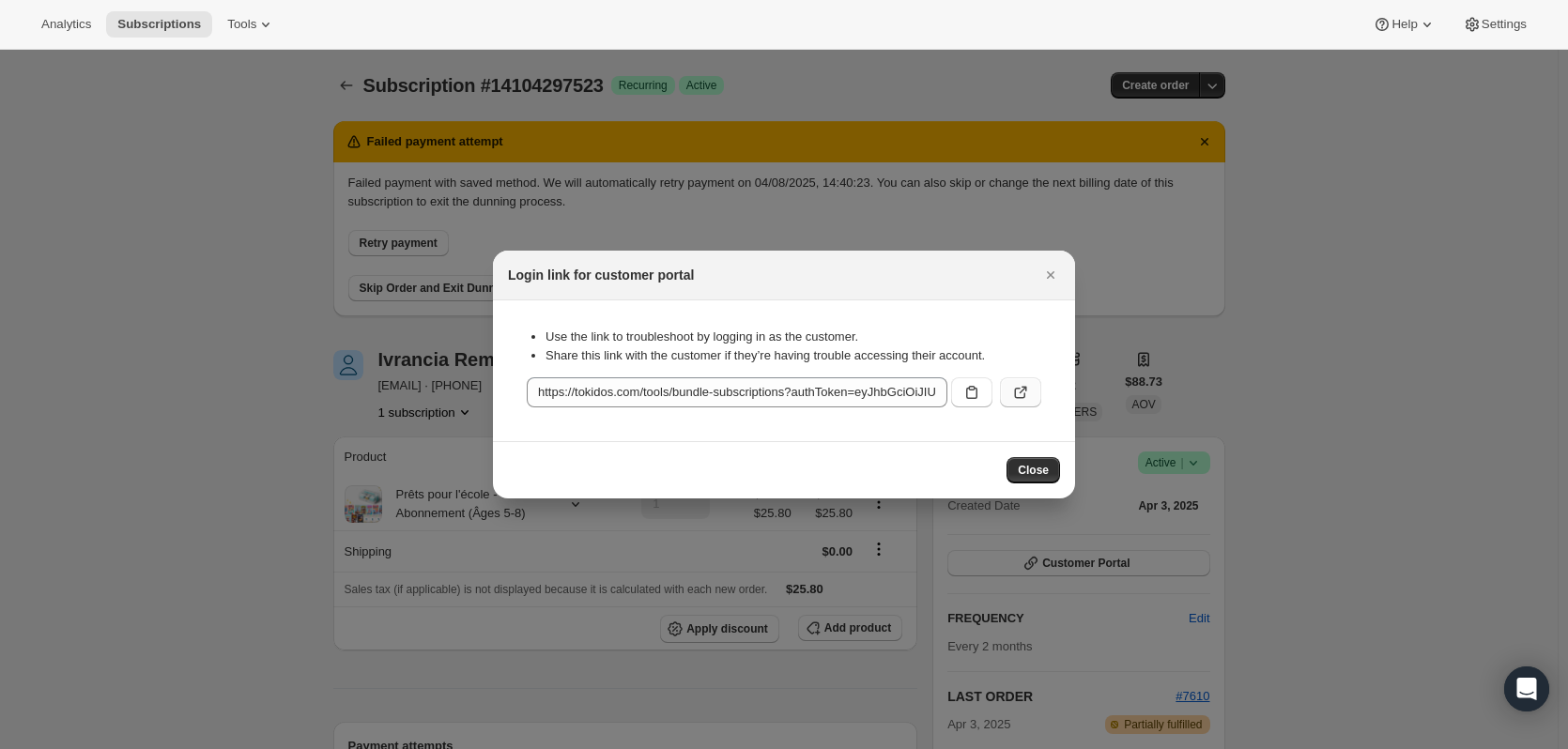 click 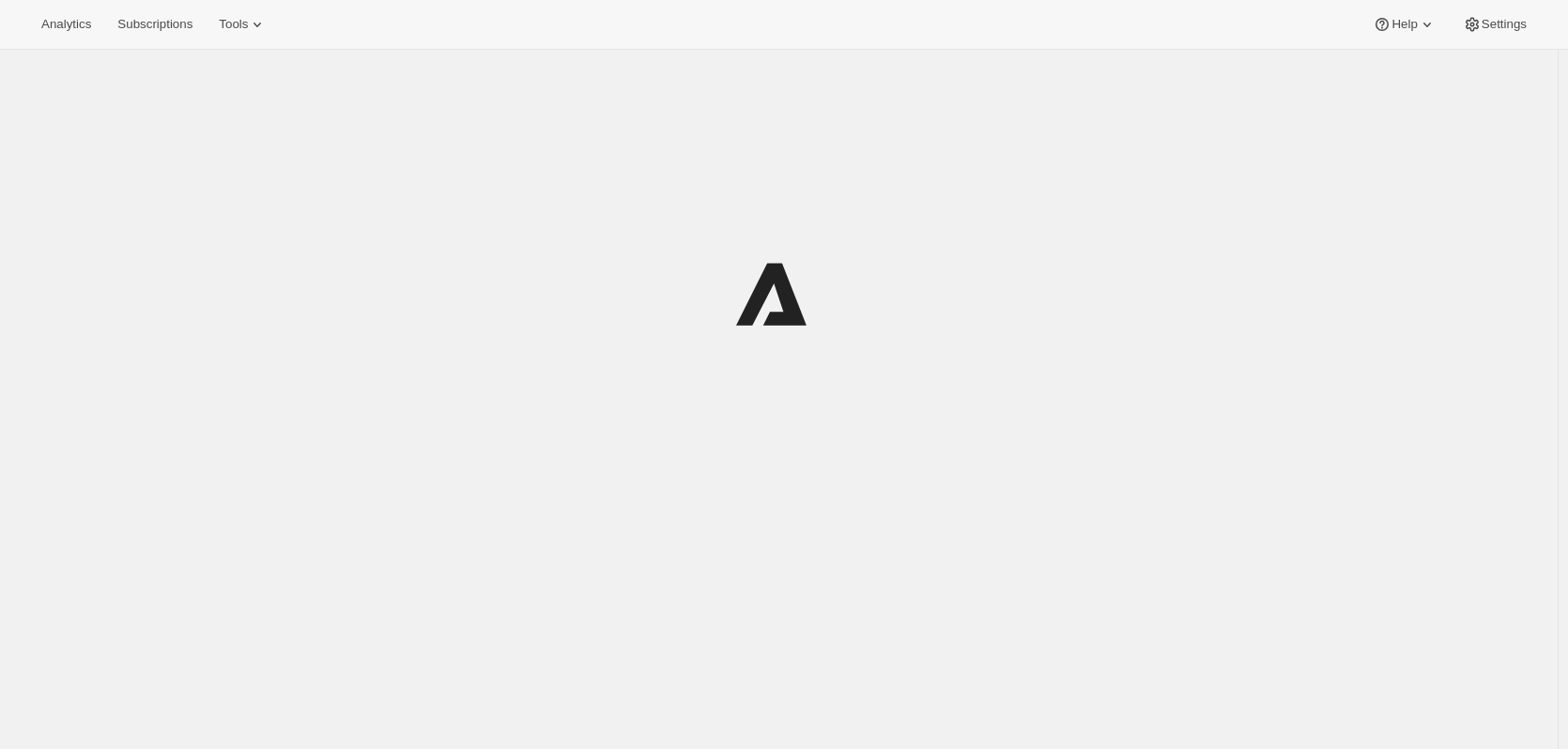 scroll, scrollTop: 0, scrollLeft: 0, axis: both 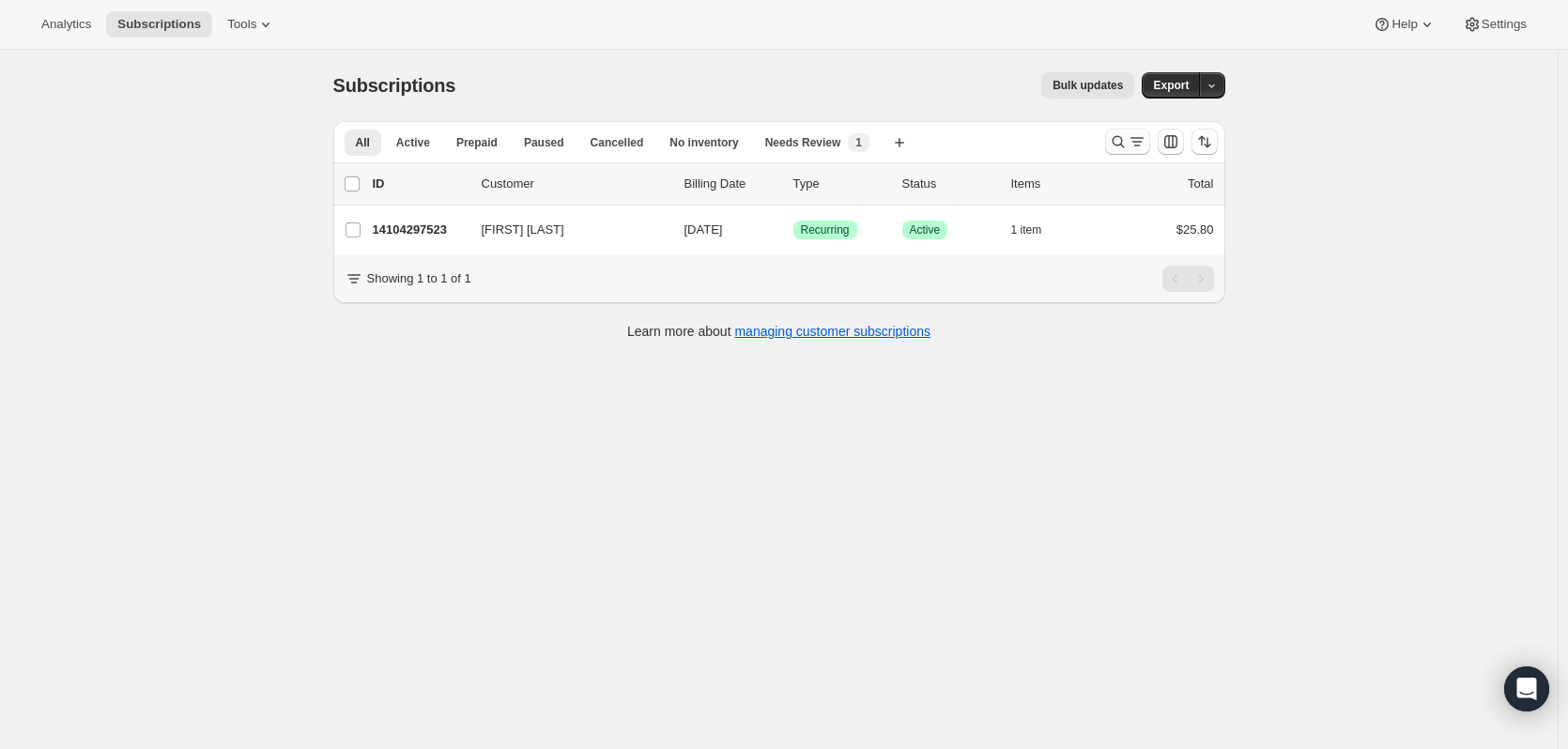 click 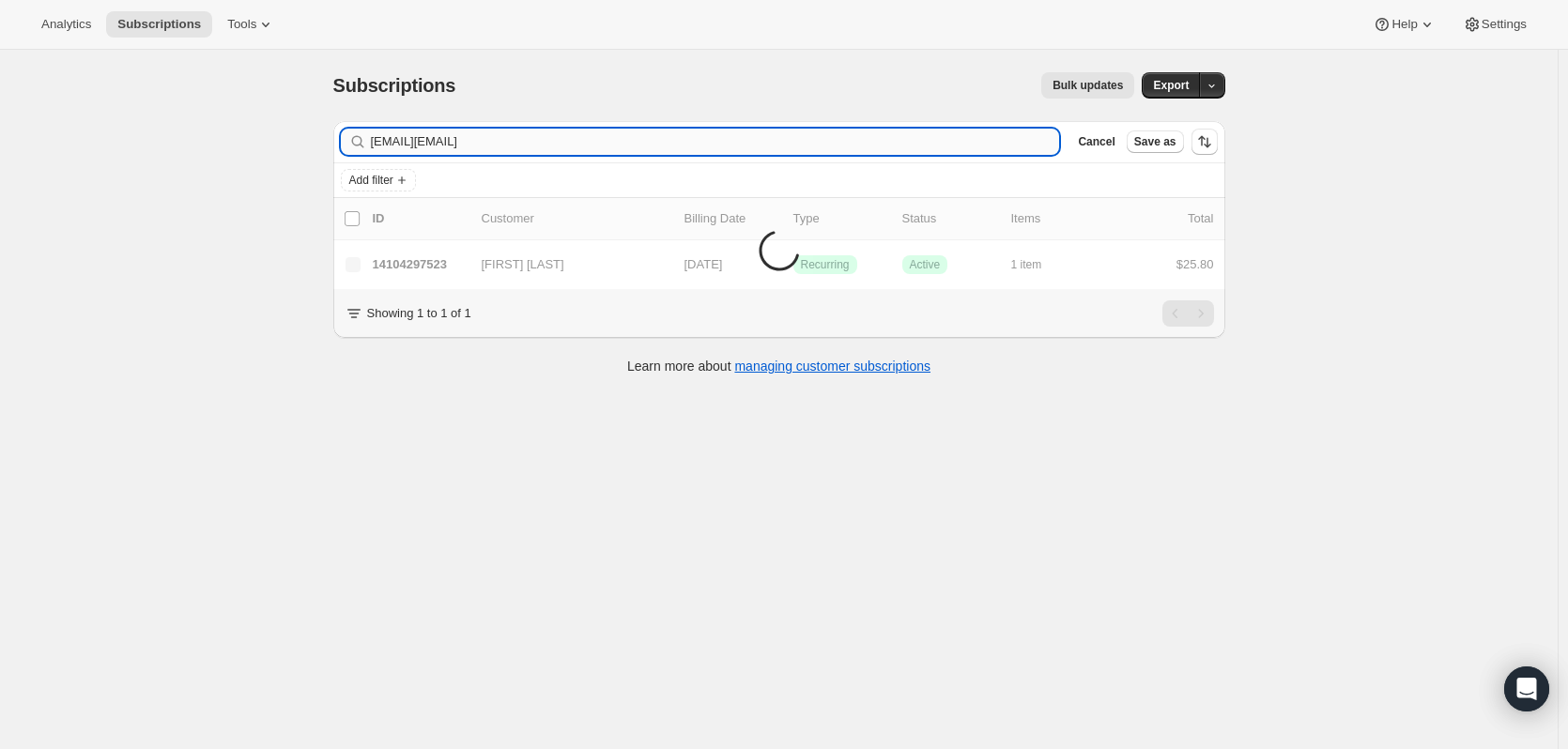 type on "[EMAIL]" 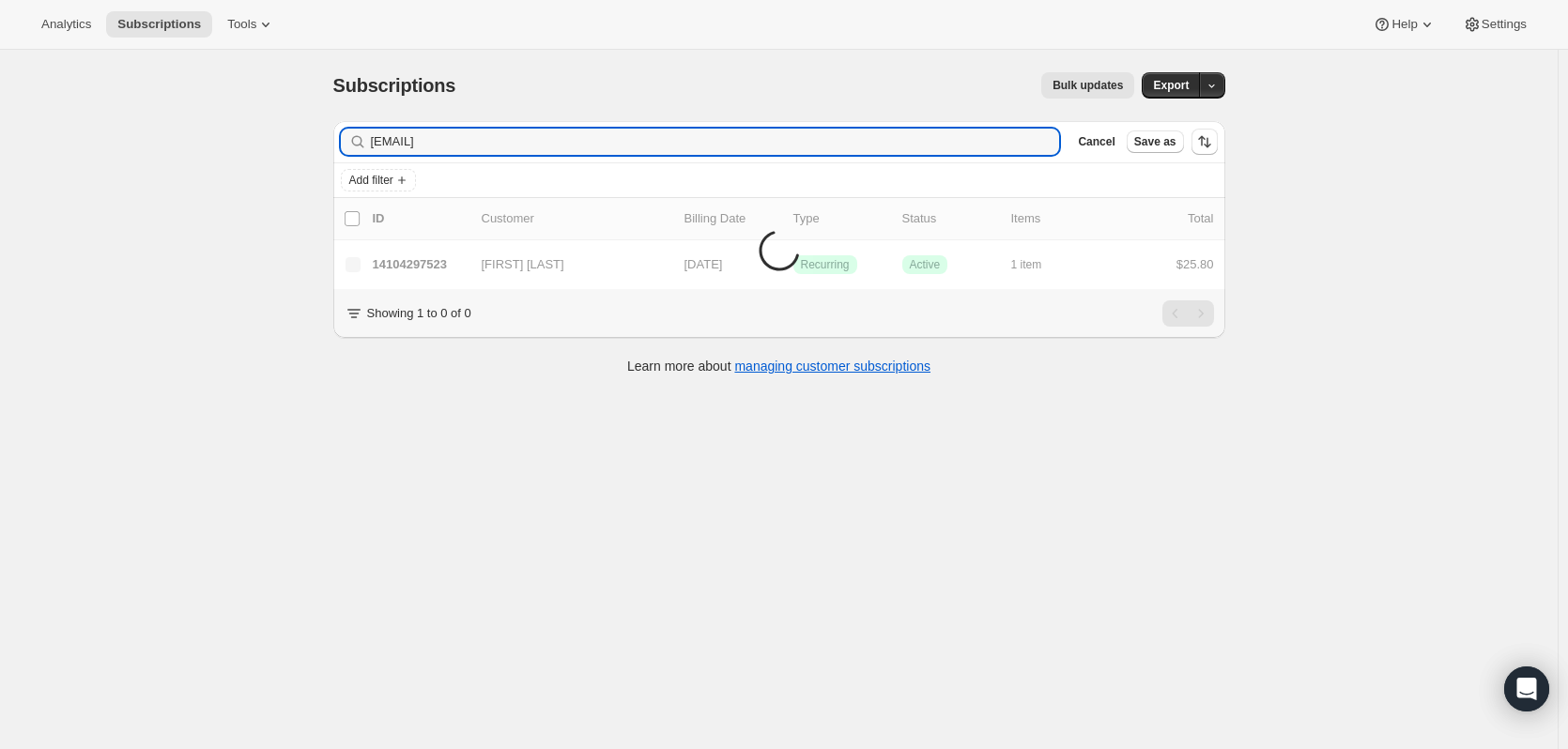 click on "Items are loading" at bounding box center (779, 243) 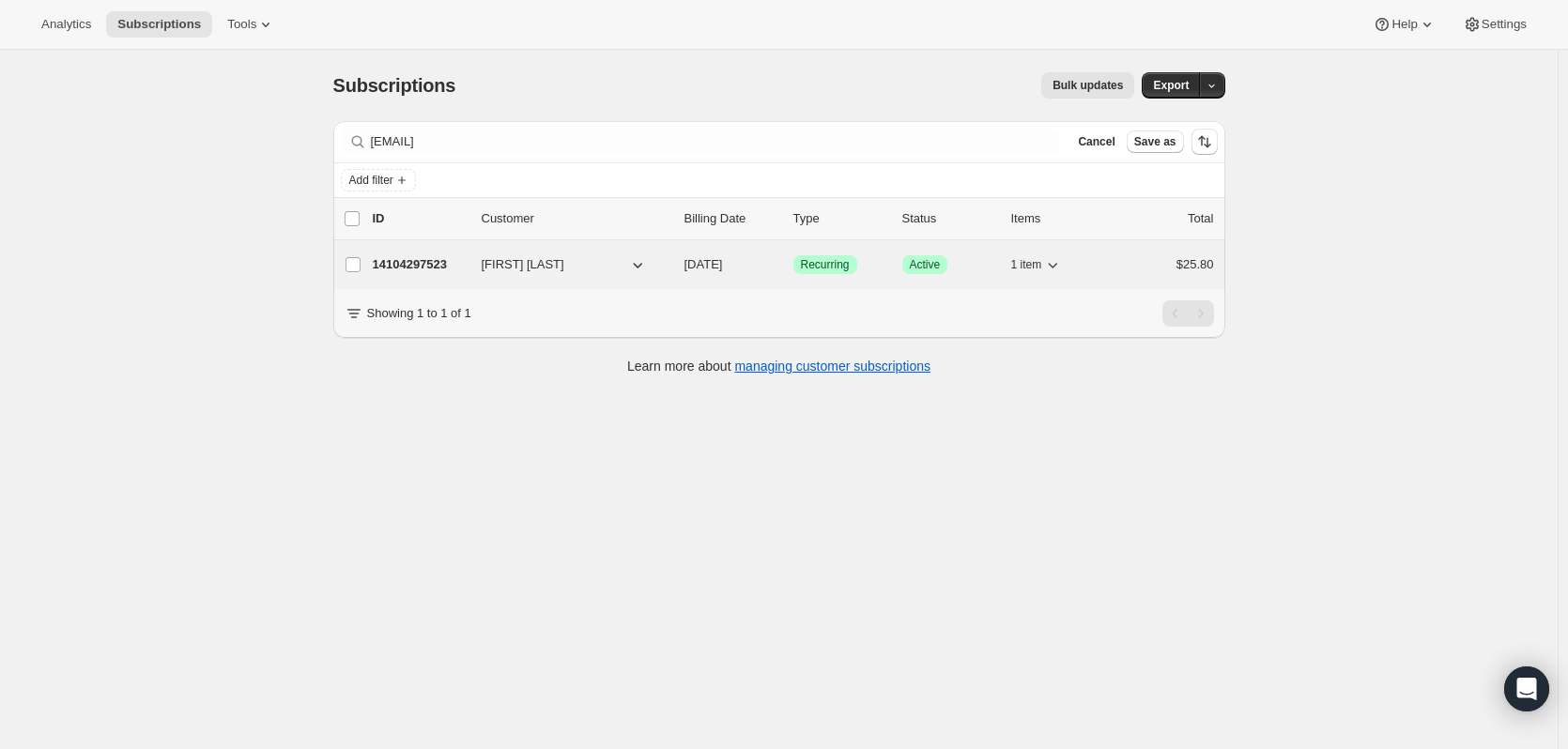 click on "14104297523" at bounding box center (420, 265) 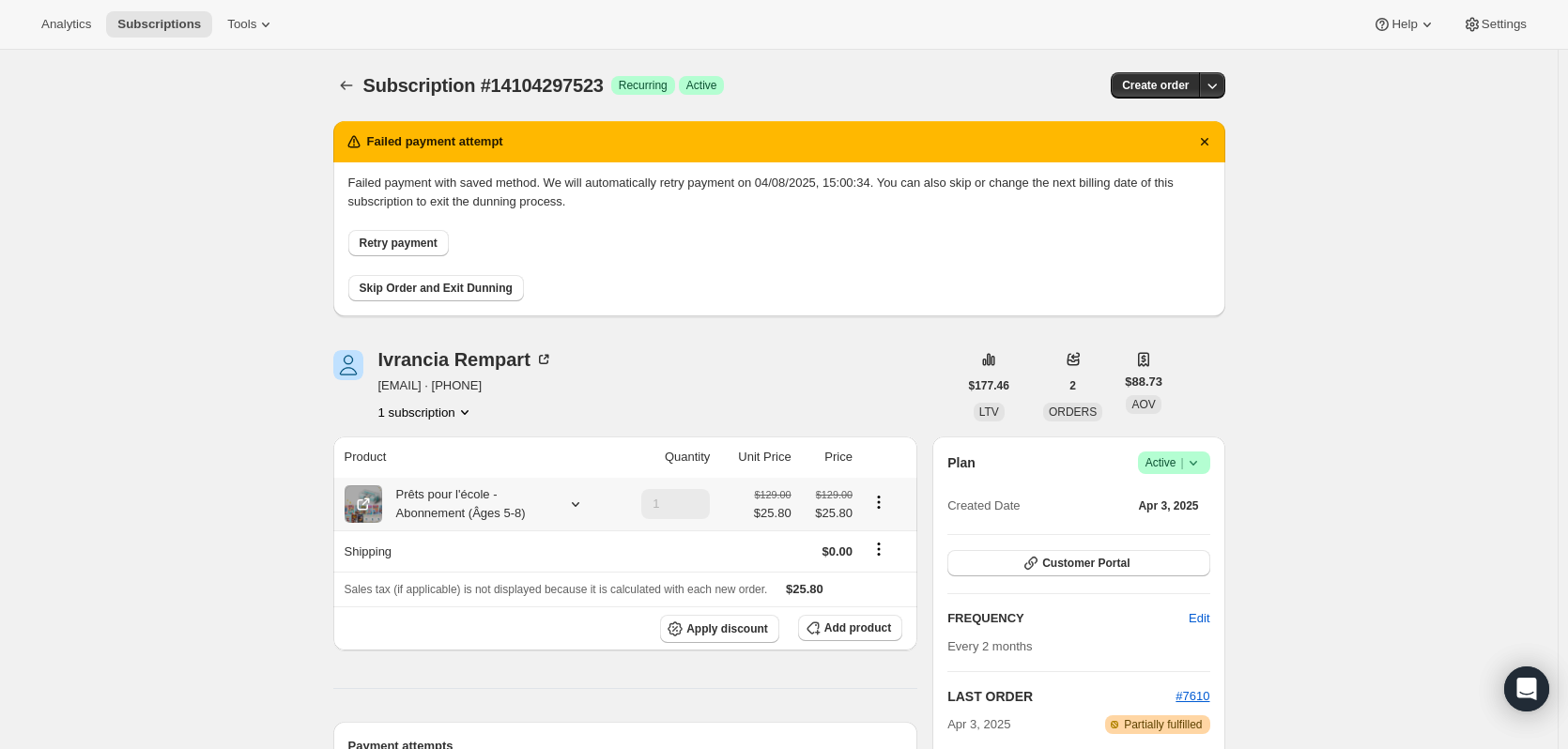 click 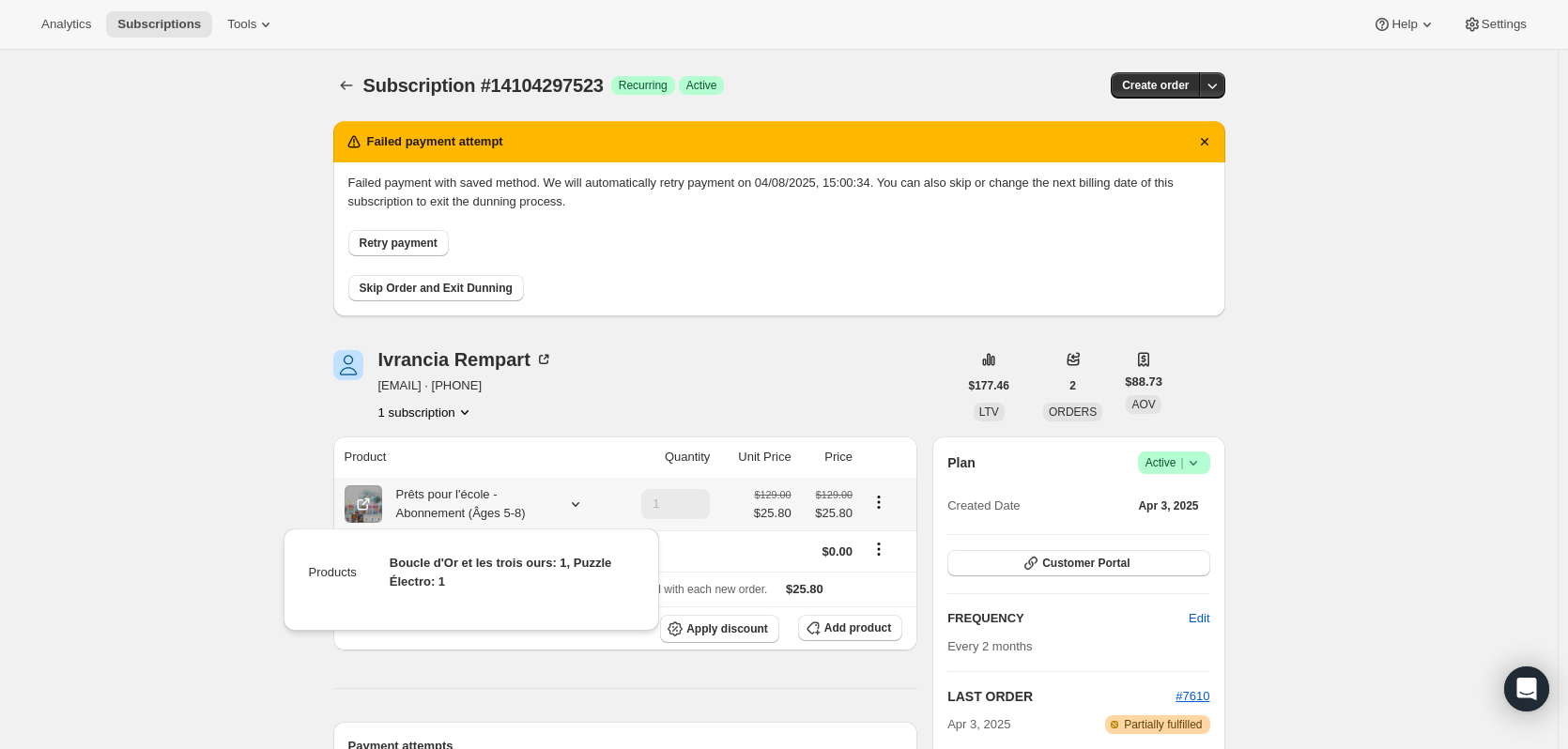click 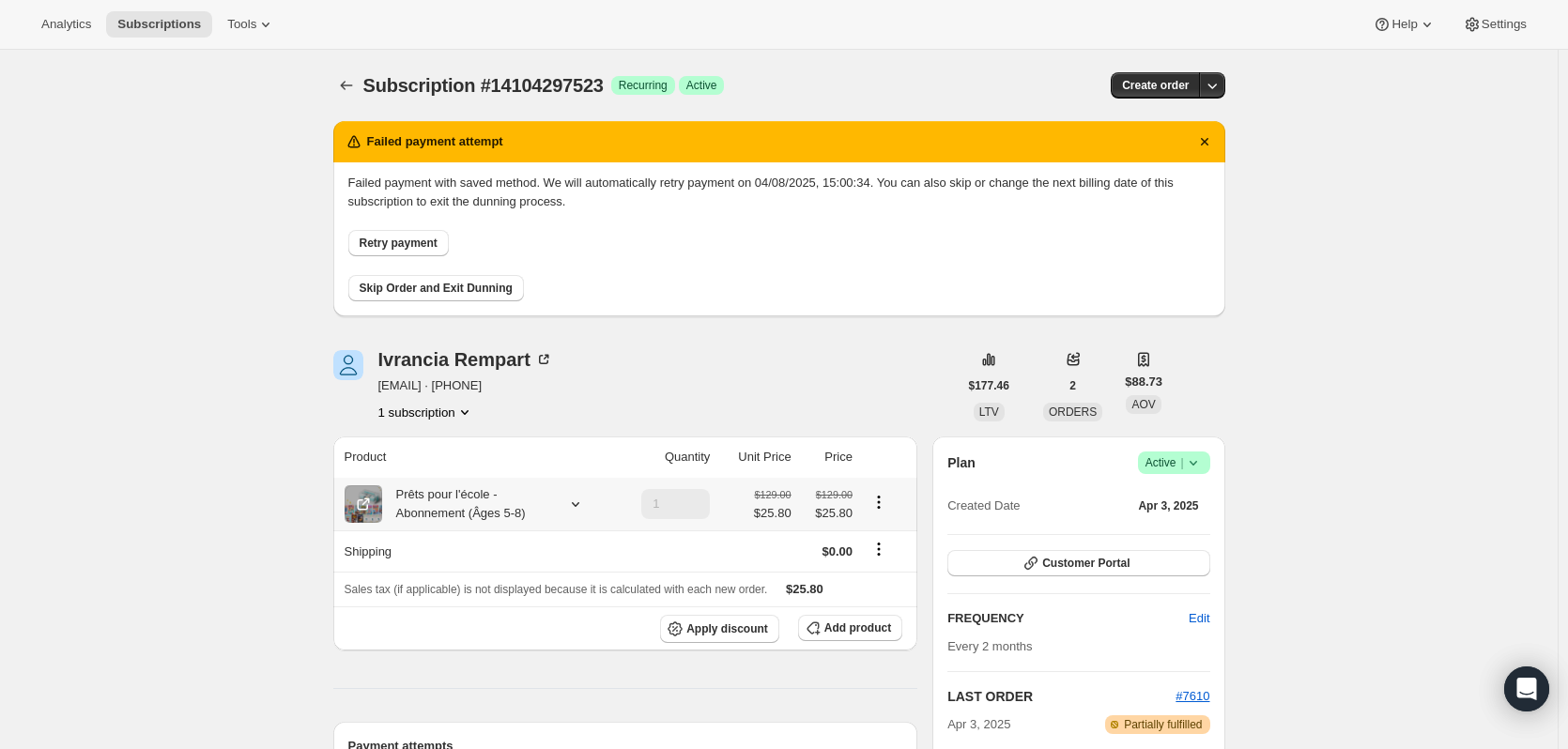 click 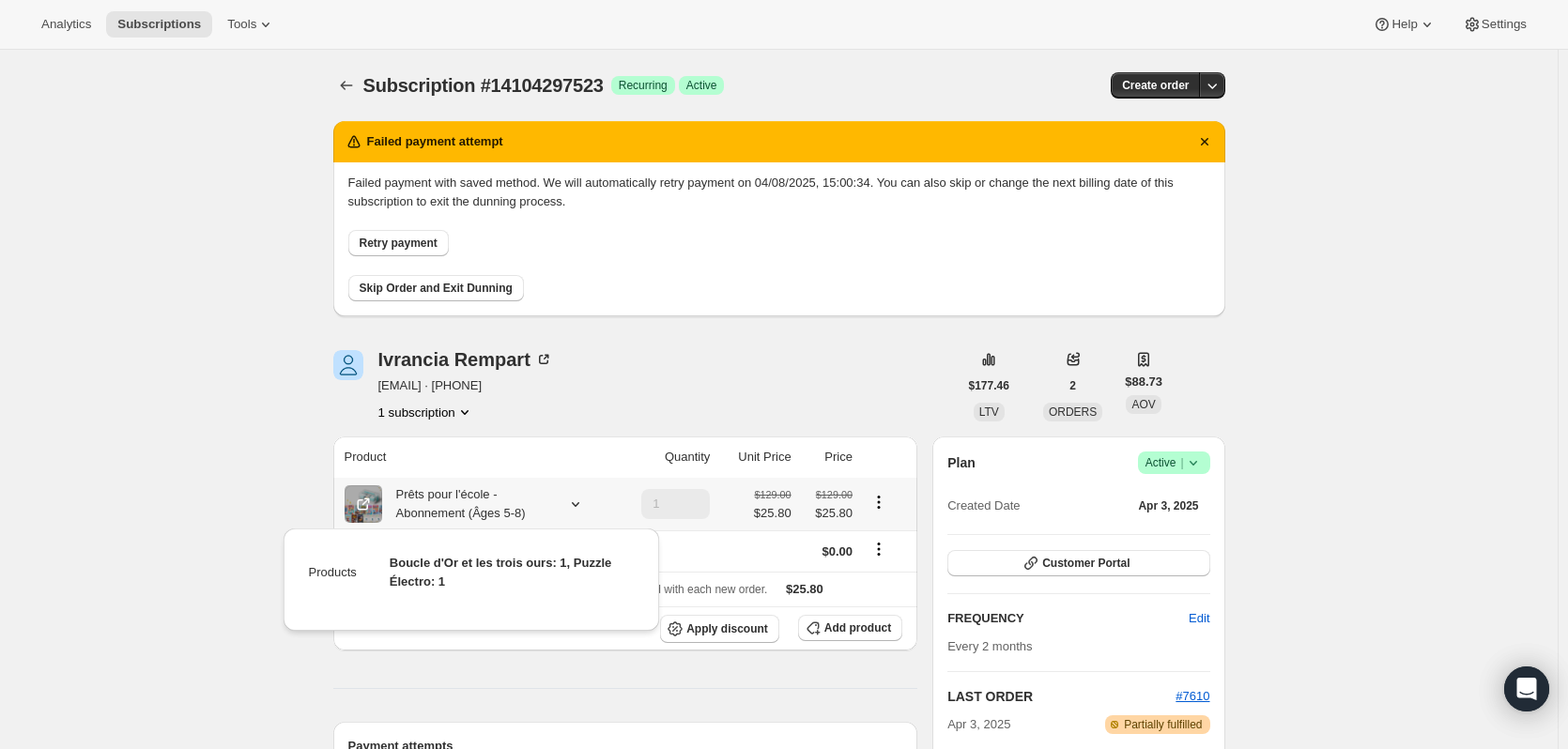 drag, startPoint x: 586, startPoint y: 506, endPoint x: 557, endPoint y: 508, distance: 29.06888 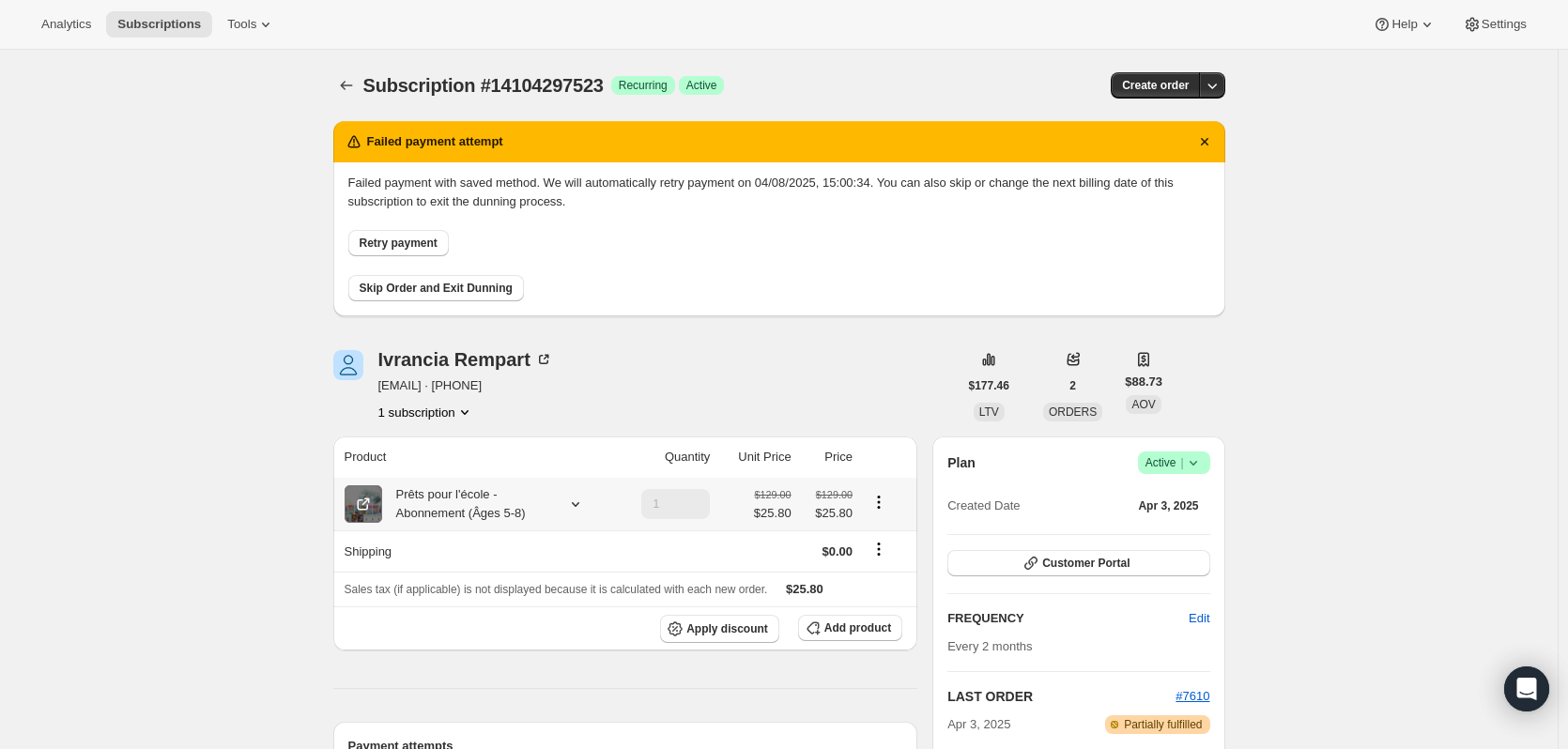 click 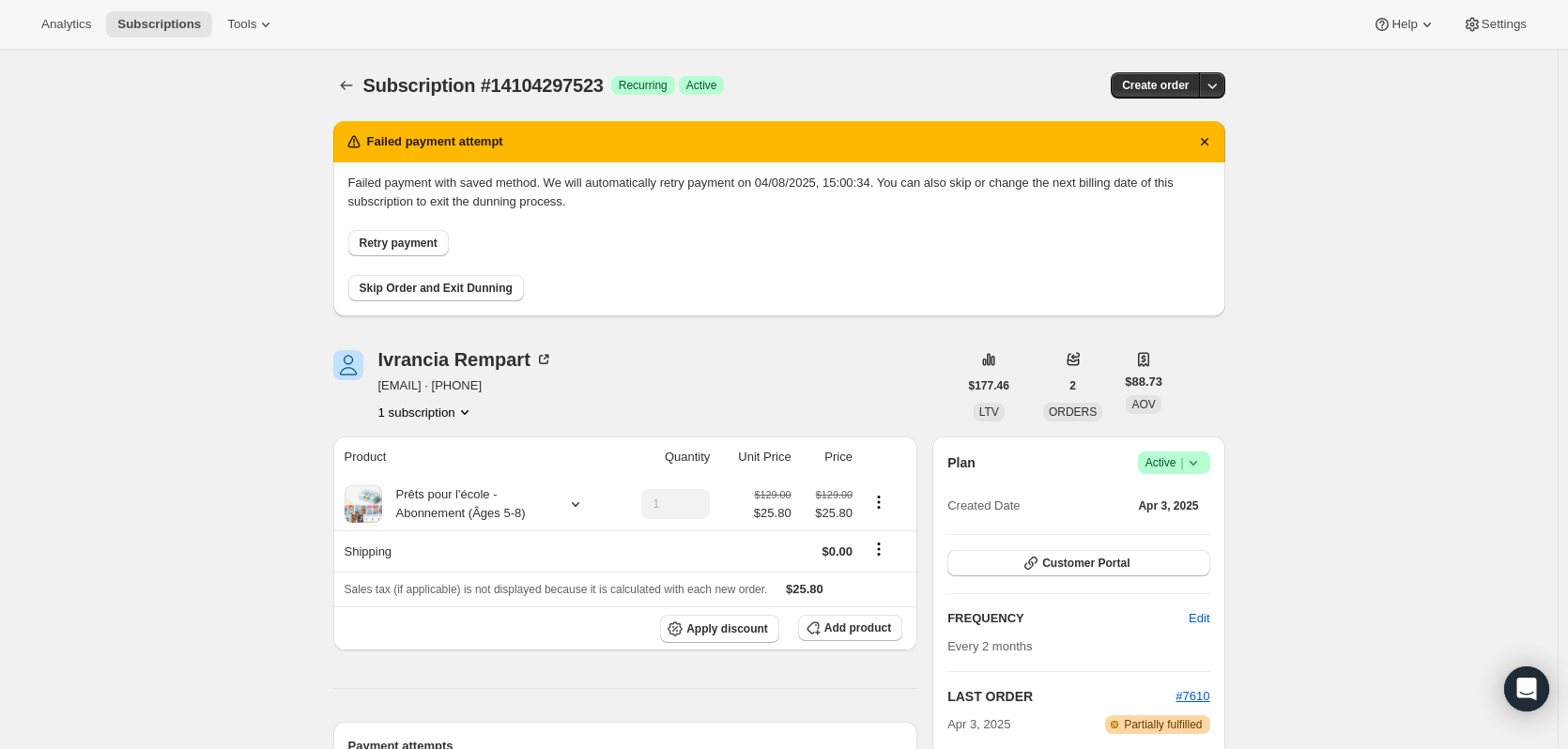 click 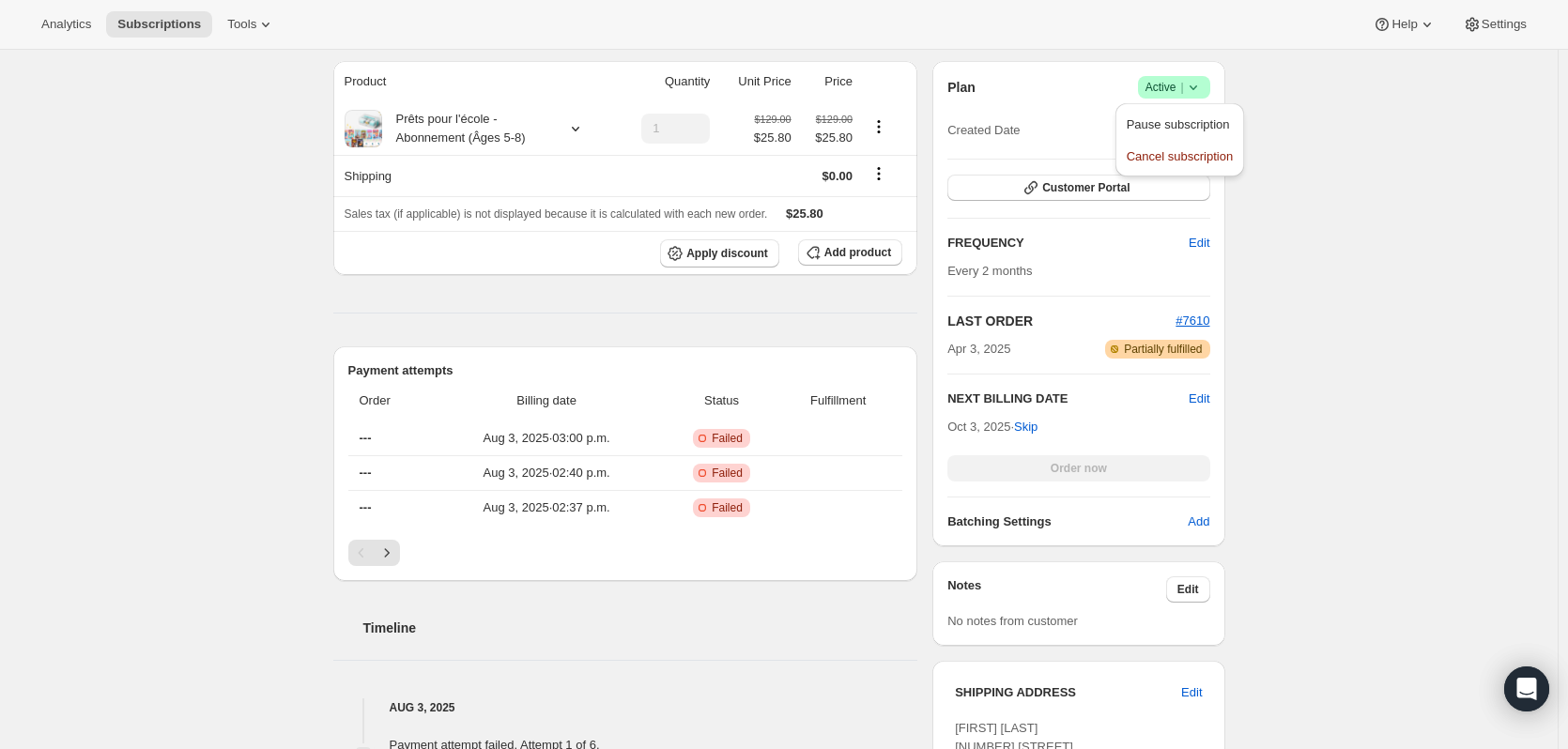 click on "Subscription #14104297523. This page is ready Subscription #14104297523 Success Recurring Success Active Create order Failed payment attempt Failed payment with saved method. We will automatically retry payment on 04/08/2025, 15:00:34. You can also skip or change the next billing date of this subscription to exit the dunning process.  Retry payment Skip Order and Exit Dunning Ivrancia   Rempart francia792@hotmail.com · +15144425772 1 subscription $177.46 LTV 2 ORDERS $88.73 AOV Product Quantity Unit Price Price Prêts pour l'école - Abonnement (Âges 5-8) 1 $129.00 $25.80 $129.00 $25.80 Shipping $0.00 Sales tax (if applicable) is not displayed because it is calculated with each new order.   $25.80 Apply discount Add product Payment attempts Order Billing date Status Fulfillment --- Aug 3, 2025  ·  03:00 p.m. Critical Incomplete Failed --- Aug 3, 2025  ·  02:40 p.m. Critical Incomplete Failed --- Aug 3, 2025  ·  02:37 p.m. Critical Incomplete Failed Timeline Aug 3, 2025 03:00 p.m. 03:00 p.m. 02:40 p.m. |" at bounding box center (778, 872) 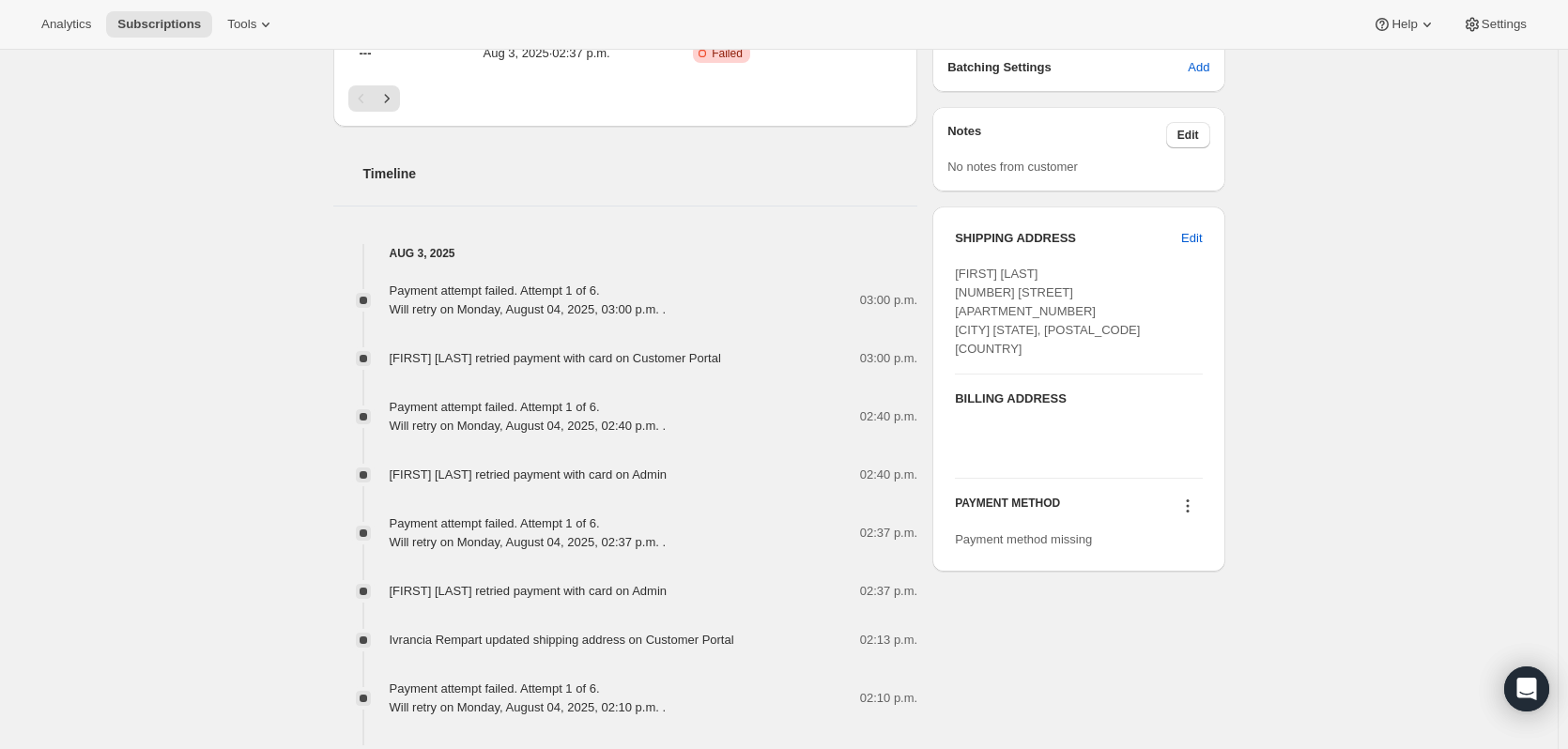 scroll, scrollTop: 845, scrollLeft: 0, axis: vertical 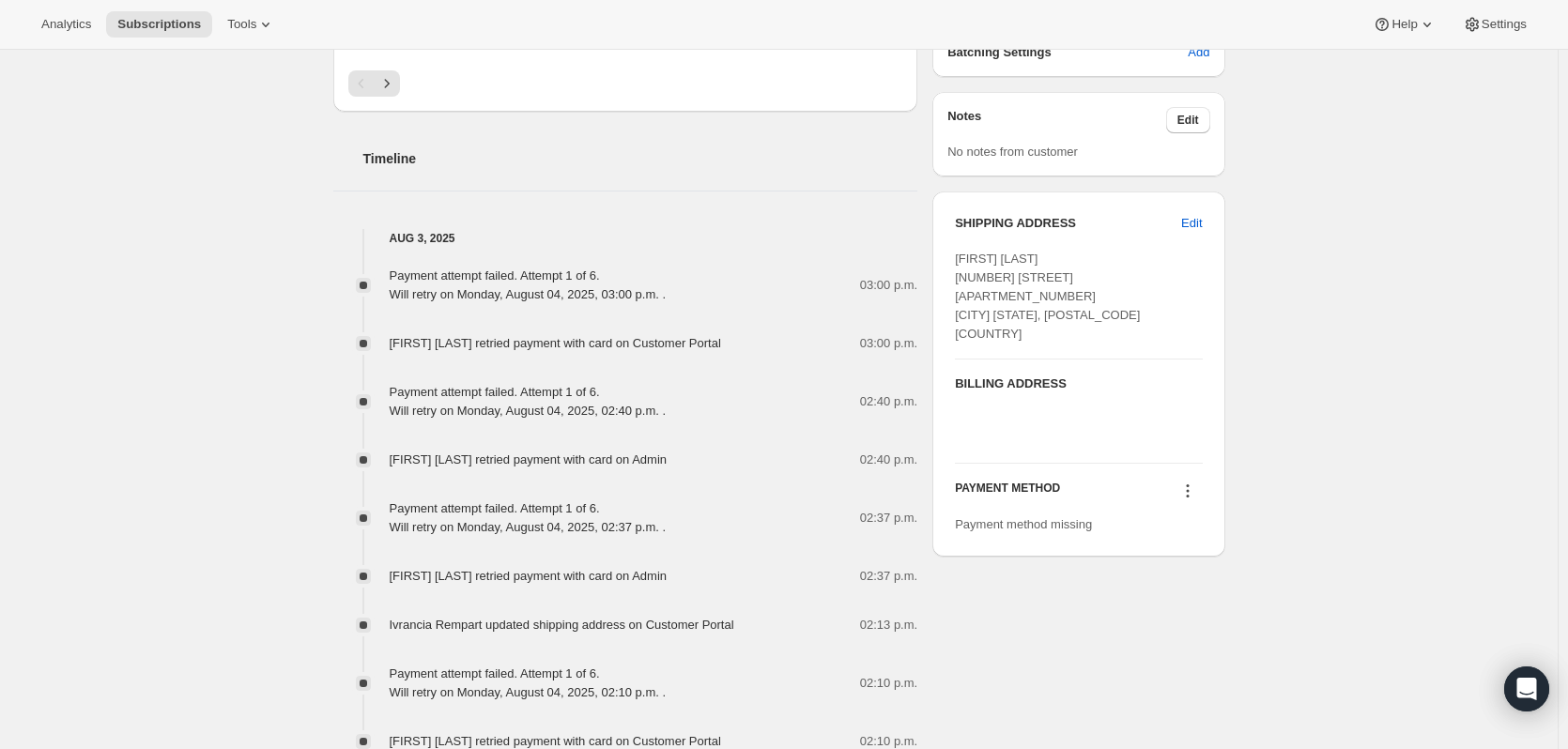 click on "Subscription #14104297523. This page is ready Subscription #14104297523 Success Recurring Success Active Create order Failed payment attempt Failed payment with saved method. We will automatically retry payment on 04/08/2025, 15:00:34. You can also skip or change the next billing date of this subscription to exit the dunning process.  Retry payment Skip Order and Exit Dunning Ivrancia   Rempart francia792@hotmail.com · +15144425772 1 subscription $177.46 LTV 2 ORDERS $88.73 AOV Product Quantity Unit Price Price Prêts pour l'école - Abonnement (Âges 5-8) 1 $129.00 $25.80 $129.00 $25.80 Shipping $0.00 Sales tax (if applicable) is not displayed because it is calculated with each new order.   $25.80 Apply discount Add product Payment attempts Order Billing date Status Fulfillment --- Aug 3, 2025  ·  03:00 p.m. Critical Incomplete Failed --- Aug 3, 2025  ·  02:40 p.m. Critical Incomplete Failed --- Aug 3, 2025  ·  02:37 p.m. Critical Incomplete Failed Timeline Aug 3, 2025 03:00 p.m. 03:00 p.m. 02:40 p.m. |" at bounding box center (778, 403) 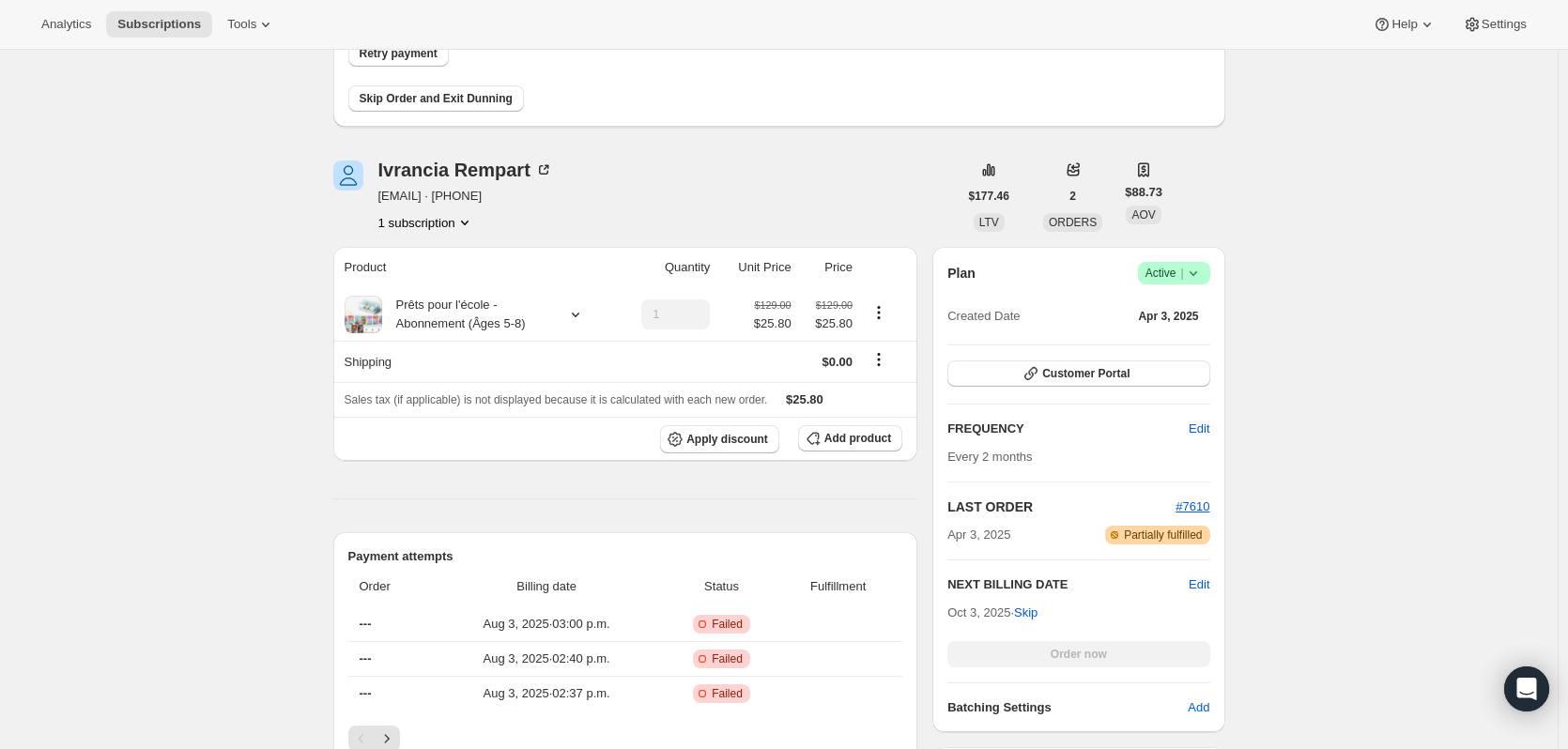 scroll, scrollTop: 120, scrollLeft: 0, axis: vertical 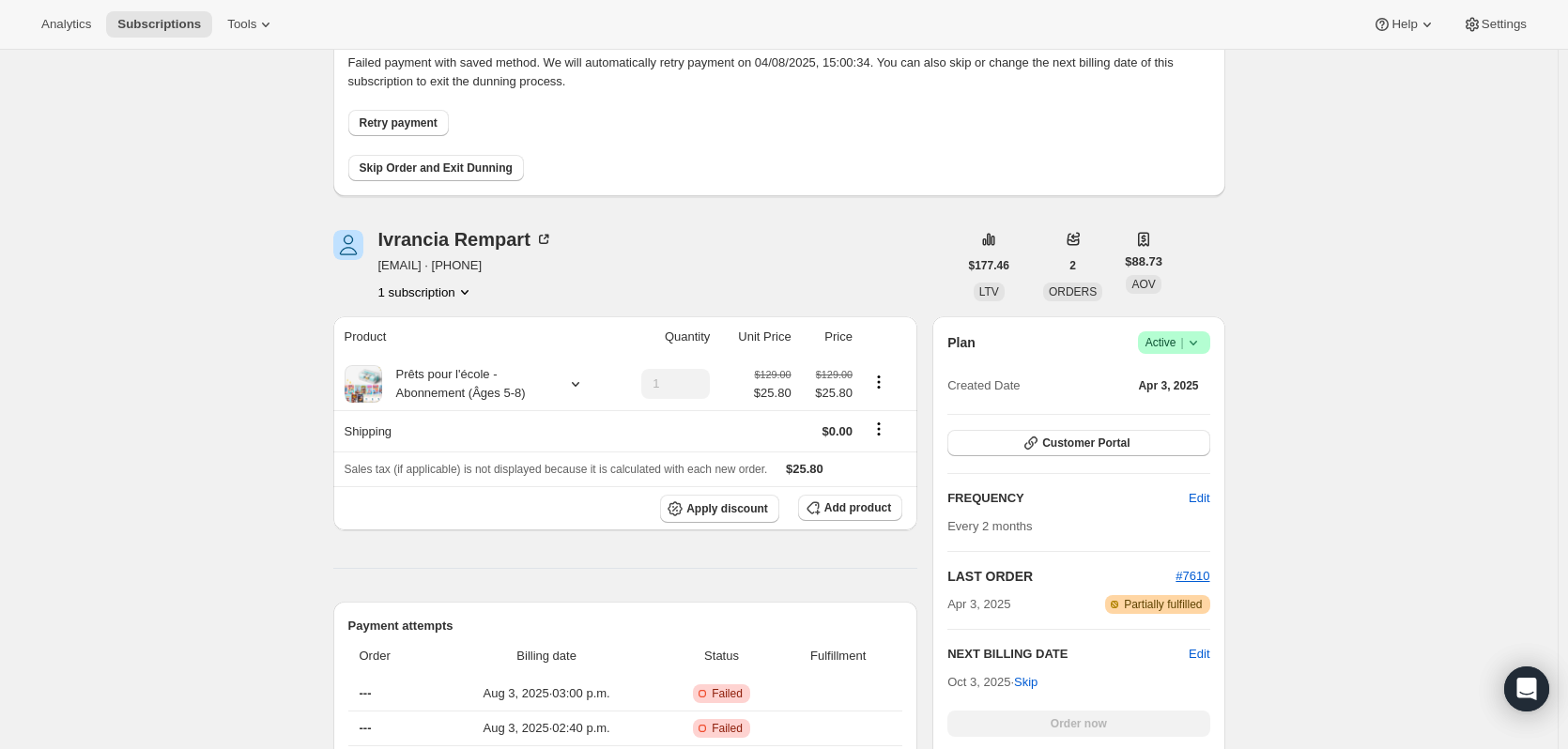 click 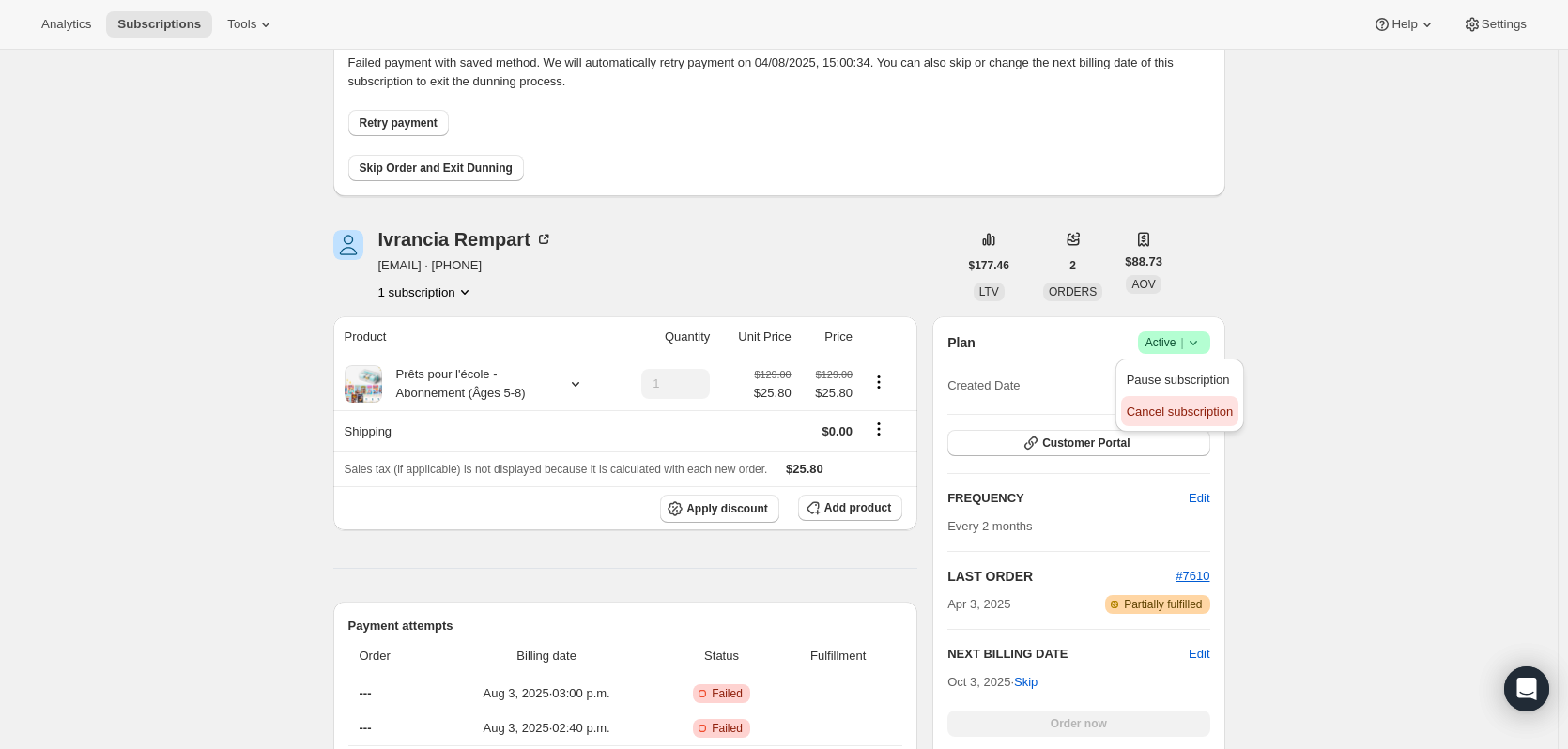 click on "Cancel subscription" at bounding box center (1179, 411) 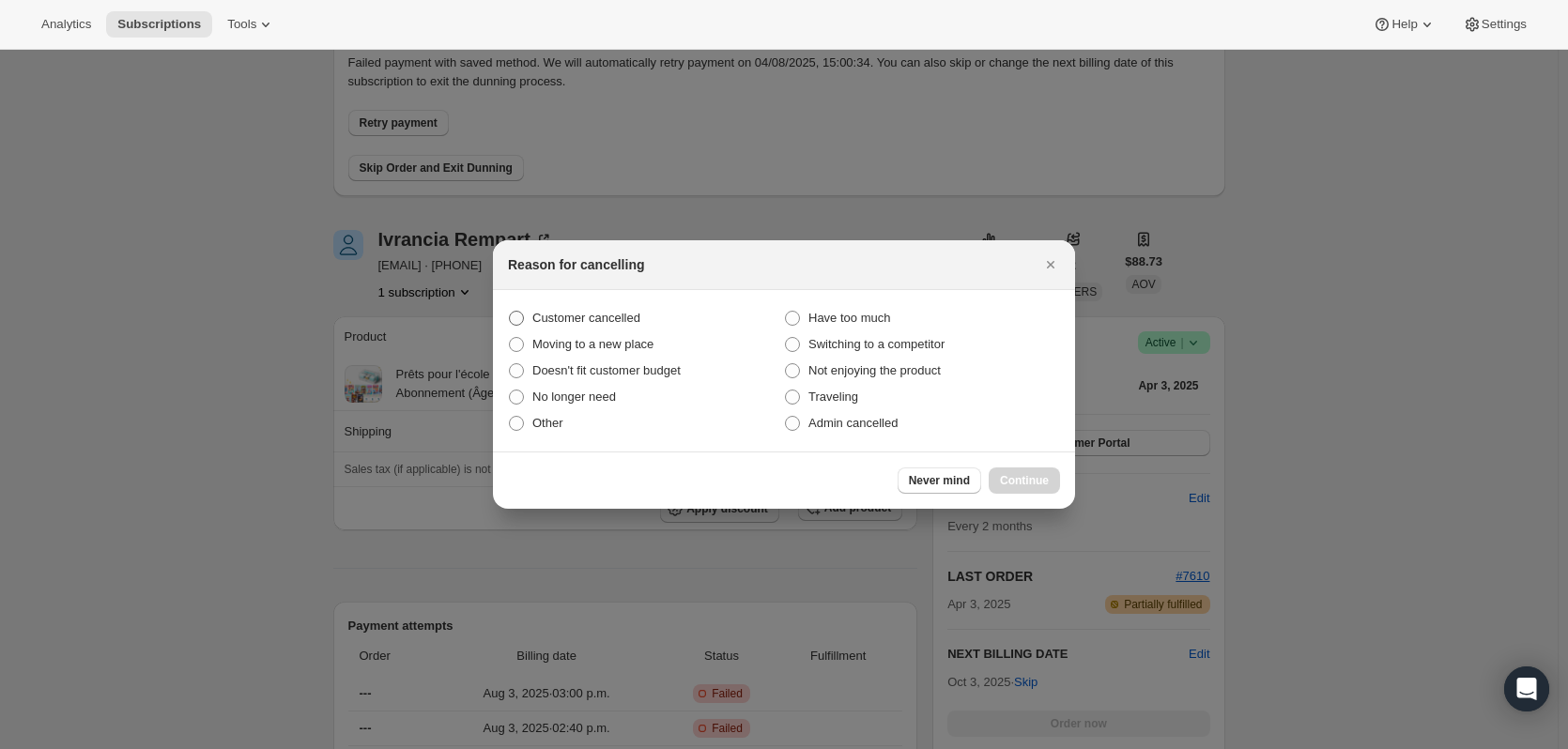 click on "Customer cancelled" at bounding box center (586, 317) 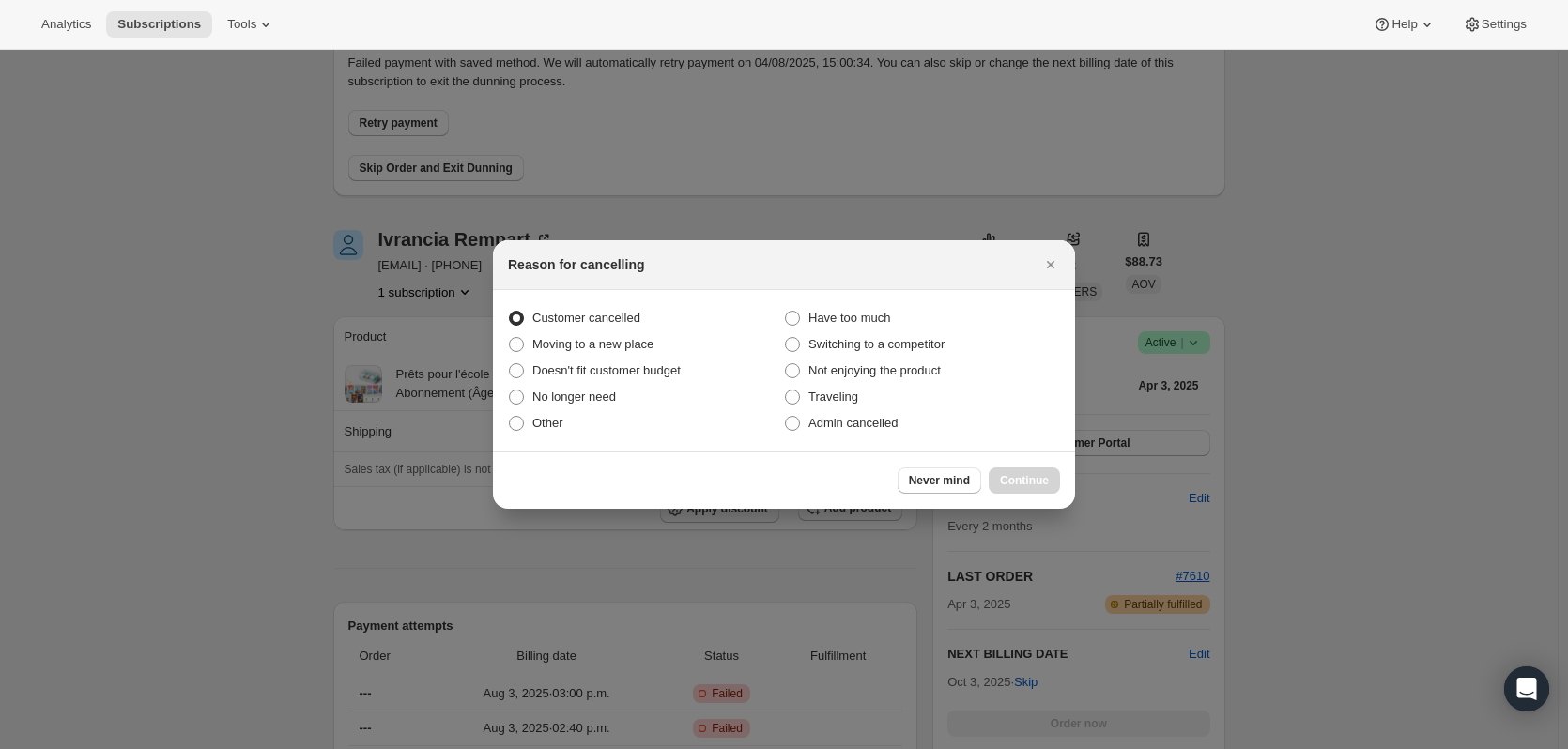 radio on "true" 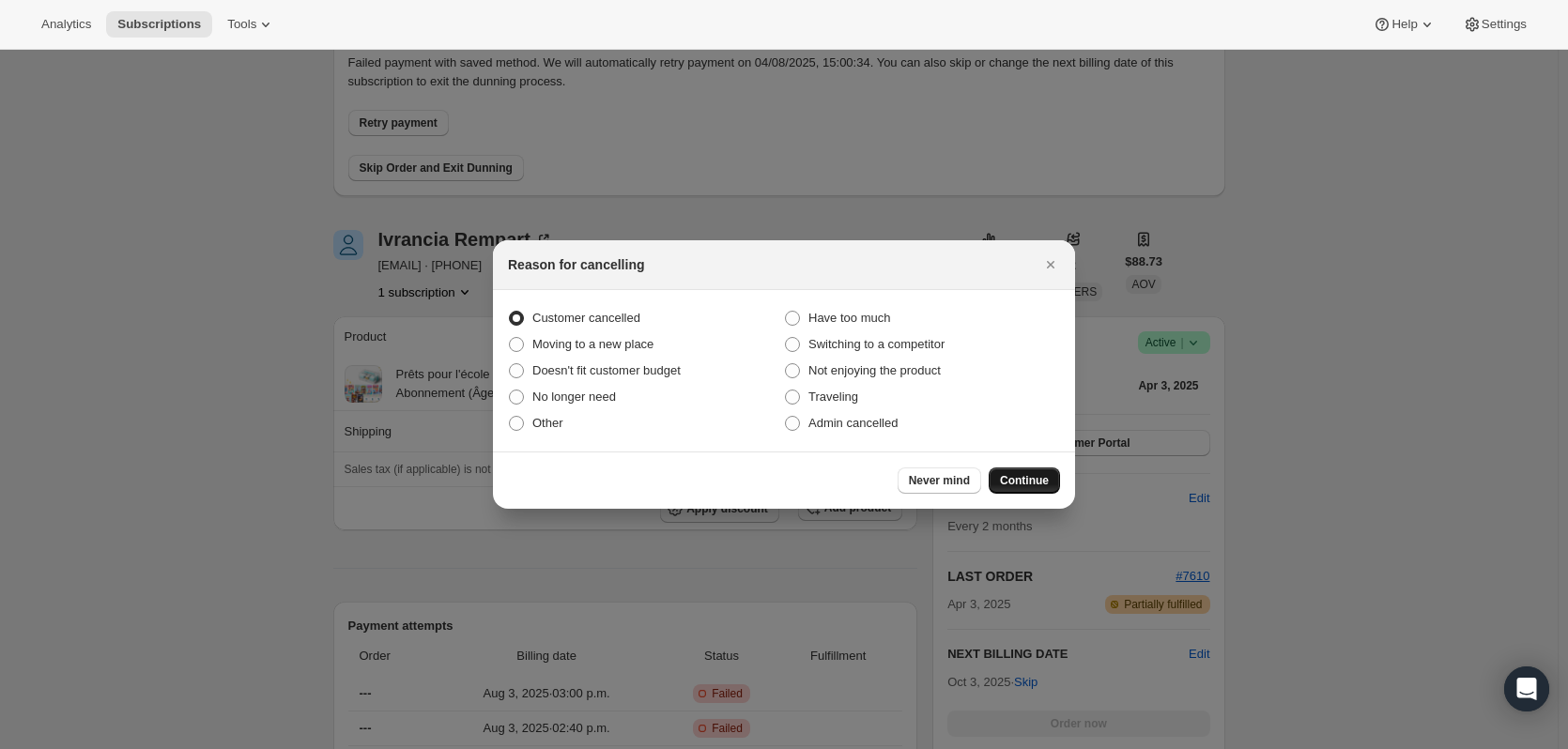 click on "Continue" at bounding box center (1024, 481) 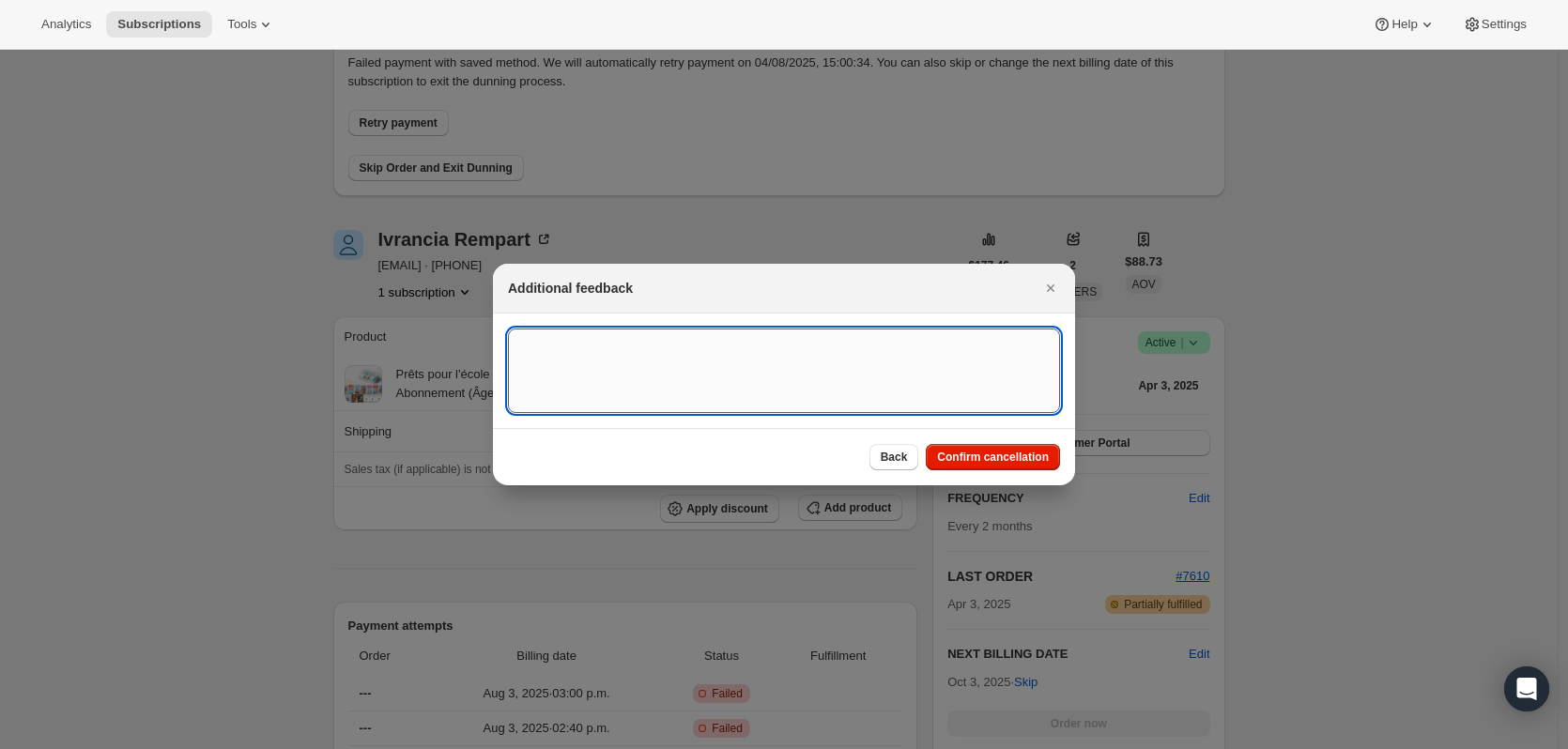 click at bounding box center (784, 371) 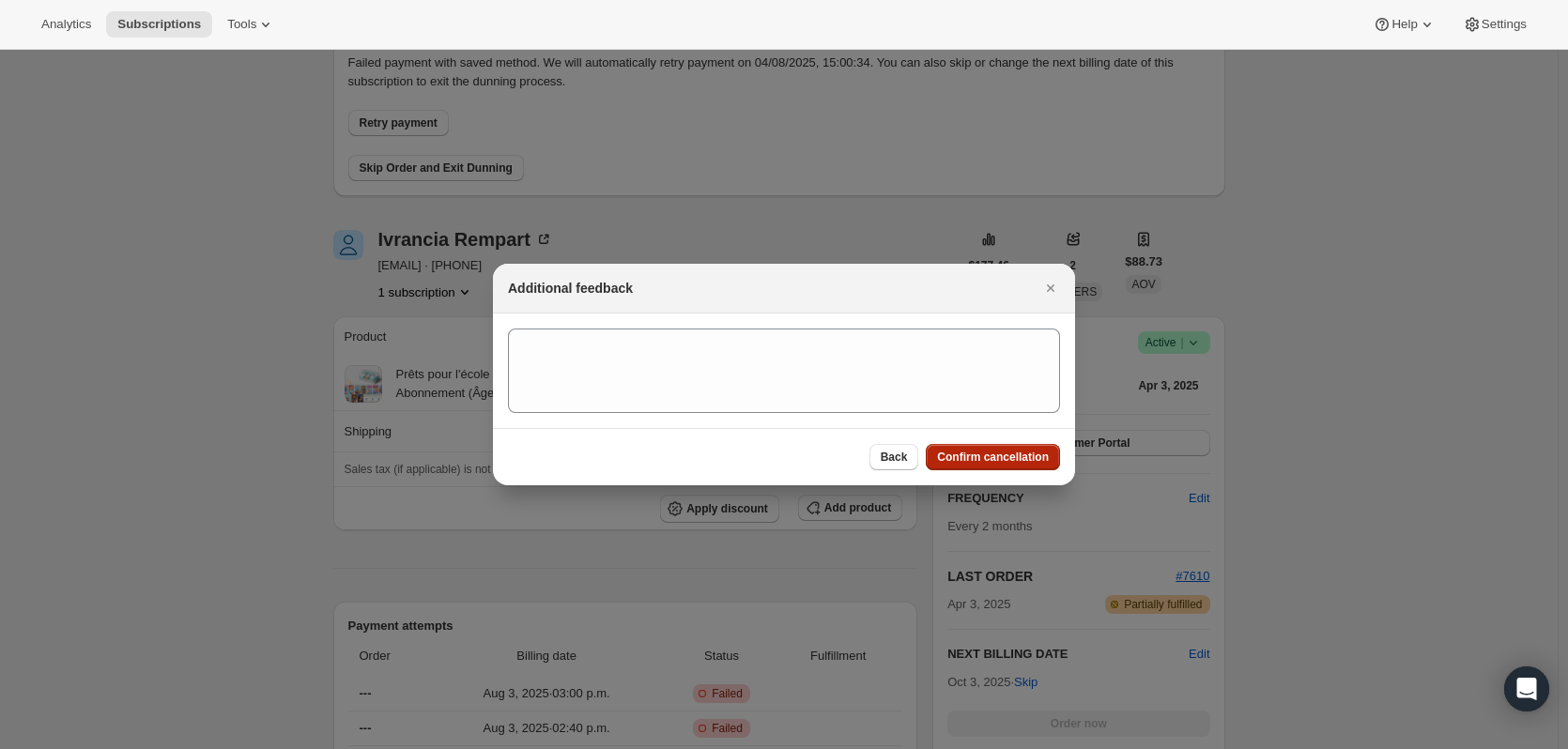 click on "Confirm cancellation" at bounding box center (992, 457) 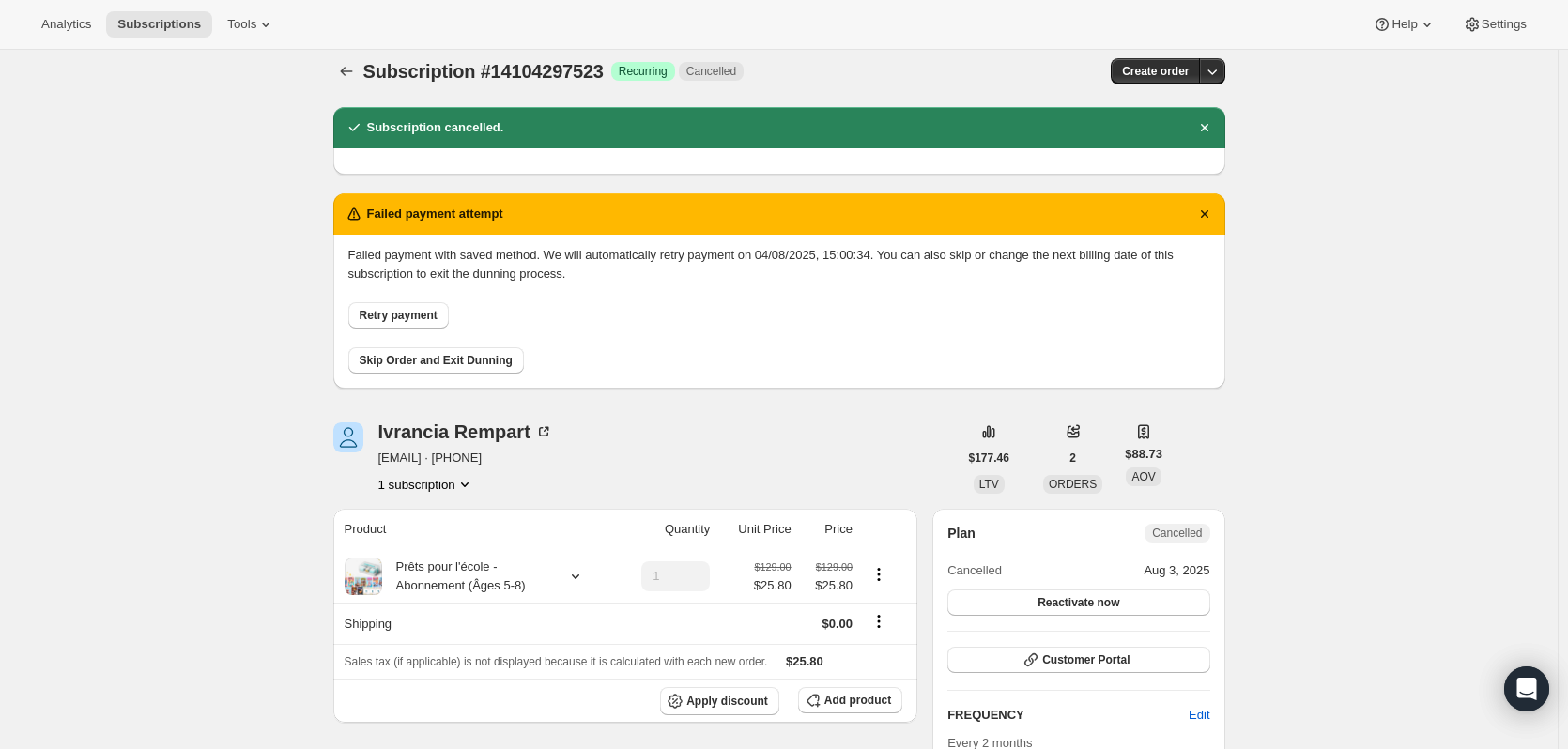 scroll, scrollTop: 0, scrollLeft: 0, axis: both 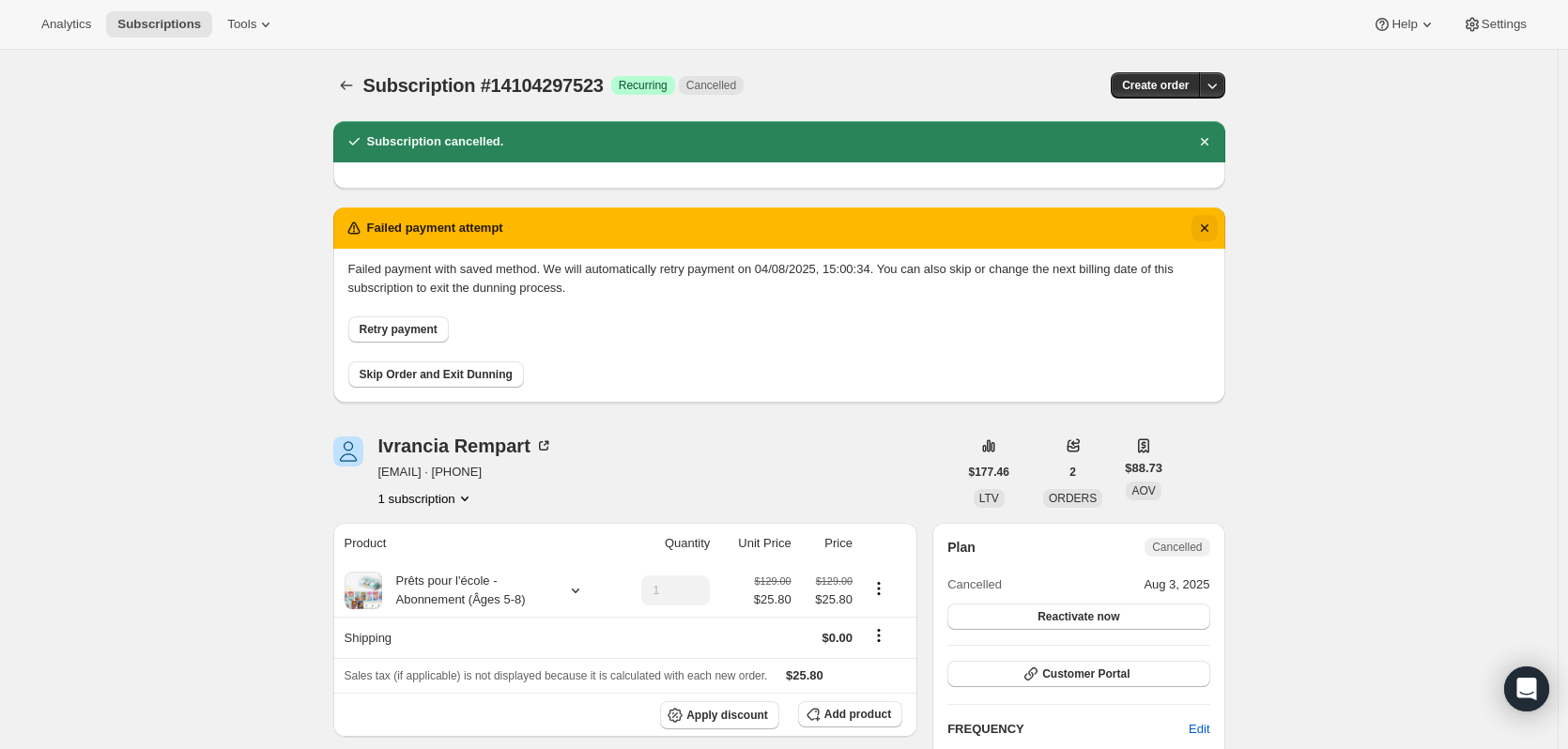 click 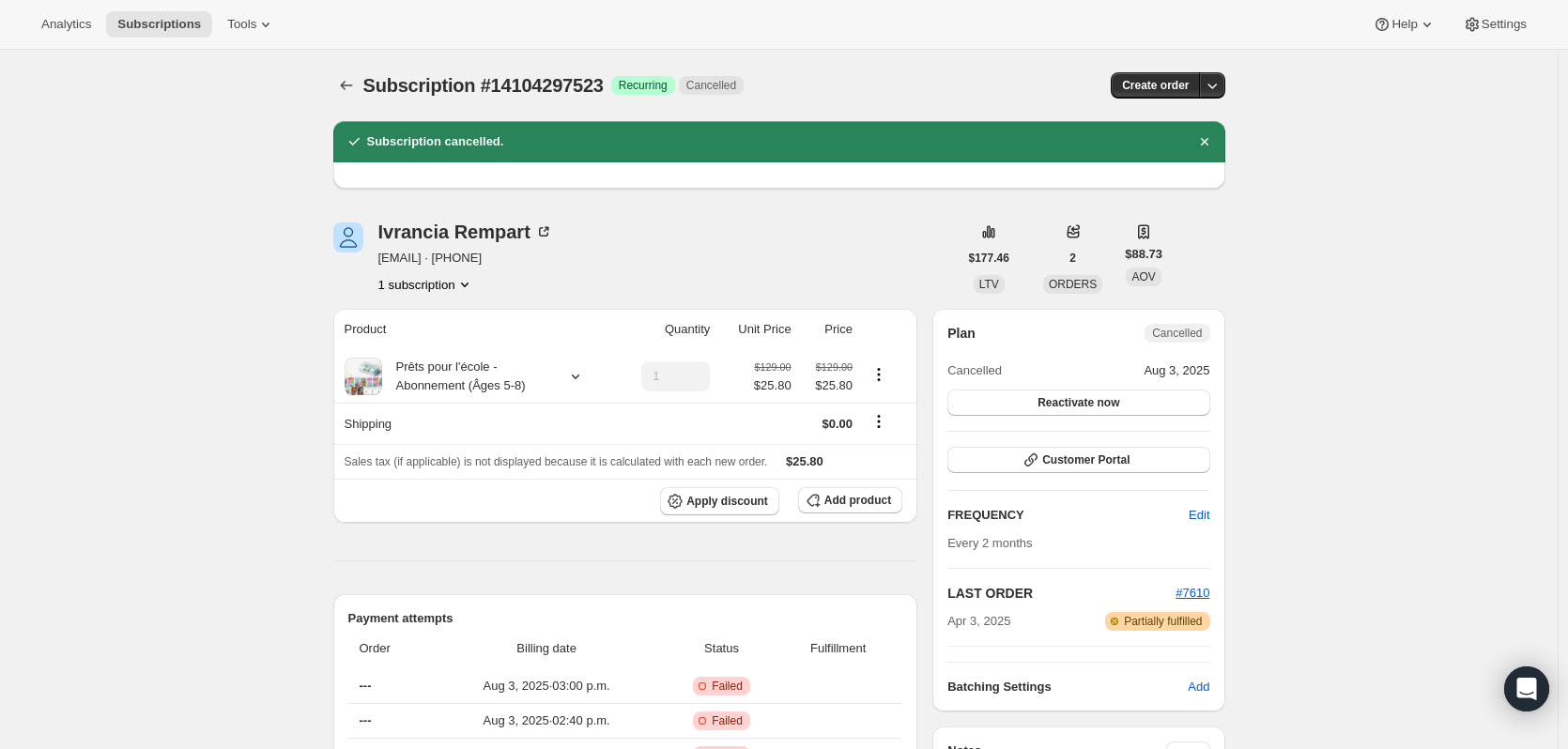click on "Subscription #14104297523. This page is ready Subscription #14104297523 Success Recurring Cancelled Create order Subscription cancelled. Ivrancia   Rempart francia792@hotmail.com · +15144425772 1 subscription $177.46 LTV 2 ORDERS $88.73 AOV Product Quantity Unit Price Price Prêts pour l'école - Abonnement (Âges 5-8) 1 $129.00 $25.80 $129.00 $25.80 Shipping $0.00 Sales tax (if applicable) is not displayed because it is calculated with each new order.   $25.80 Apply discount Add product Payment attempts Order Billing date Status Fulfillment --- Aug 3, 2025  ·  03:00 p.m. Critical Incomplete Failed --- Aug 3, 2025  ·  02:40 p.m. Critical Incomplete Failed --- Aug 3, 2025  ·  02:37 p.m. Critical Incomplete Failed Timeline Aug 3, 2025 Matthew Macri cancelled the subscription via Admin.  03:26 p.m. Customer cancelled No details provided Payment attempt failed. Attempt 1 of 6. Will retry on Monday, August 04, 2025, 03:00 p.m. . 03:00 p.m. Ivrancia Rempart retried payment with card on Customer Portal Plan Add" at bounding box center (778, 1217) 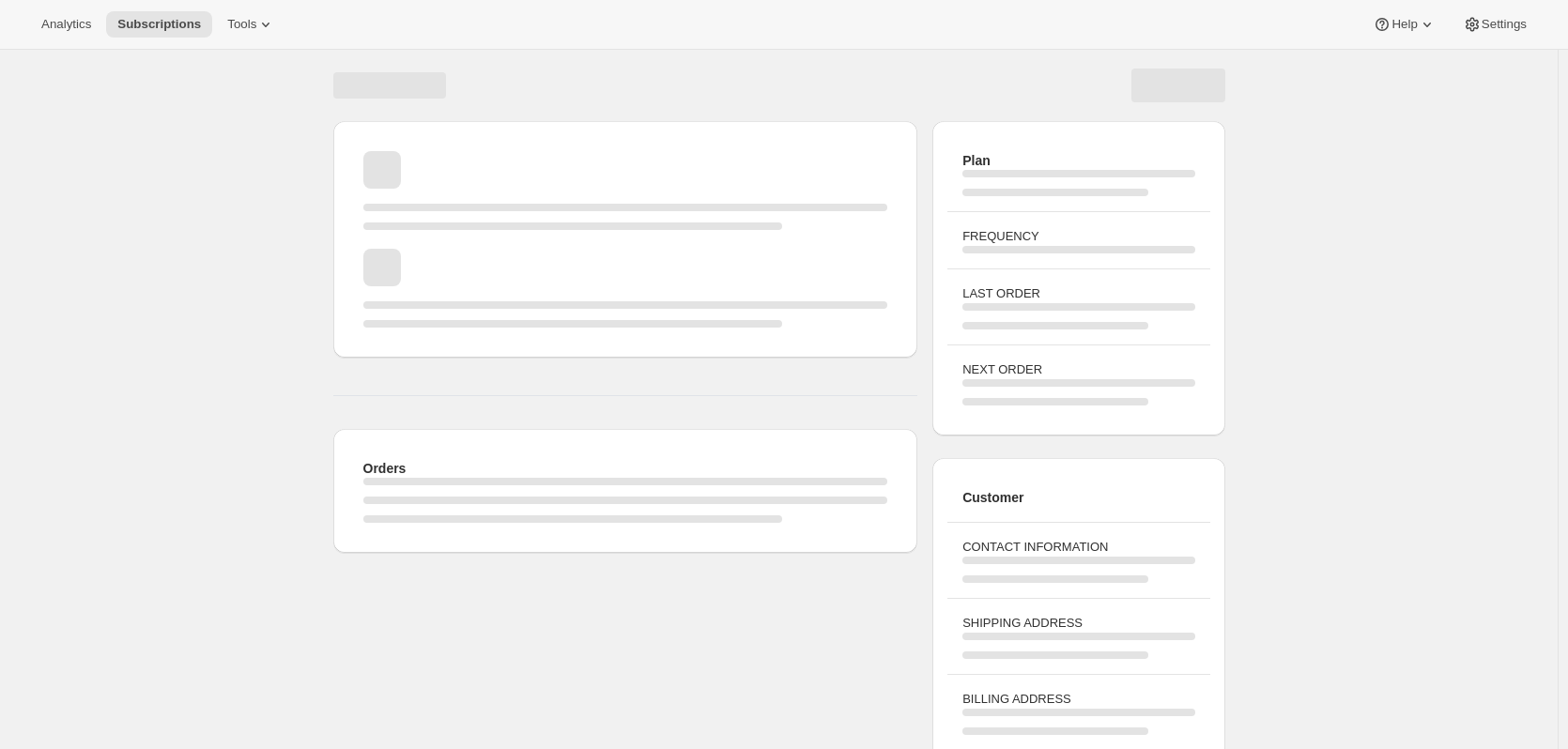 scroll, scrollTop: 0, scrollLeft: 0, axis: both 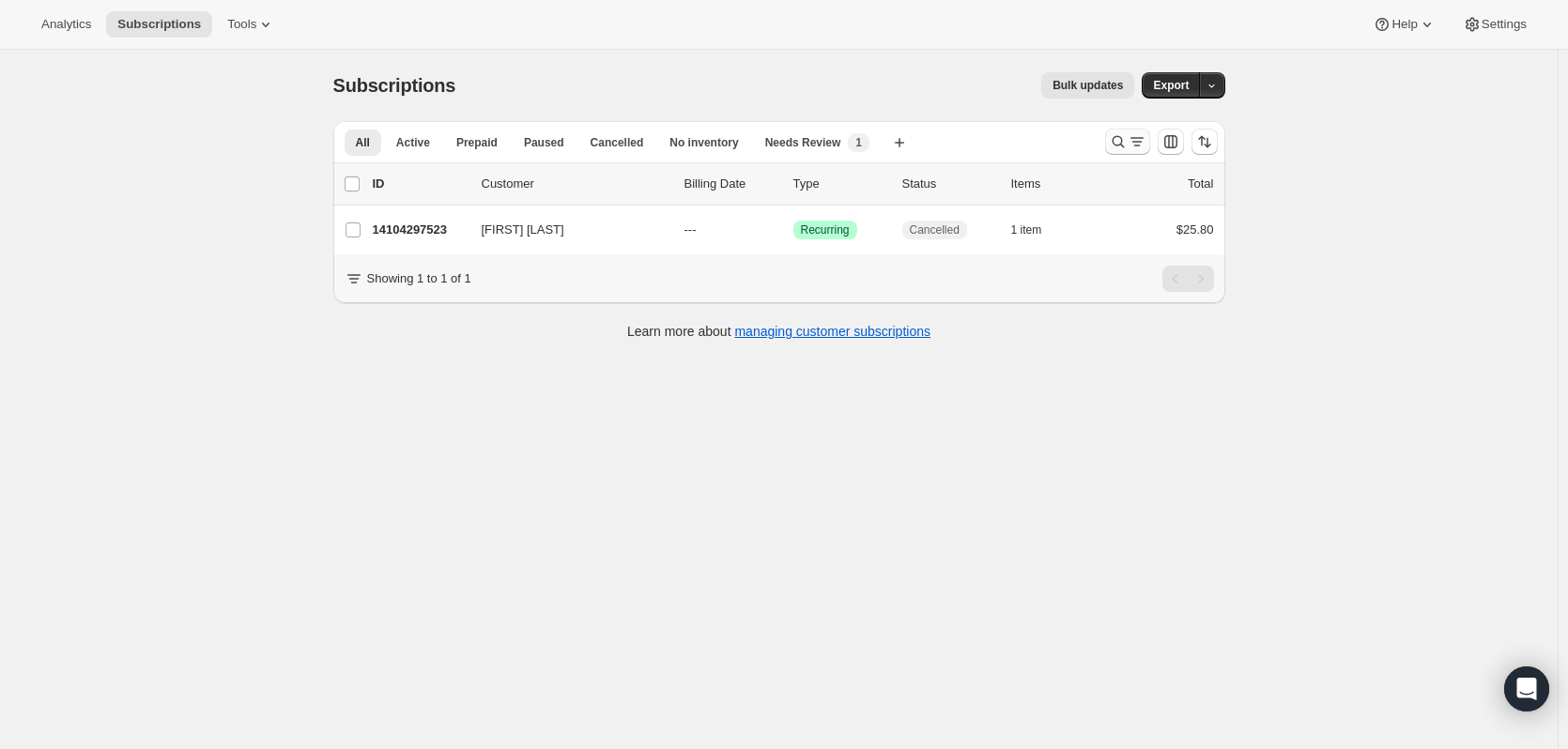 click 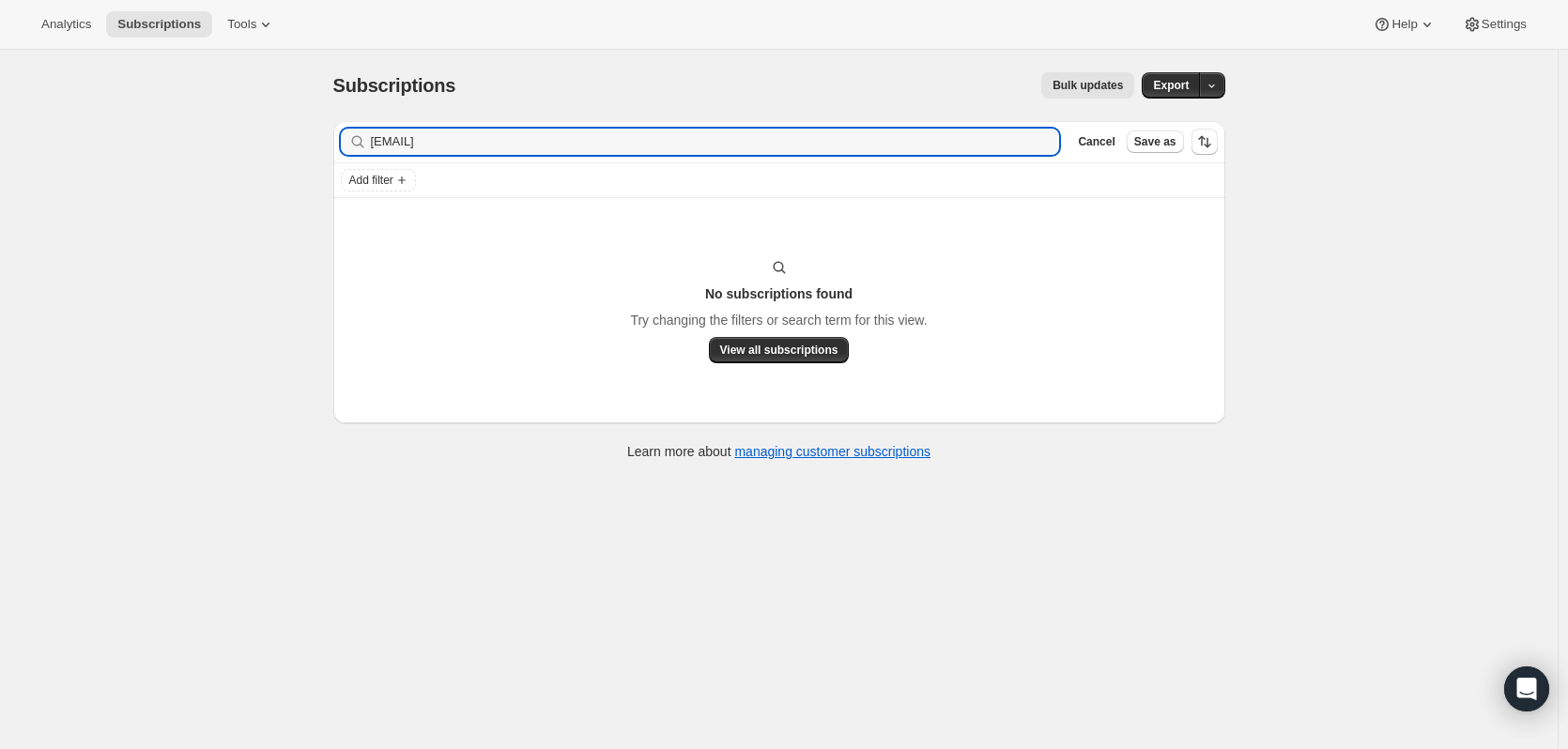type on "[EMAIL]" 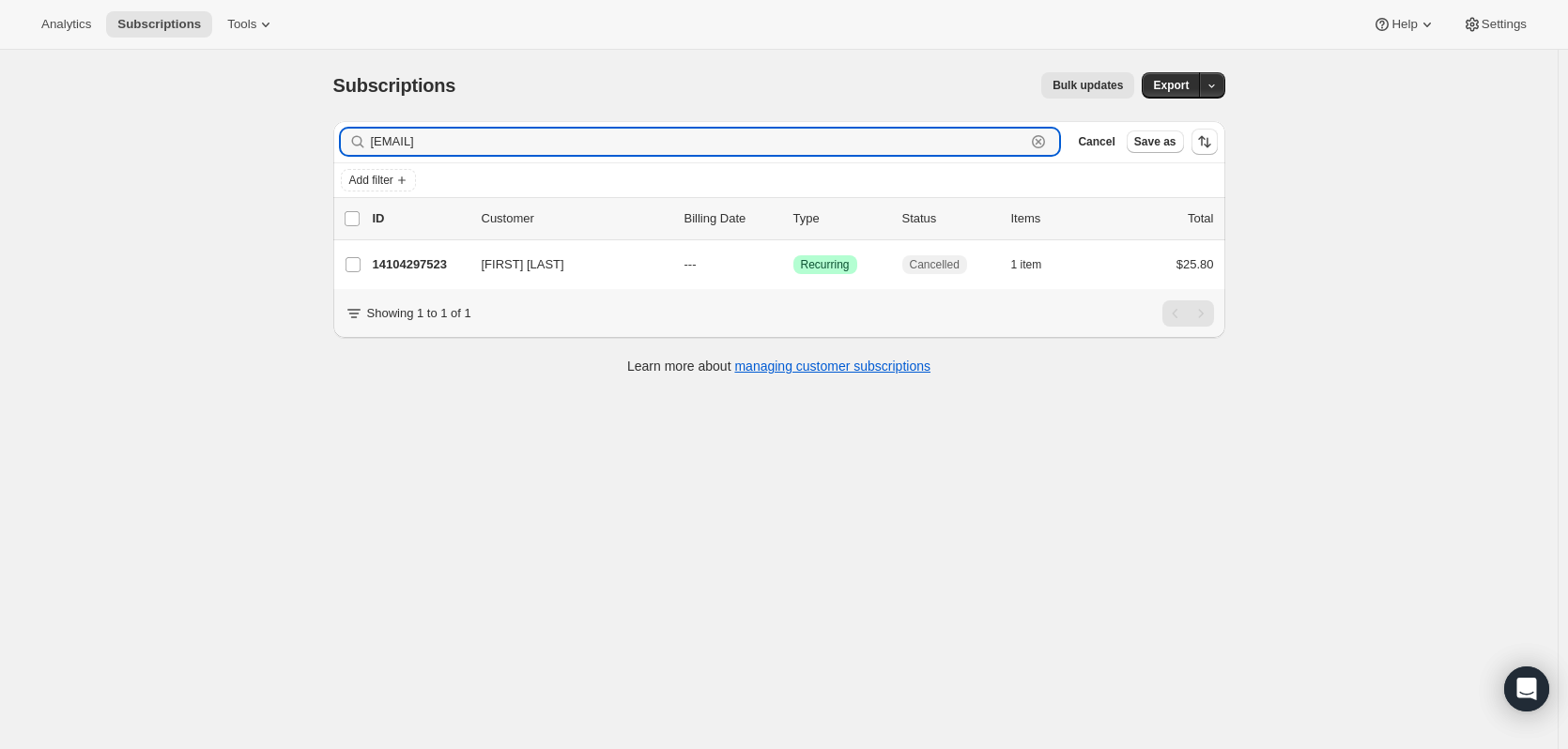 click 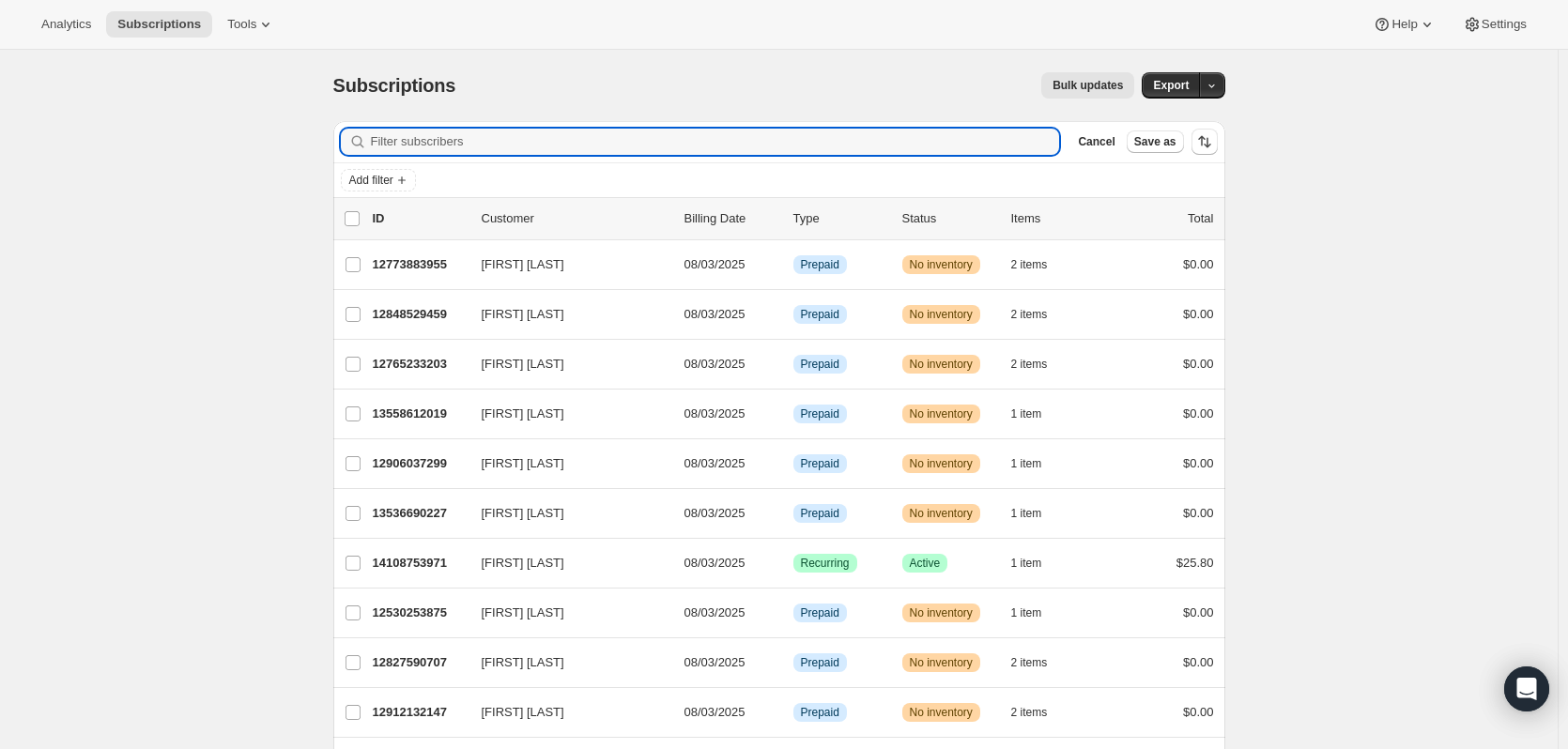 click on "Subscriptions. This page is ready Subscriptions Bulk updates More actions Bulk updates Export" at bounding box center (779, 85) 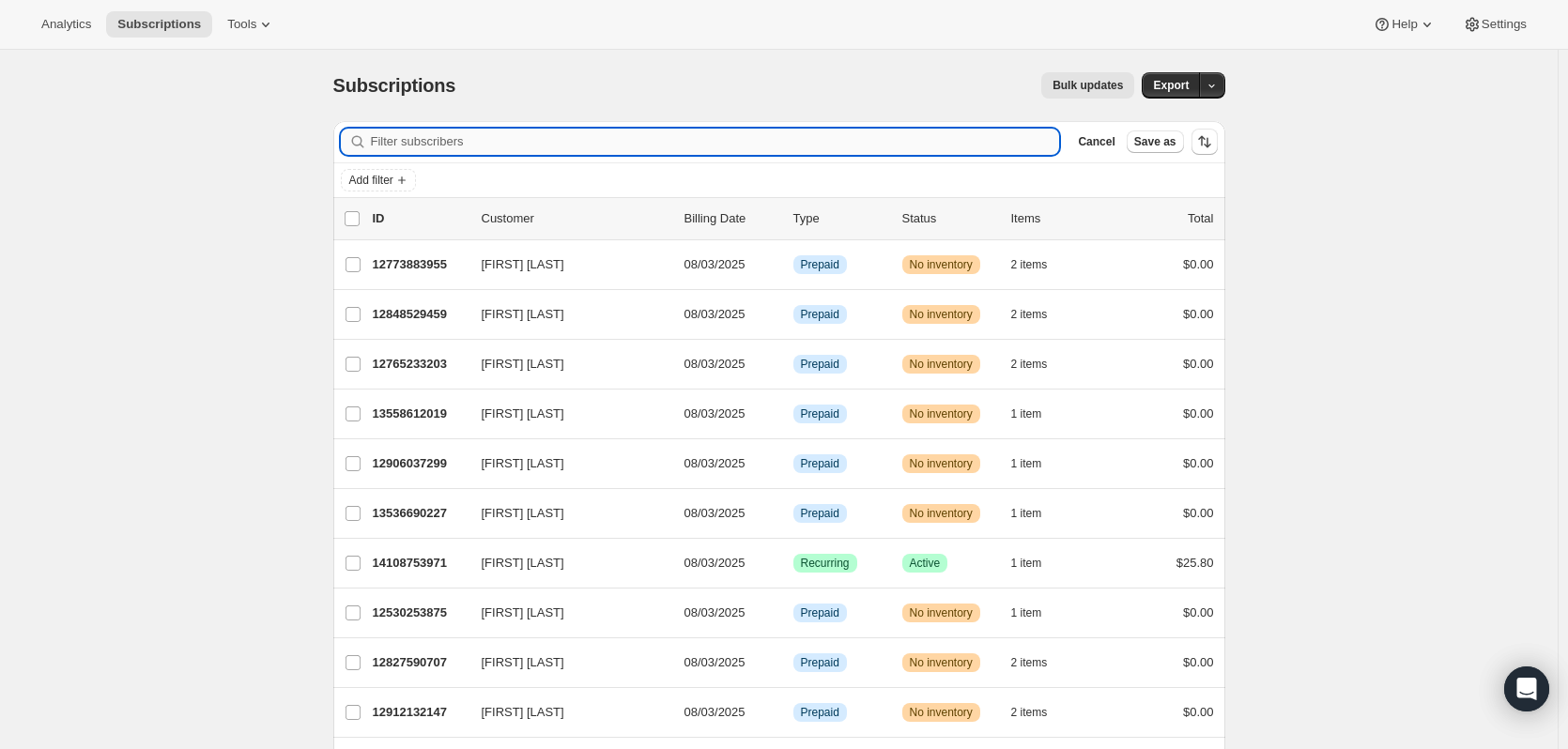 click on "Filter subscribers" at bounding box center [715, 142] 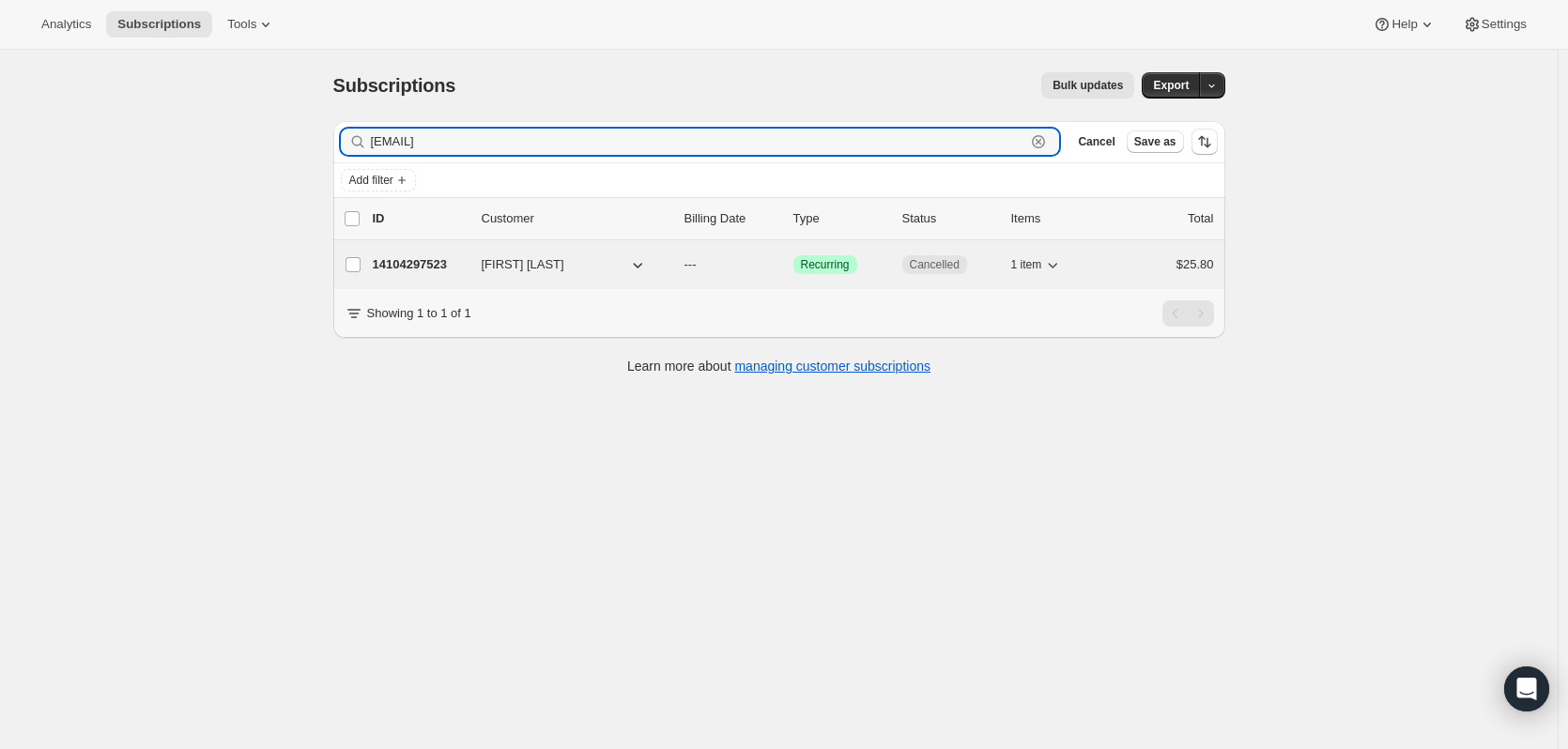type on "[EMAIL]" 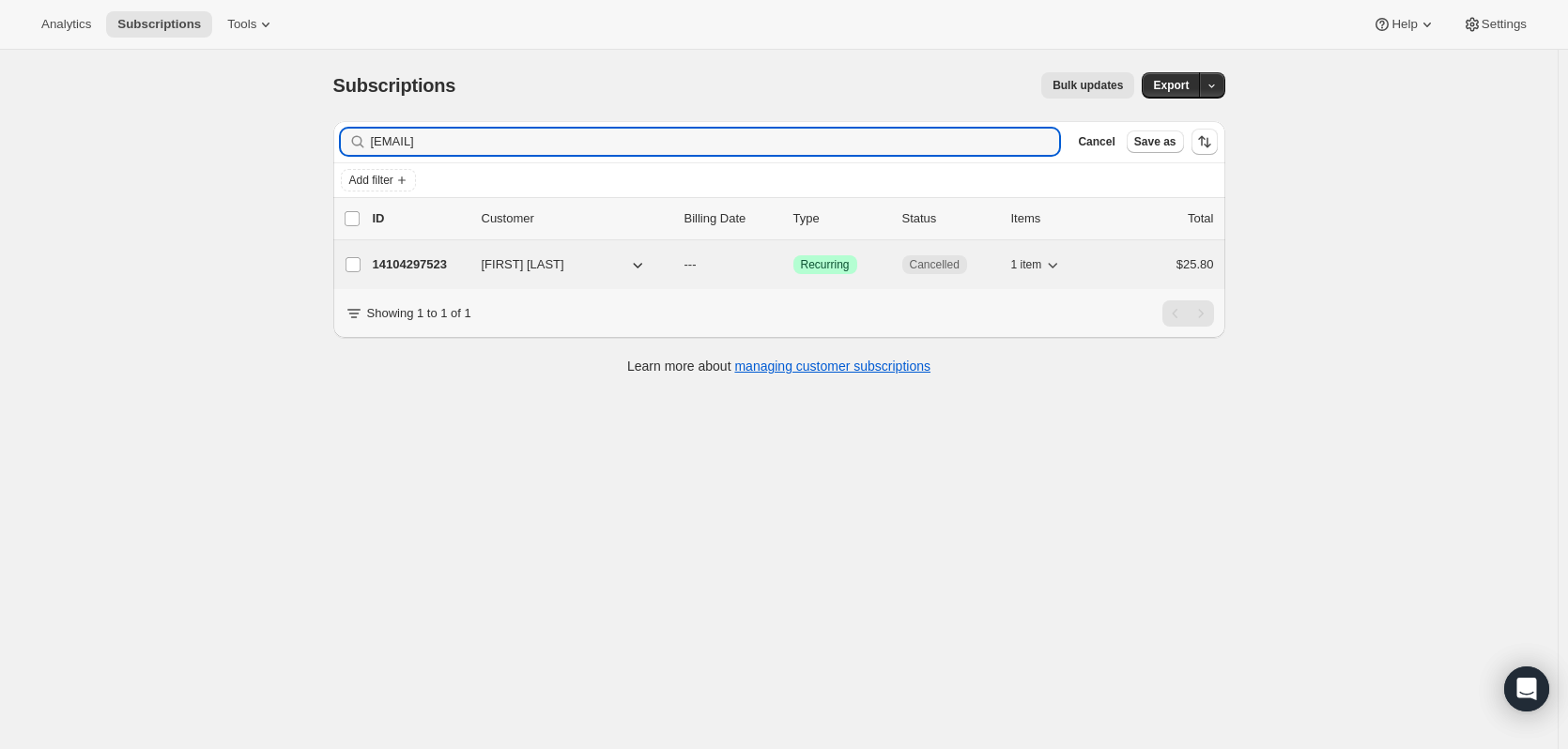 click on "14104297523" at bounding box center [420, 265] 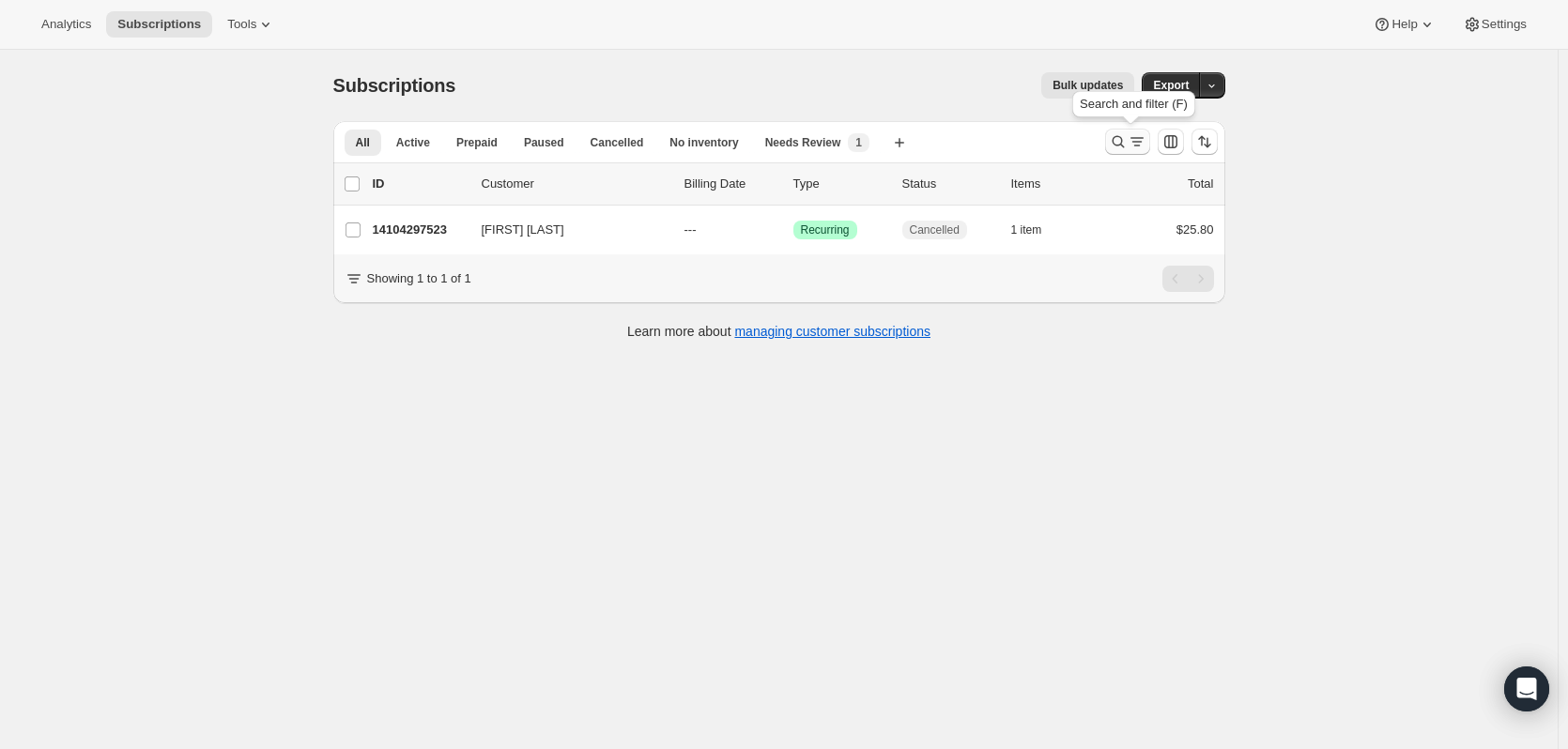 click 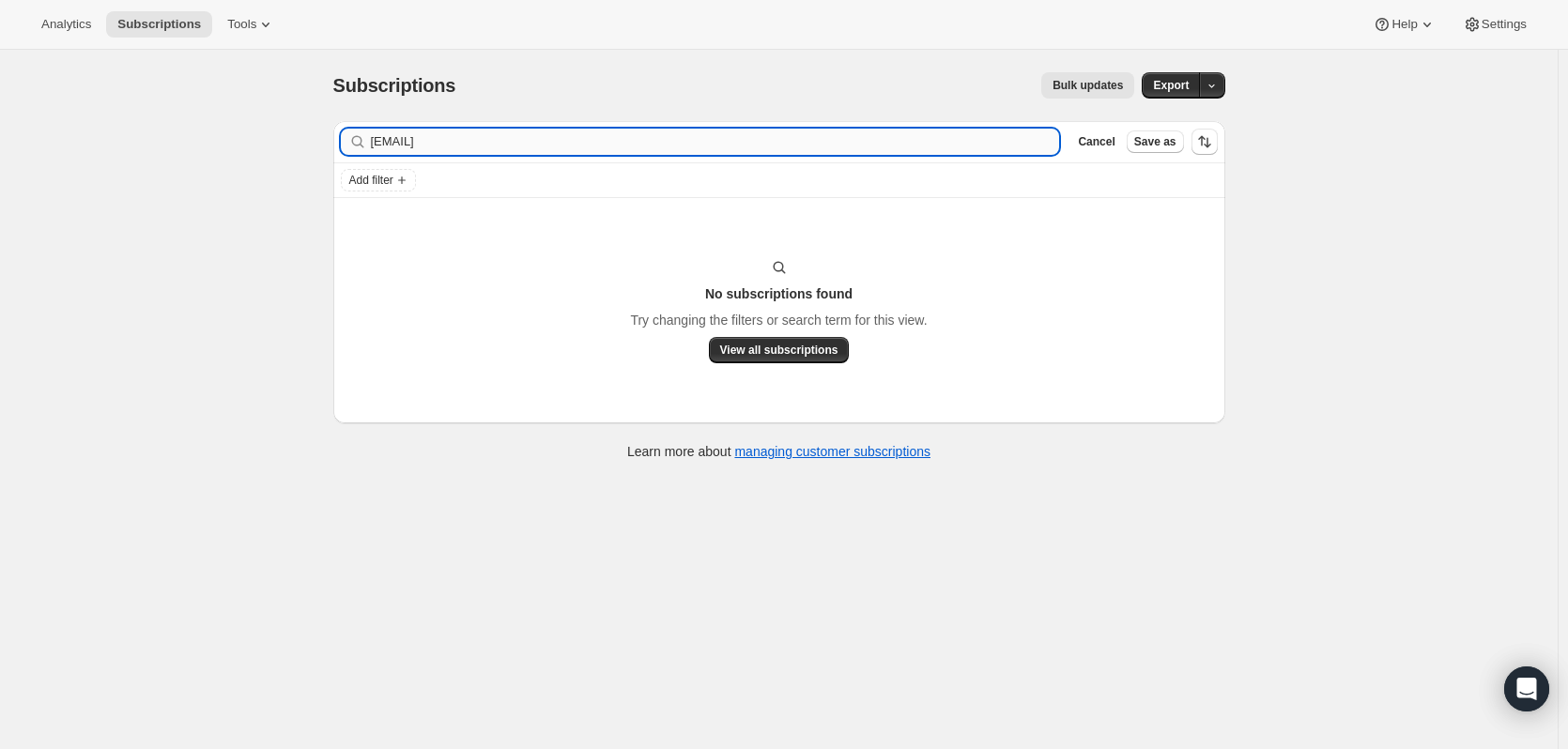 type on "[EMAIL]" 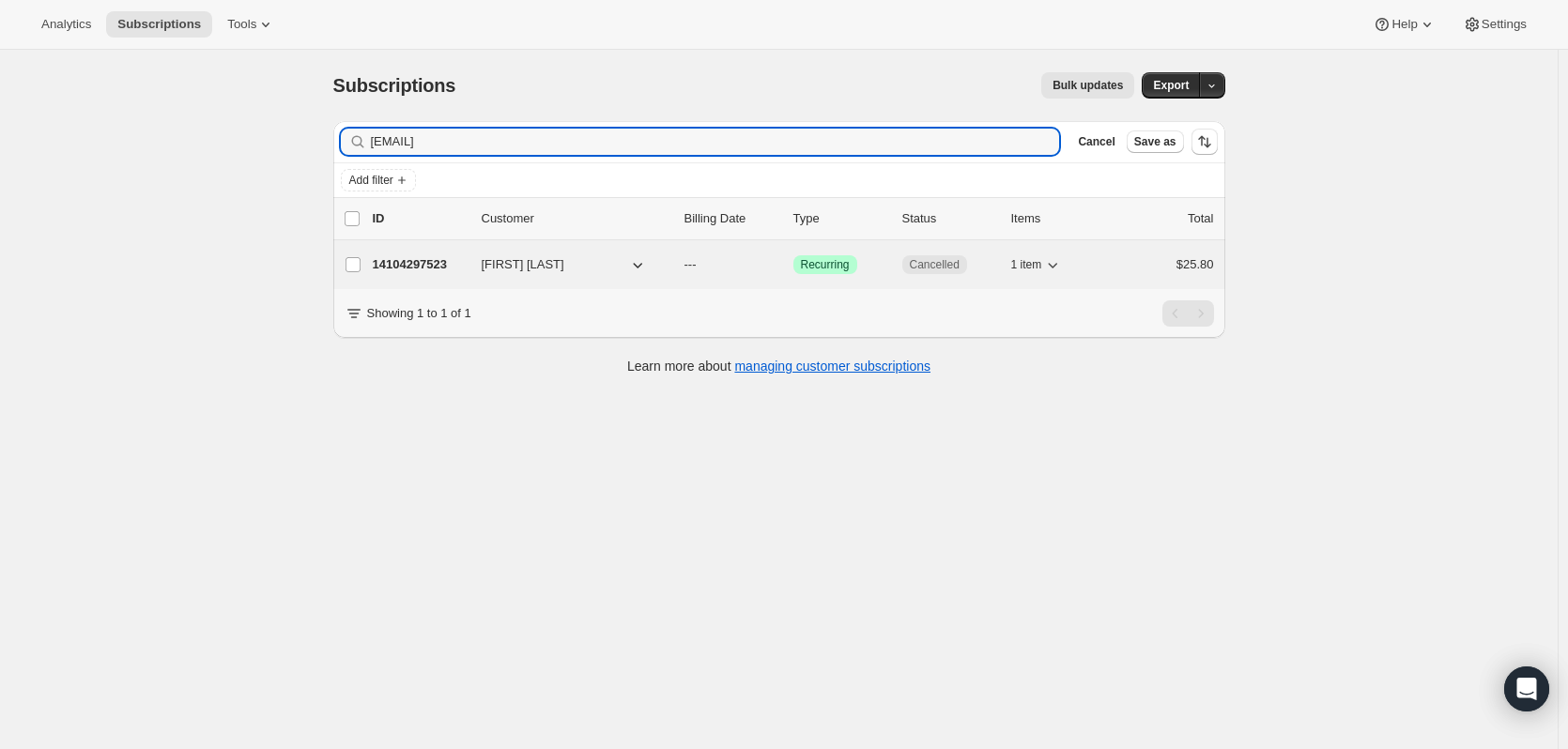 click on "14104297523" at bounding box center (420, 265) 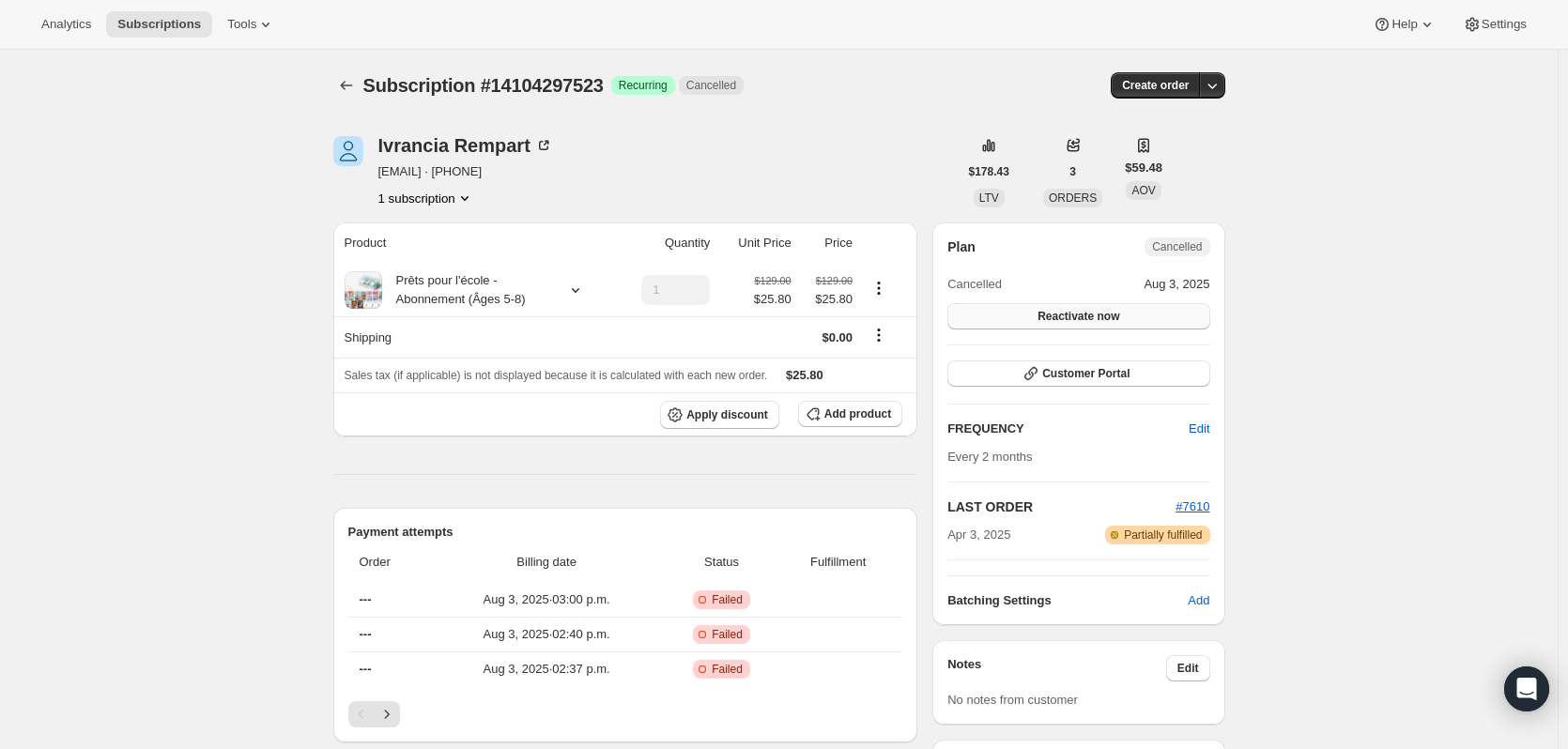 click on "Reactivate now" at bounding box center [1078, 316] 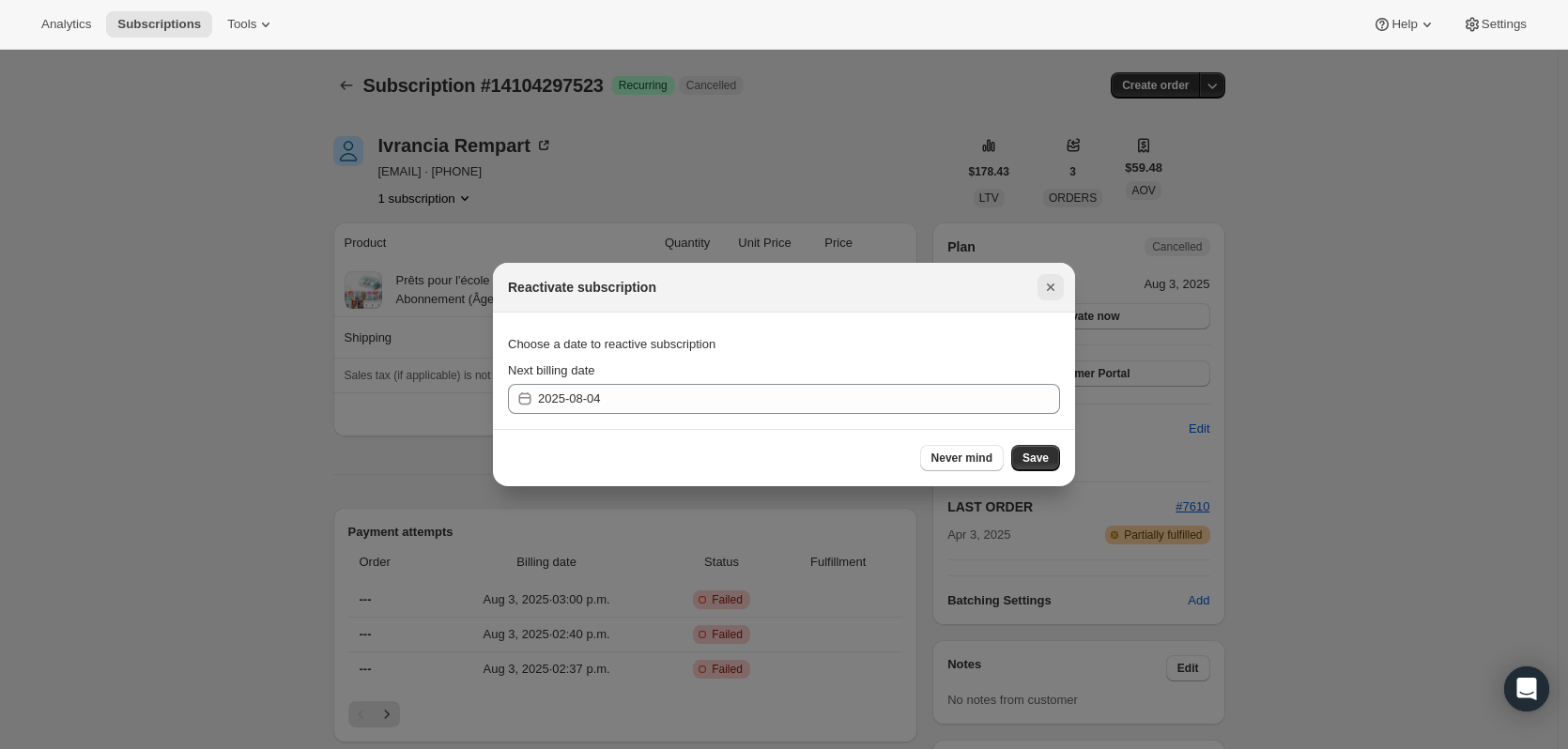 click 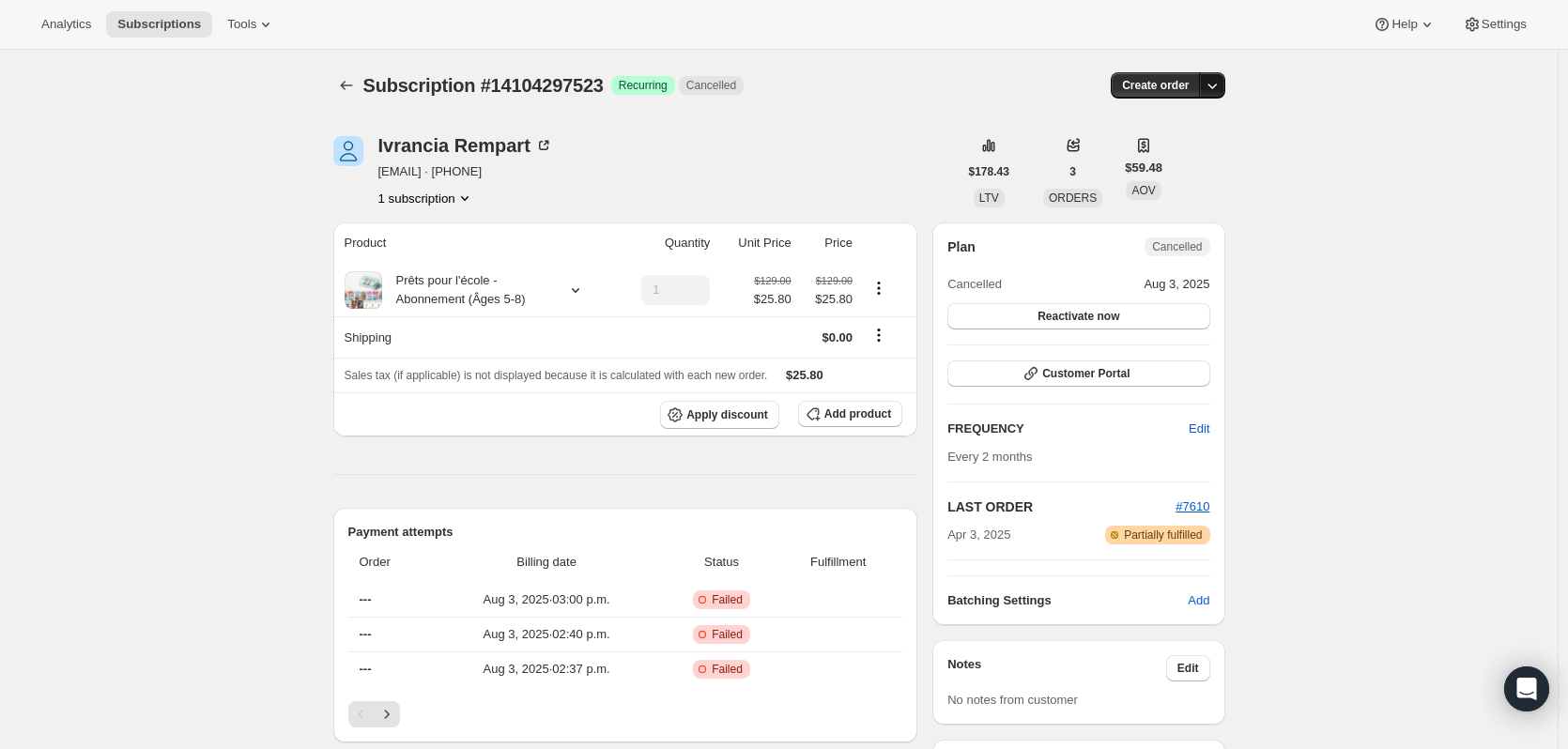 click 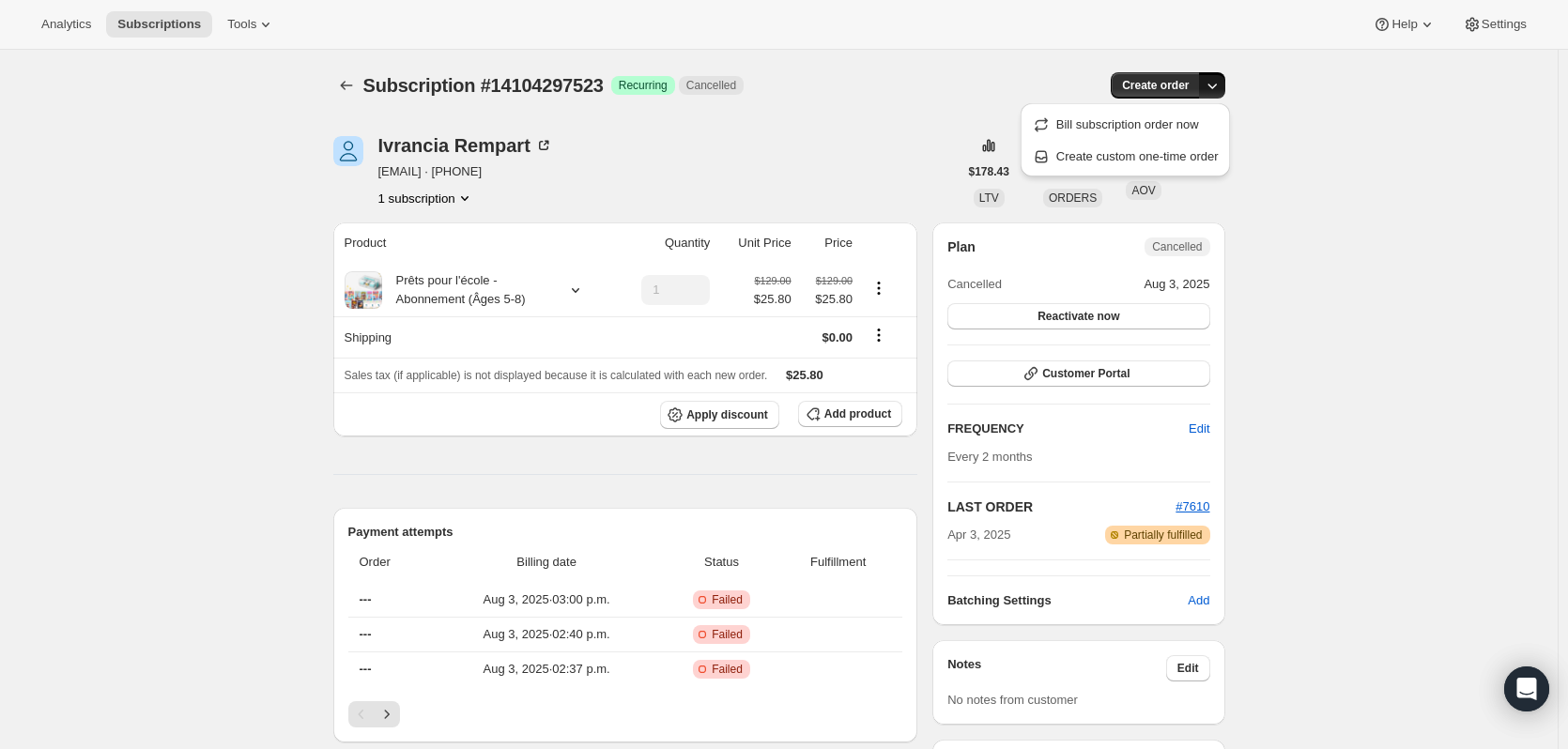 click on "Create custom one-time order" at bounding box center (1137, 156) 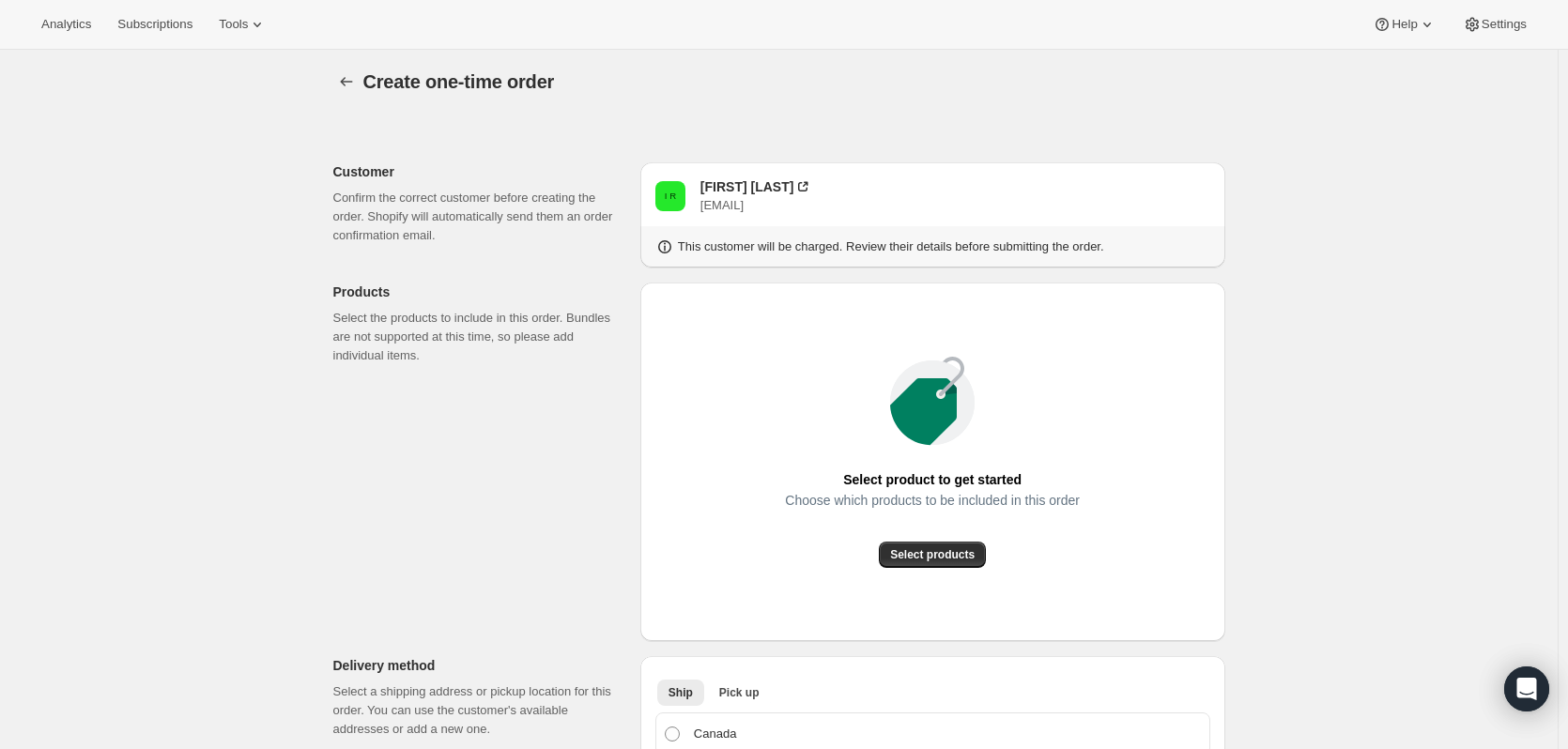 scroll, scrollTop: 0, scrollLeft: 0, axis: both 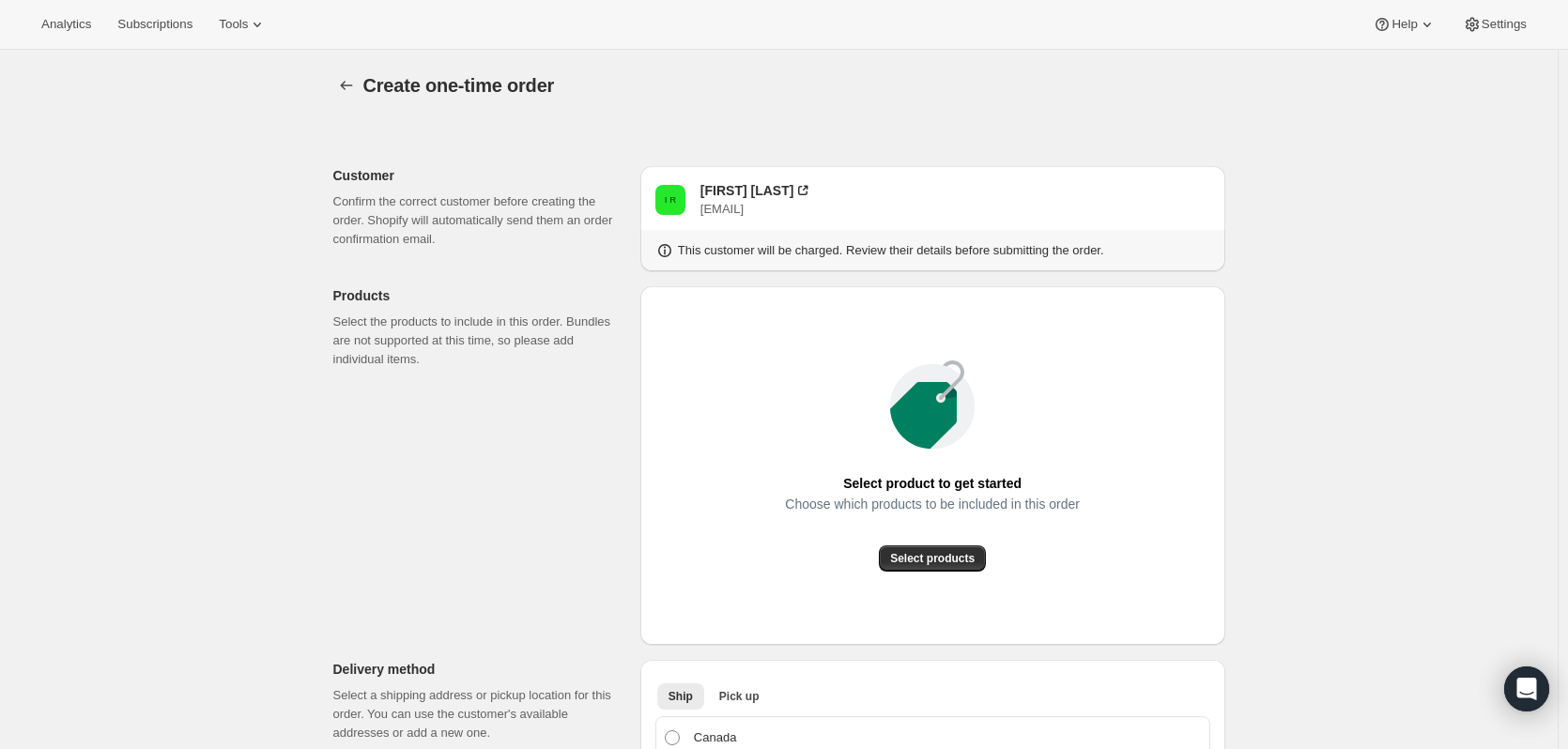 click on "Choose which products to be included in this order" at bounding box center (932, 521) 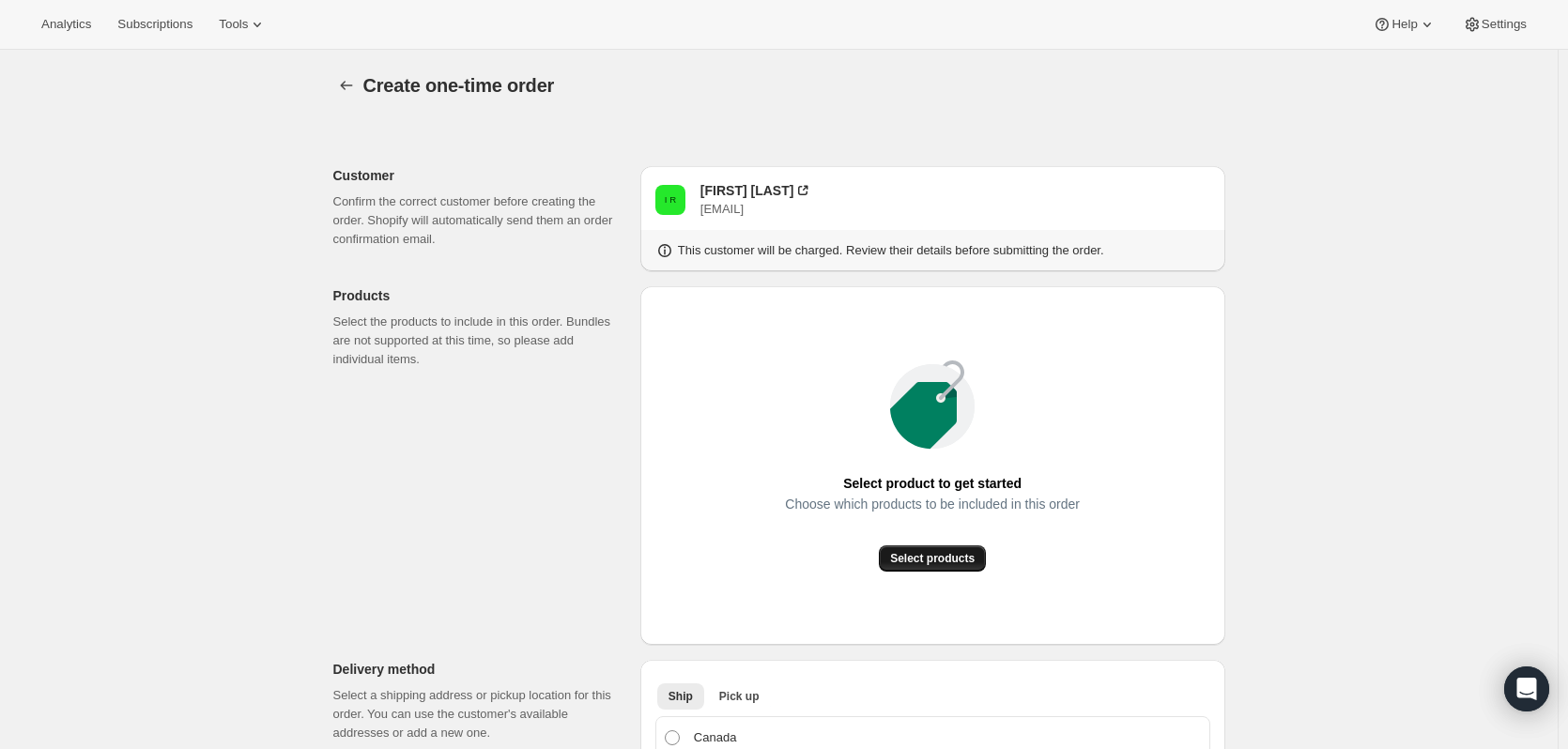 click on "Select products" at bounding box center (932, 558) 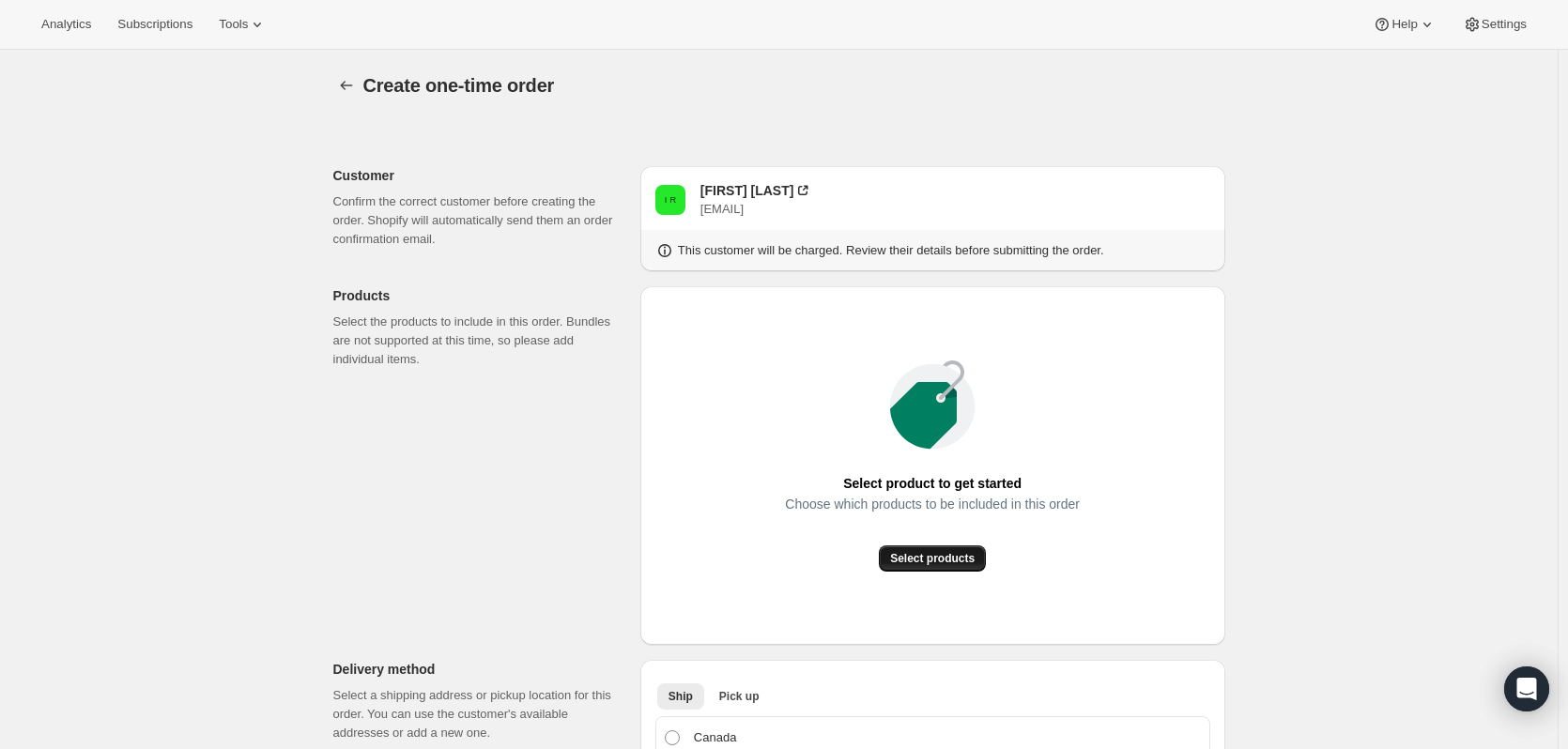 click on "Select products" at bounding box center [932, 558] 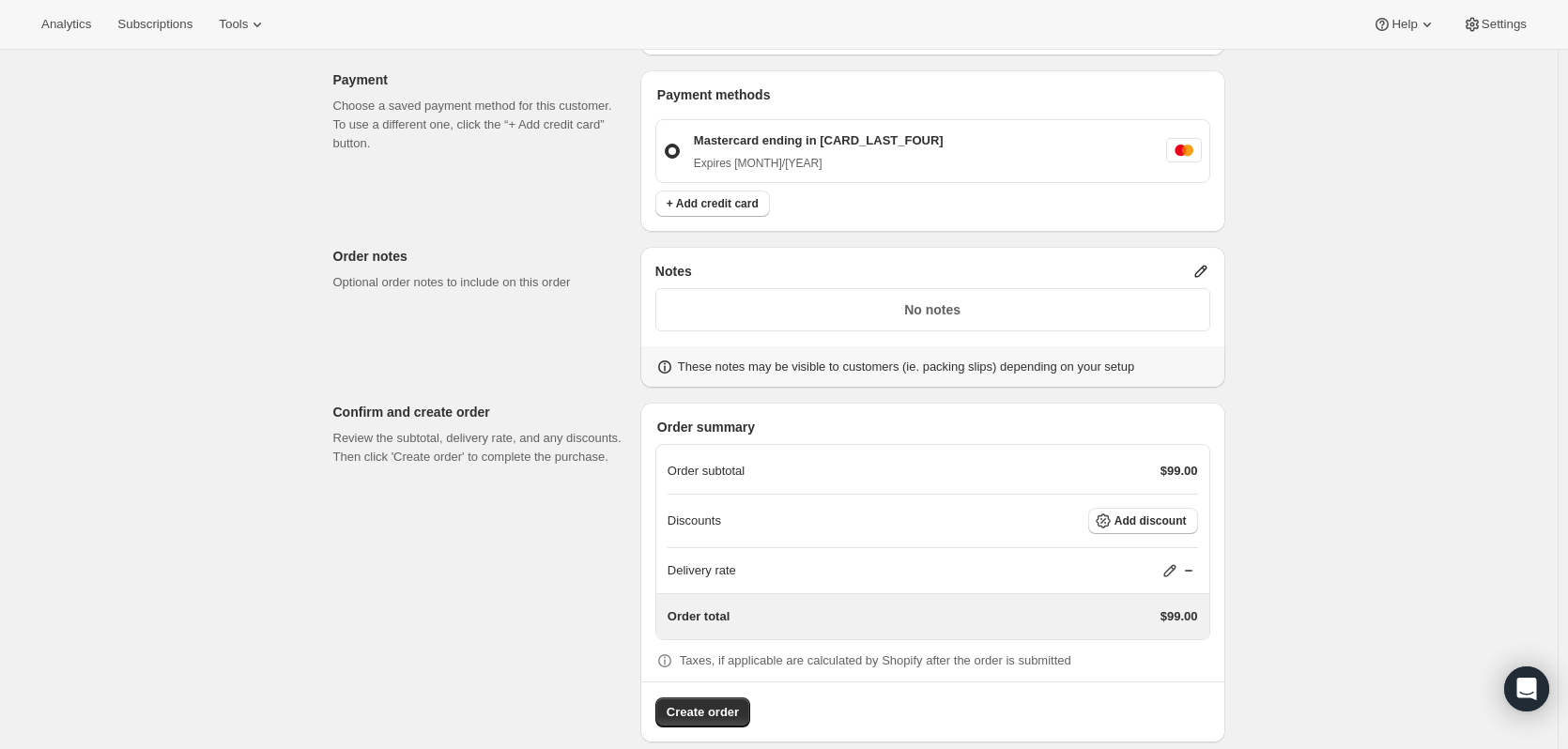 scroll, scrollTop: 724, scrollLeft: 0, axis: vertical 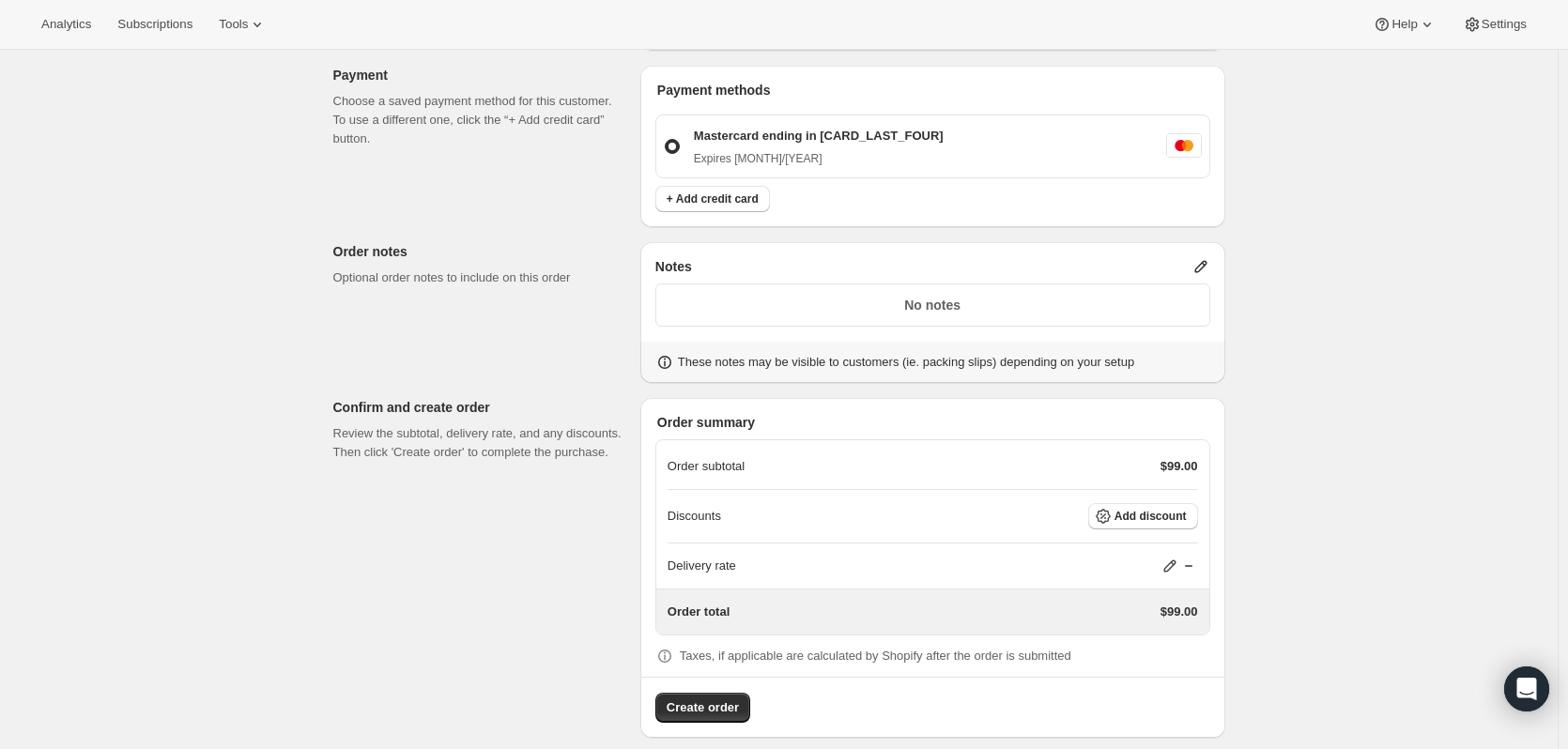 click 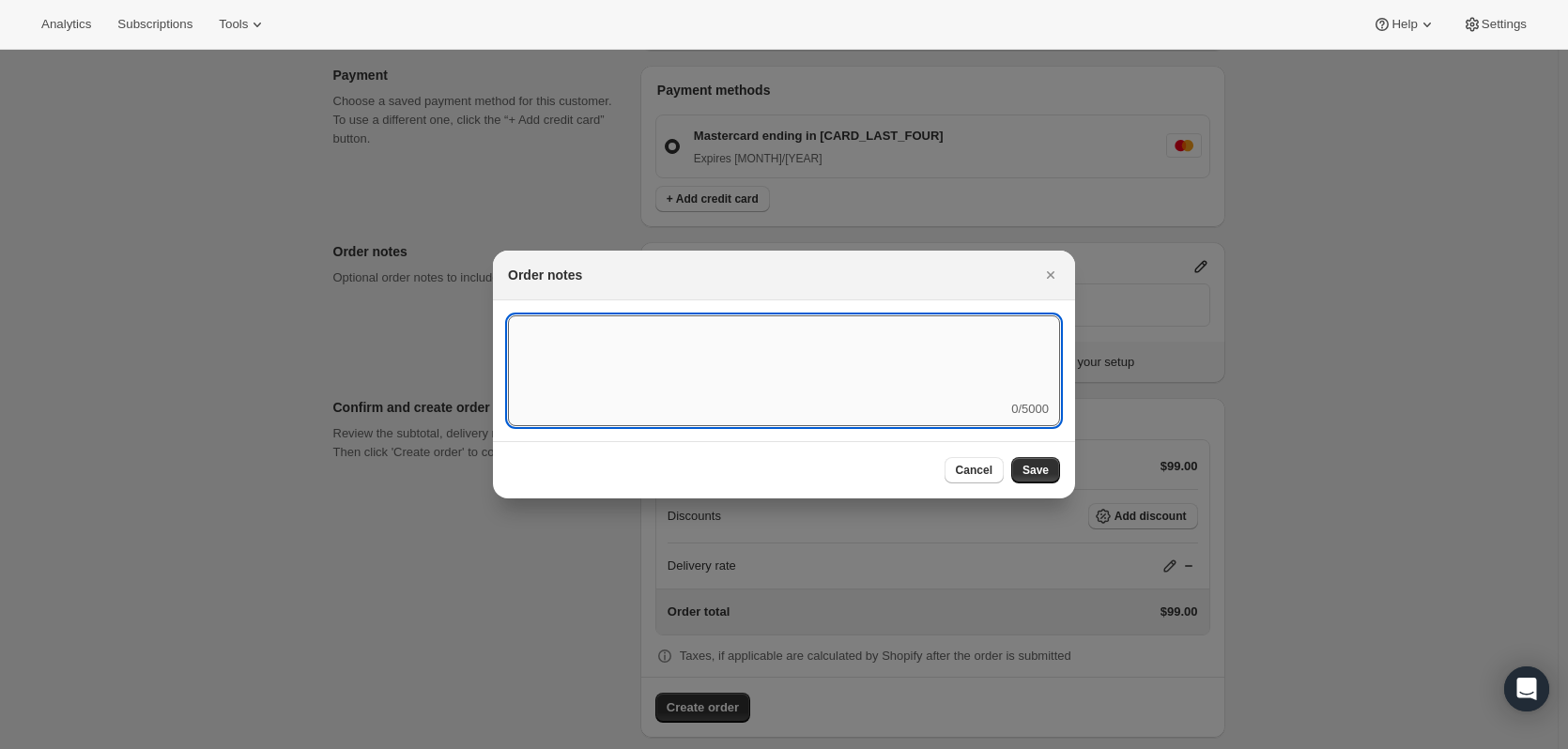 click at bounding box center [784, 358] 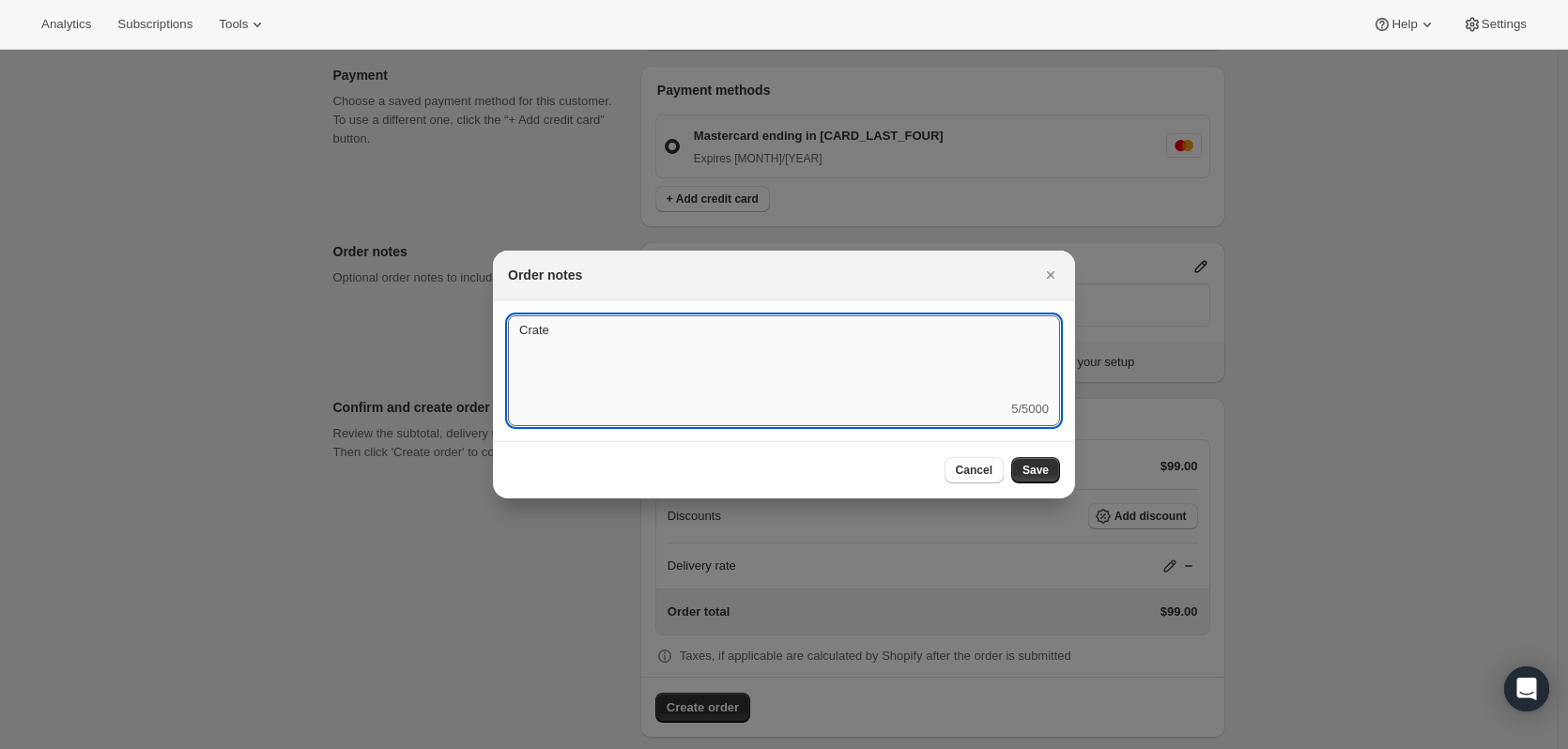 type on "Crat" 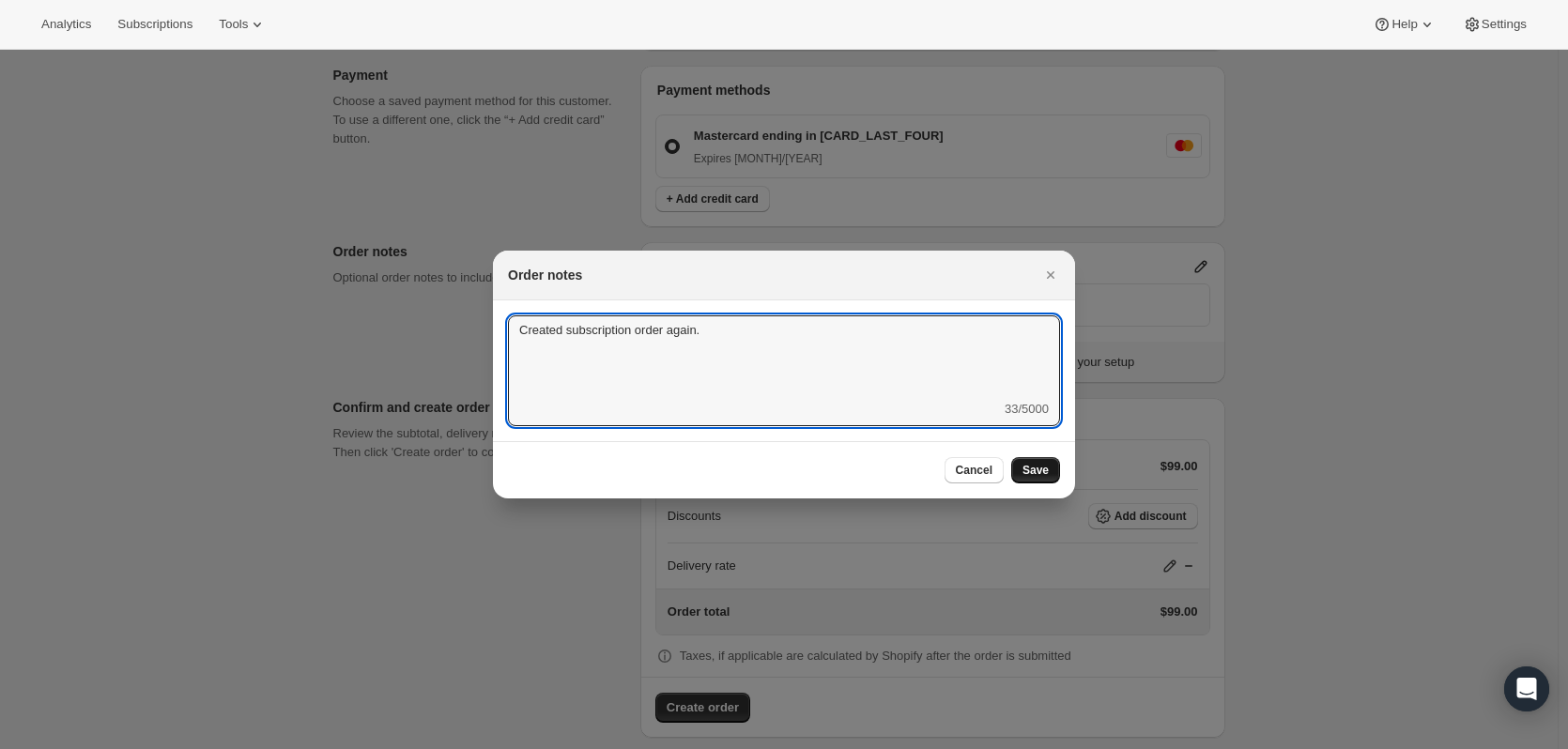 type on "Created subscription order again." 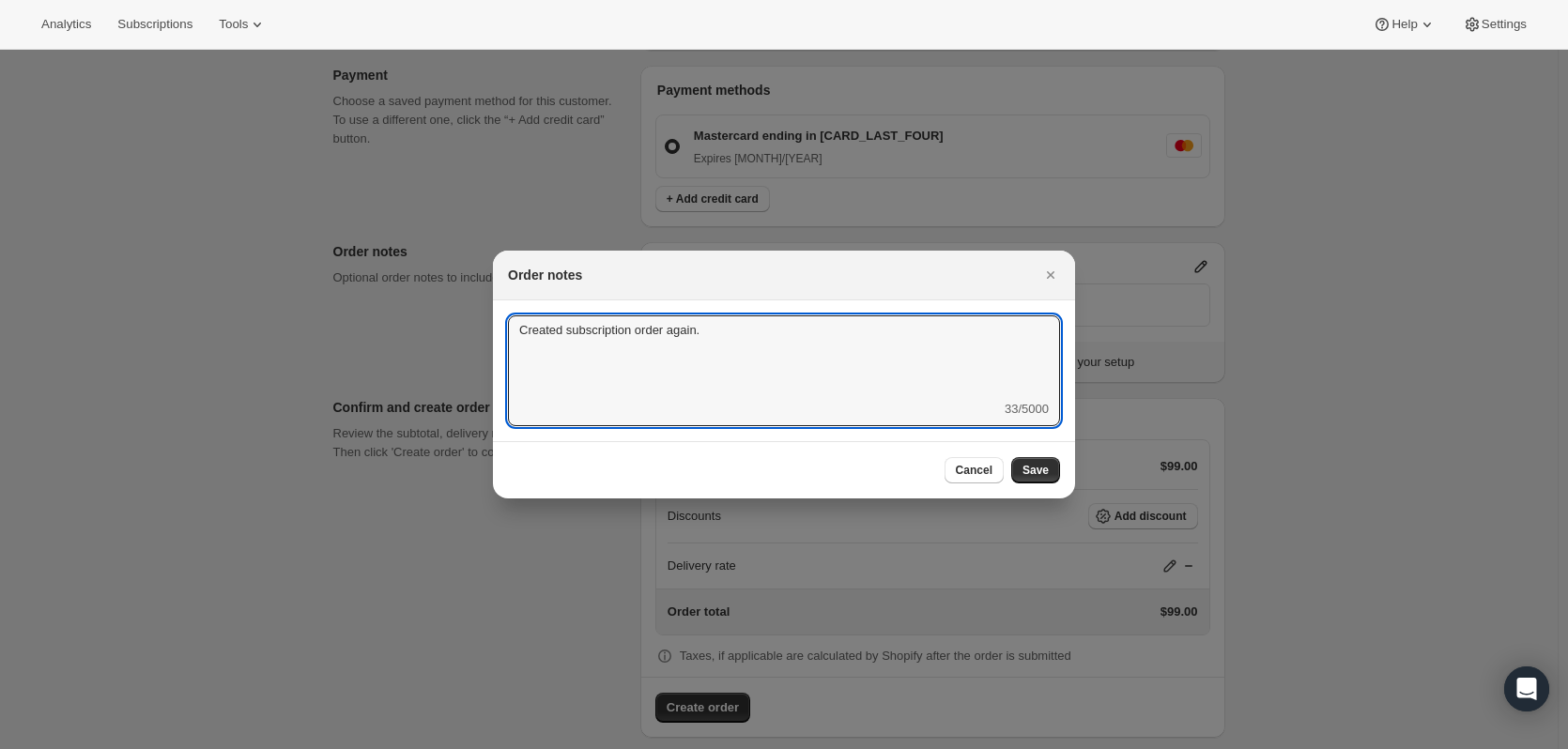 scroll, scrollTop: 724, scrollLeft: 0, axis: vertical 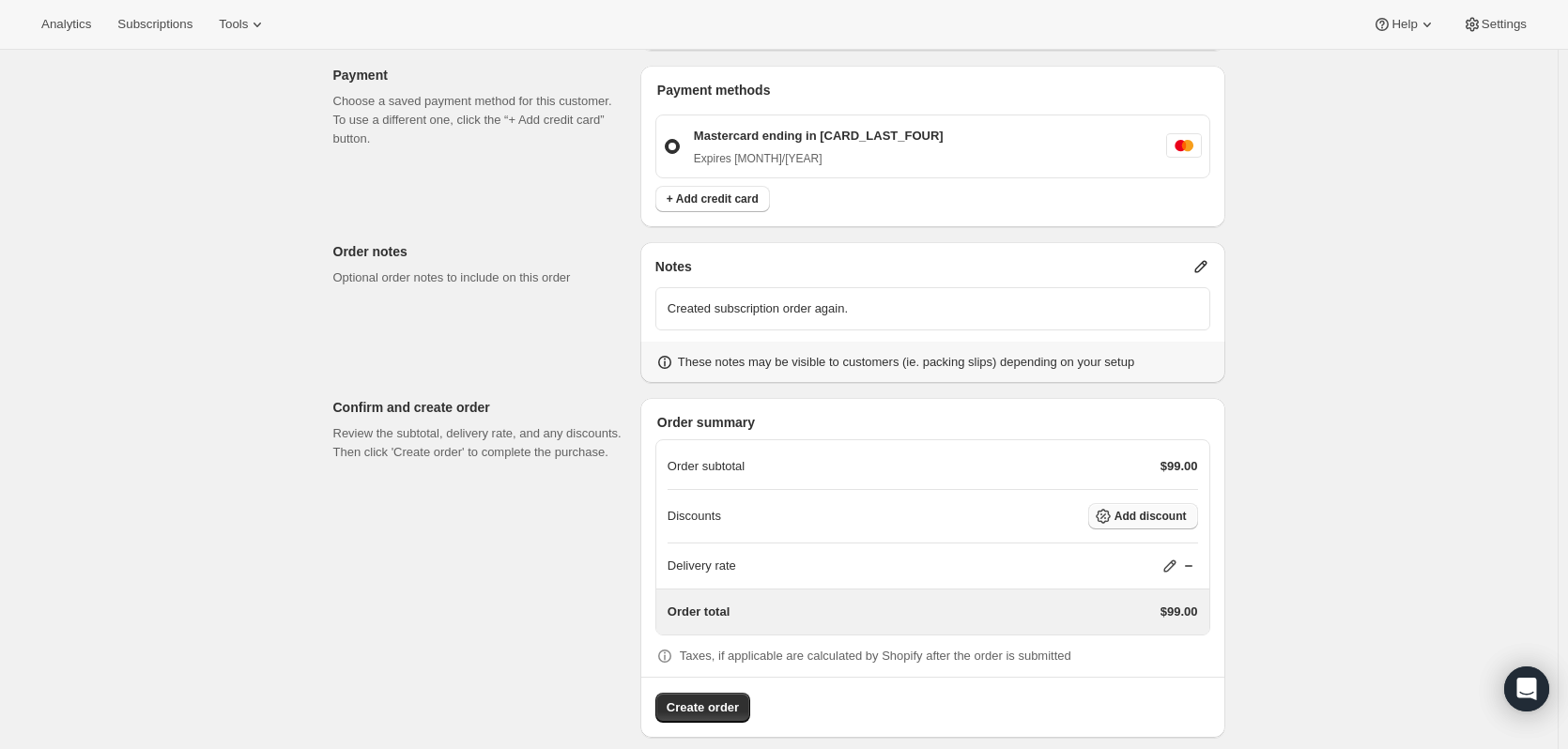 click on "Add discount" at bounding box center (1150, 516) 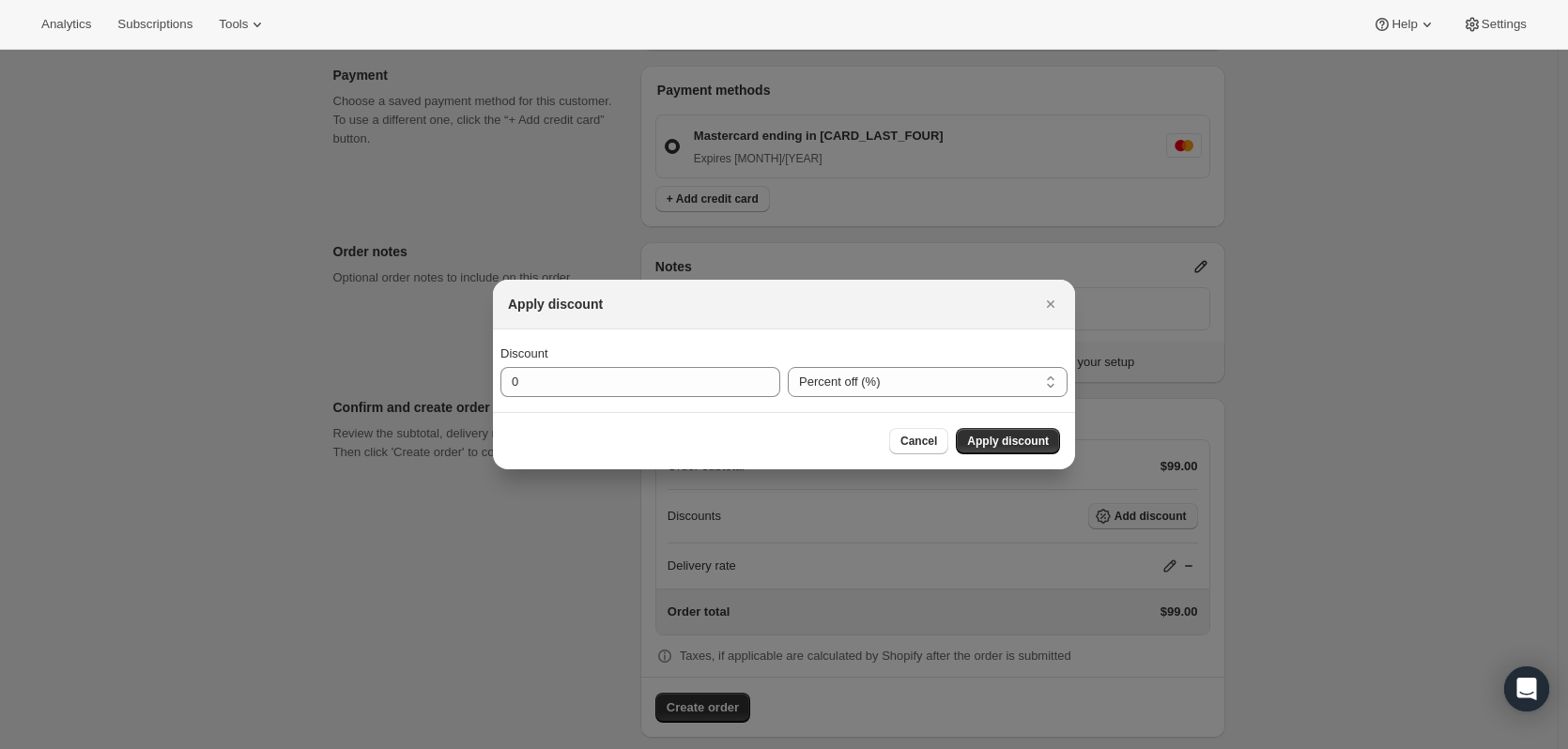 scroll, scrollTop: 0, scrollLeft: 0, axis: both 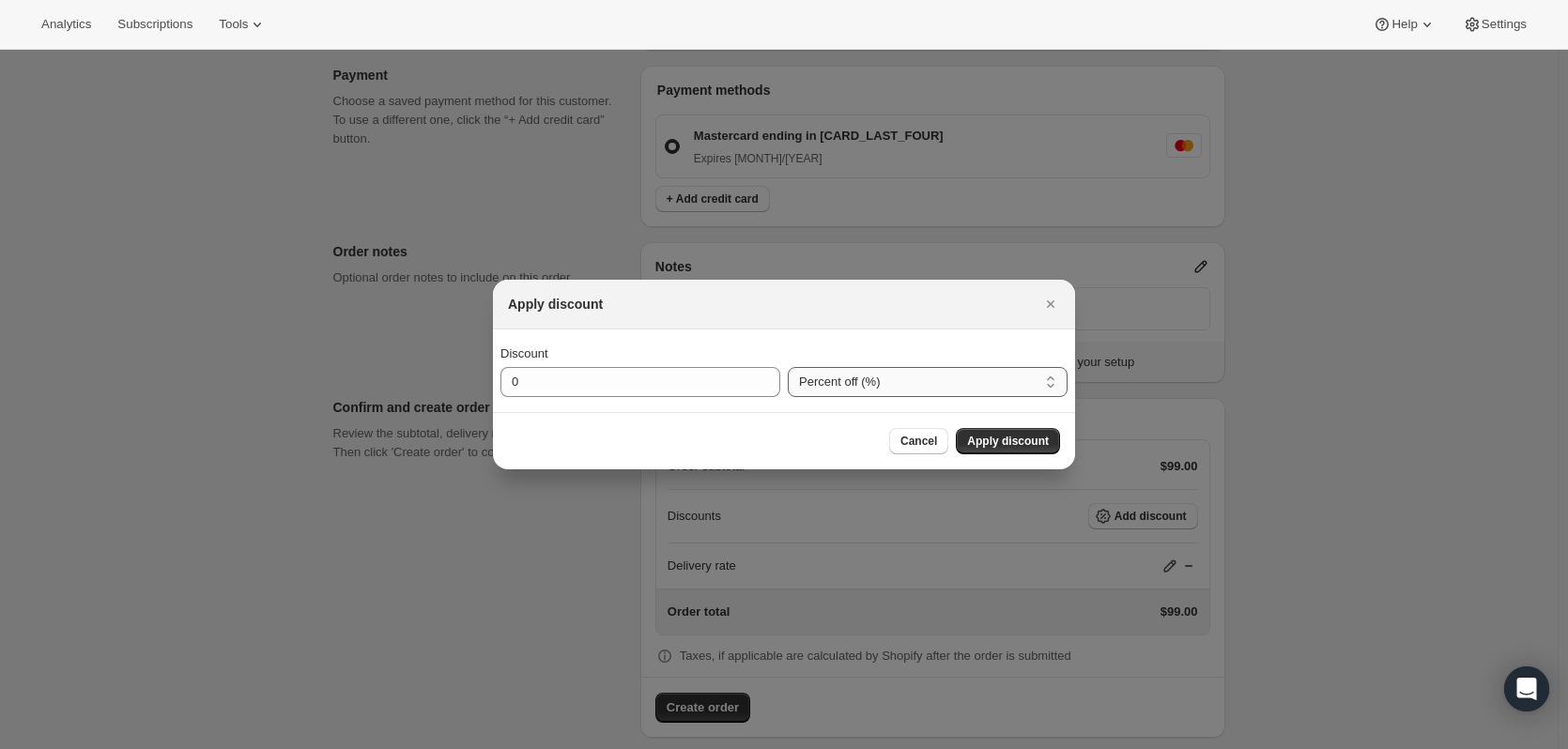 click on "Percent off (%) Amount off ($)" at bounding box center [928, 382] 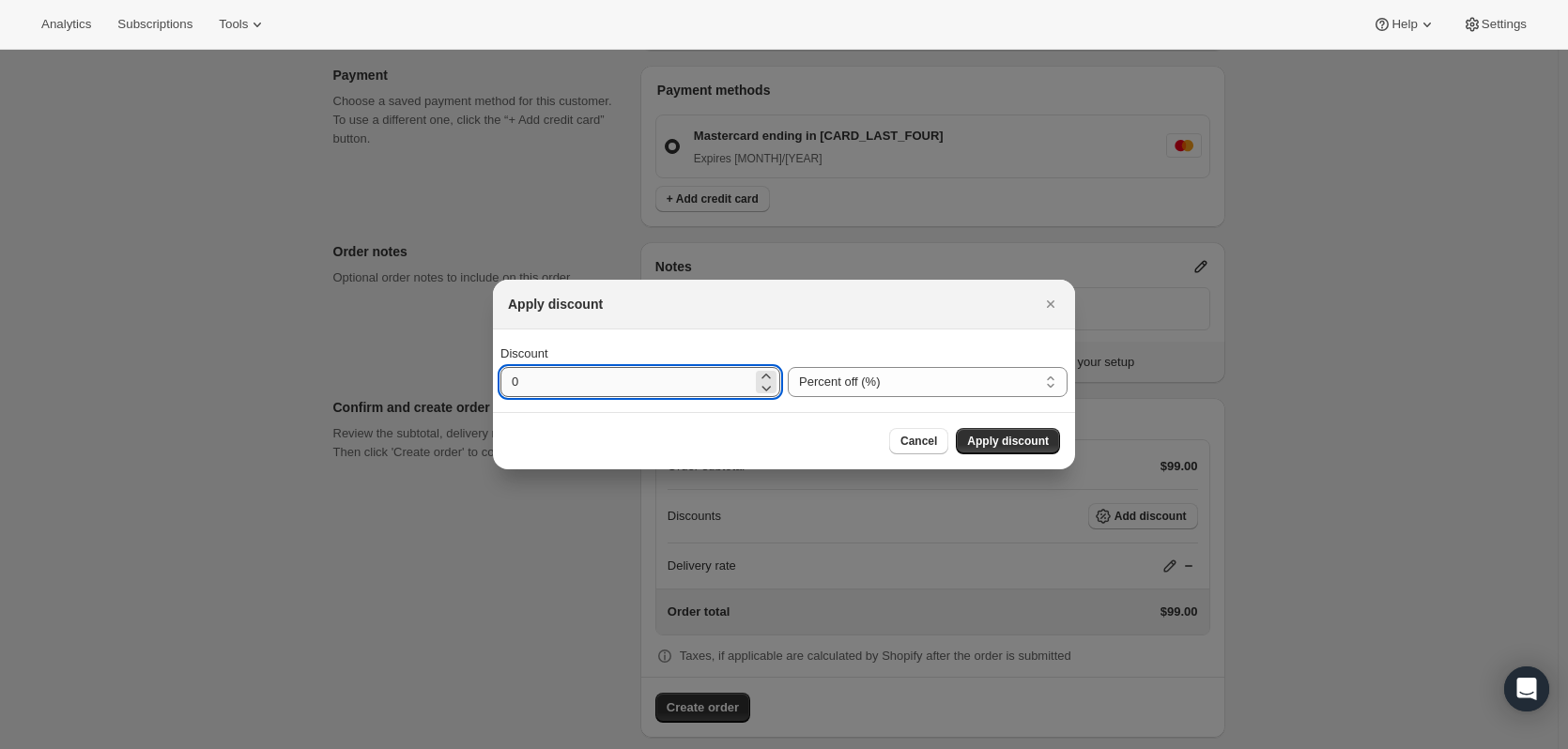 click on "0" at bounding box center [626, 382] 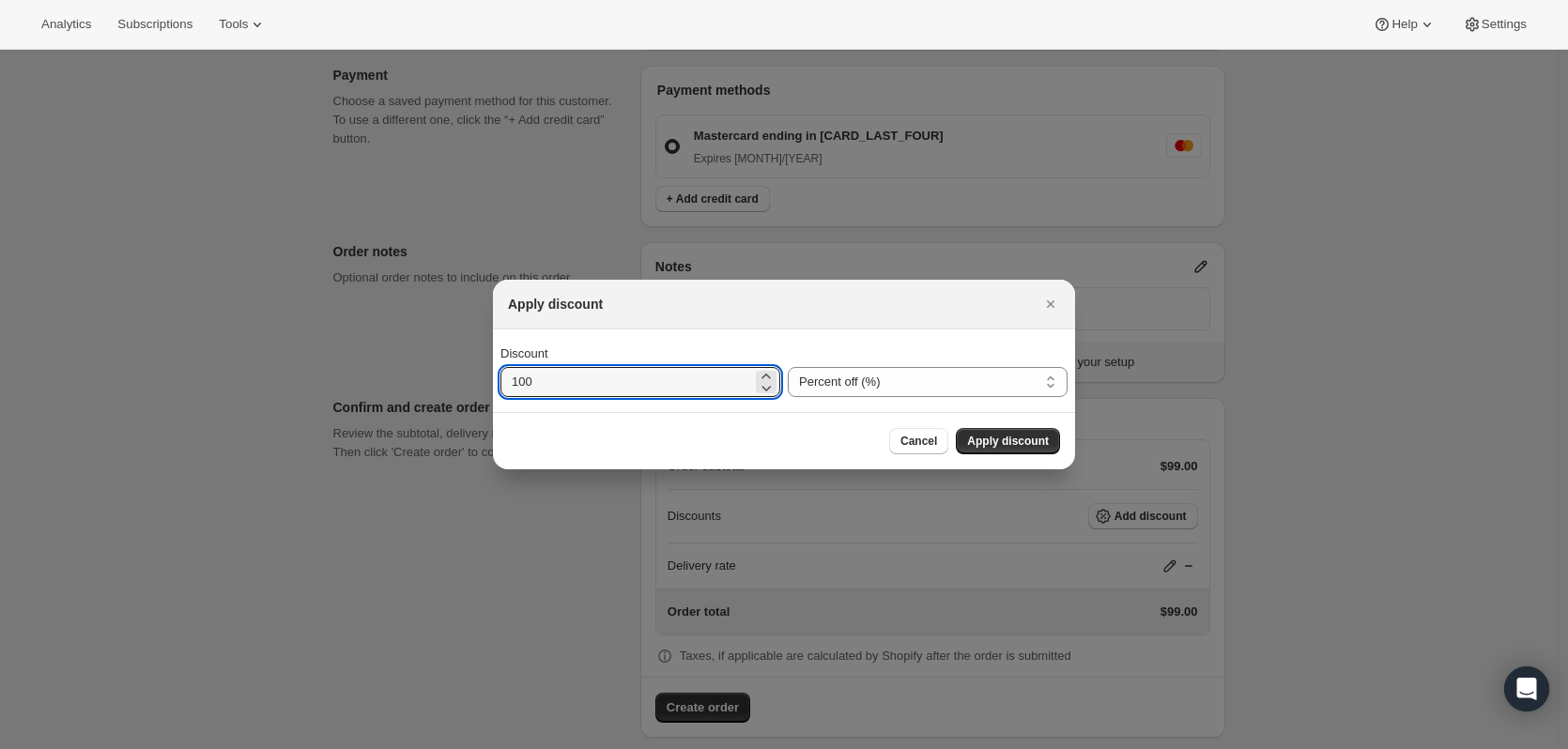 type on "100" 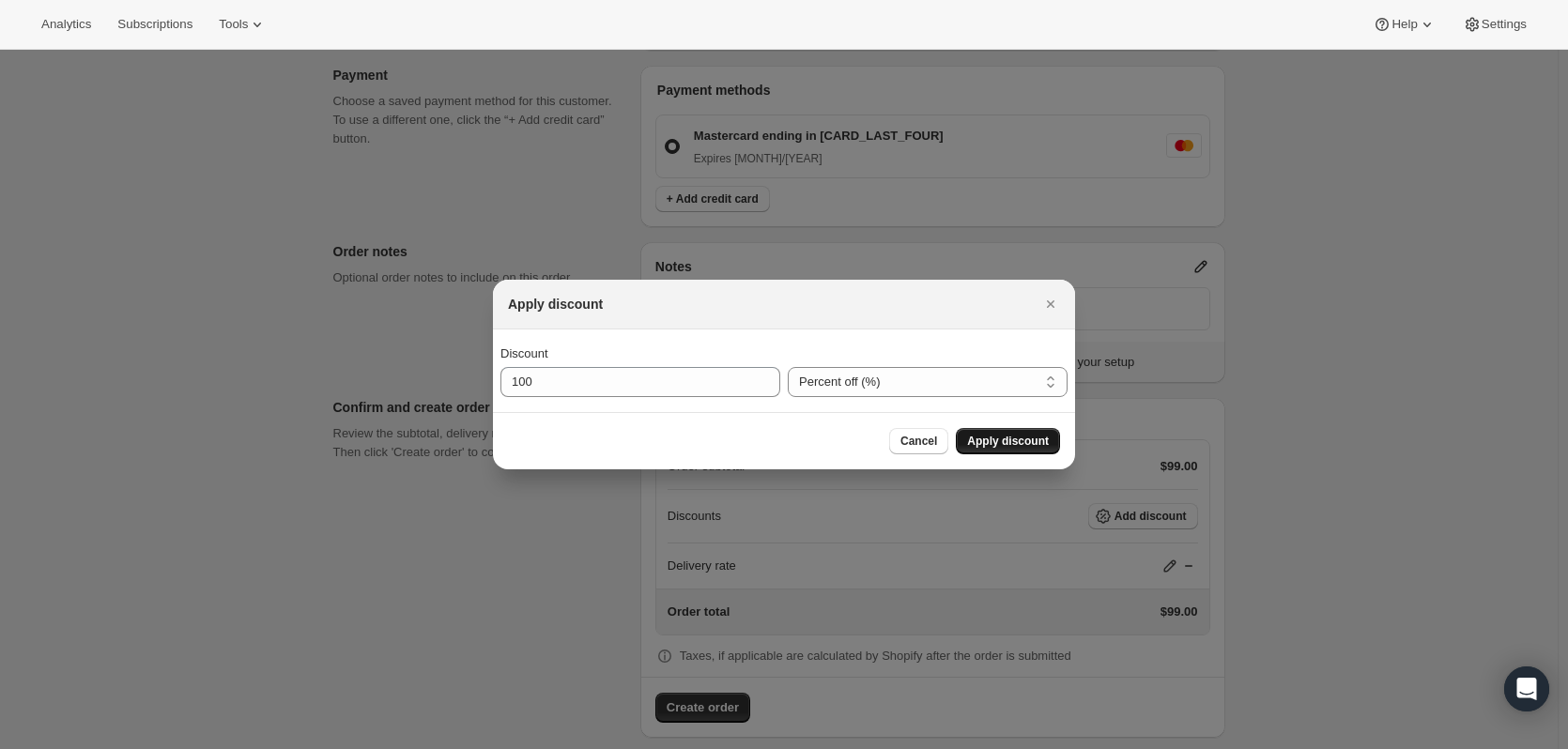 click on "Apply discount" at bounding box center (1007, 441) 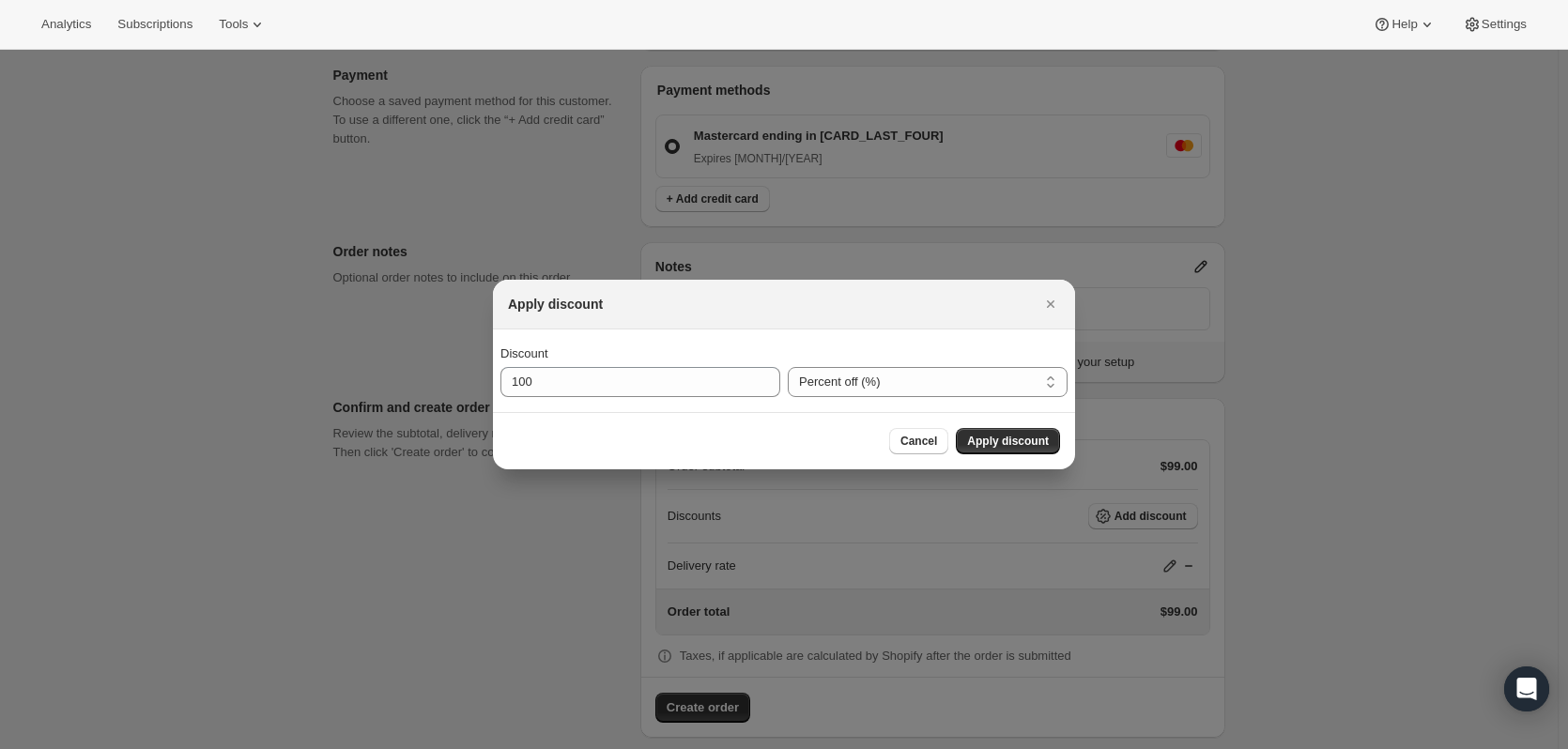 scroll, scrollTop: 716, scrollLeft: 0, axis: vertical 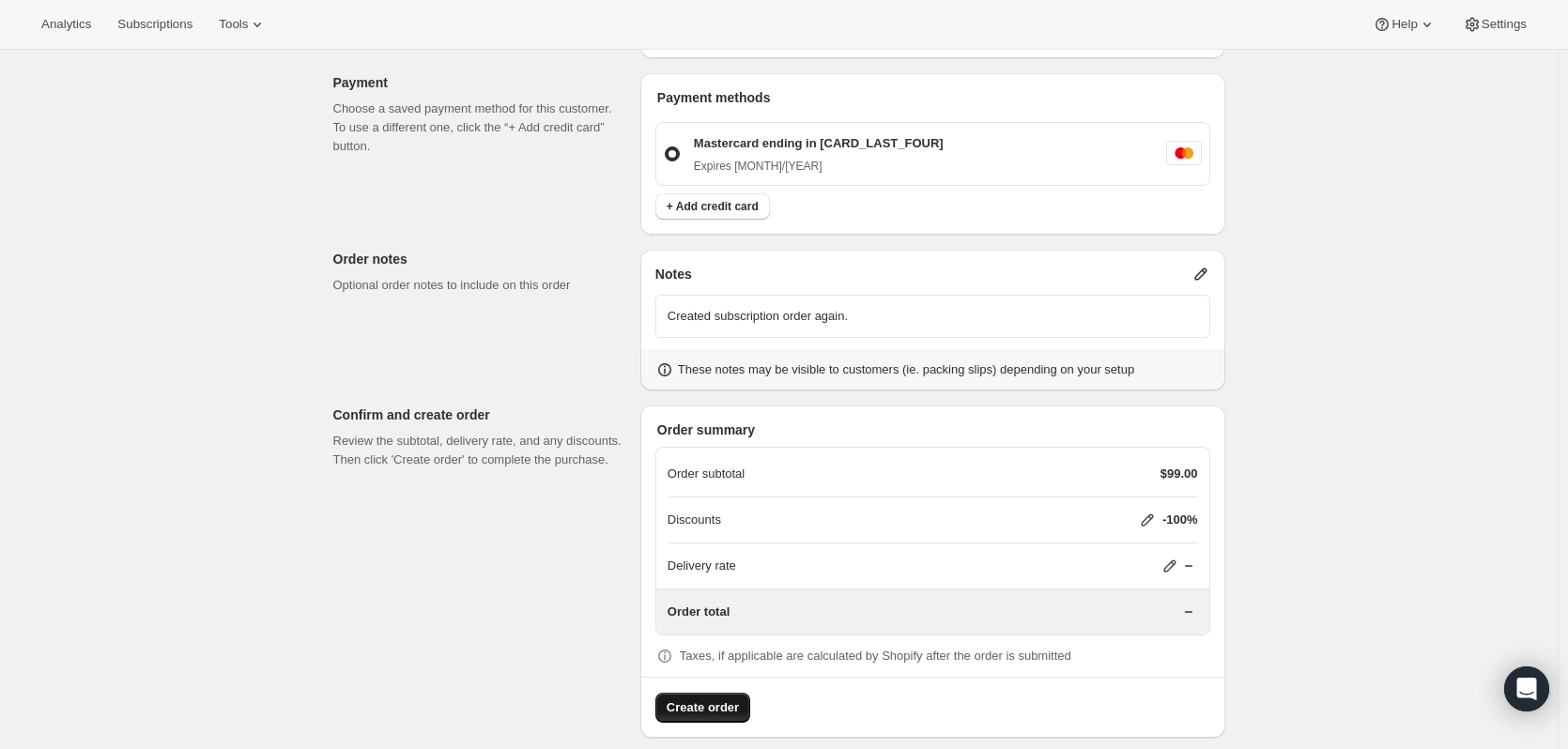 click on "Create order" at bounding box center (702, 708) 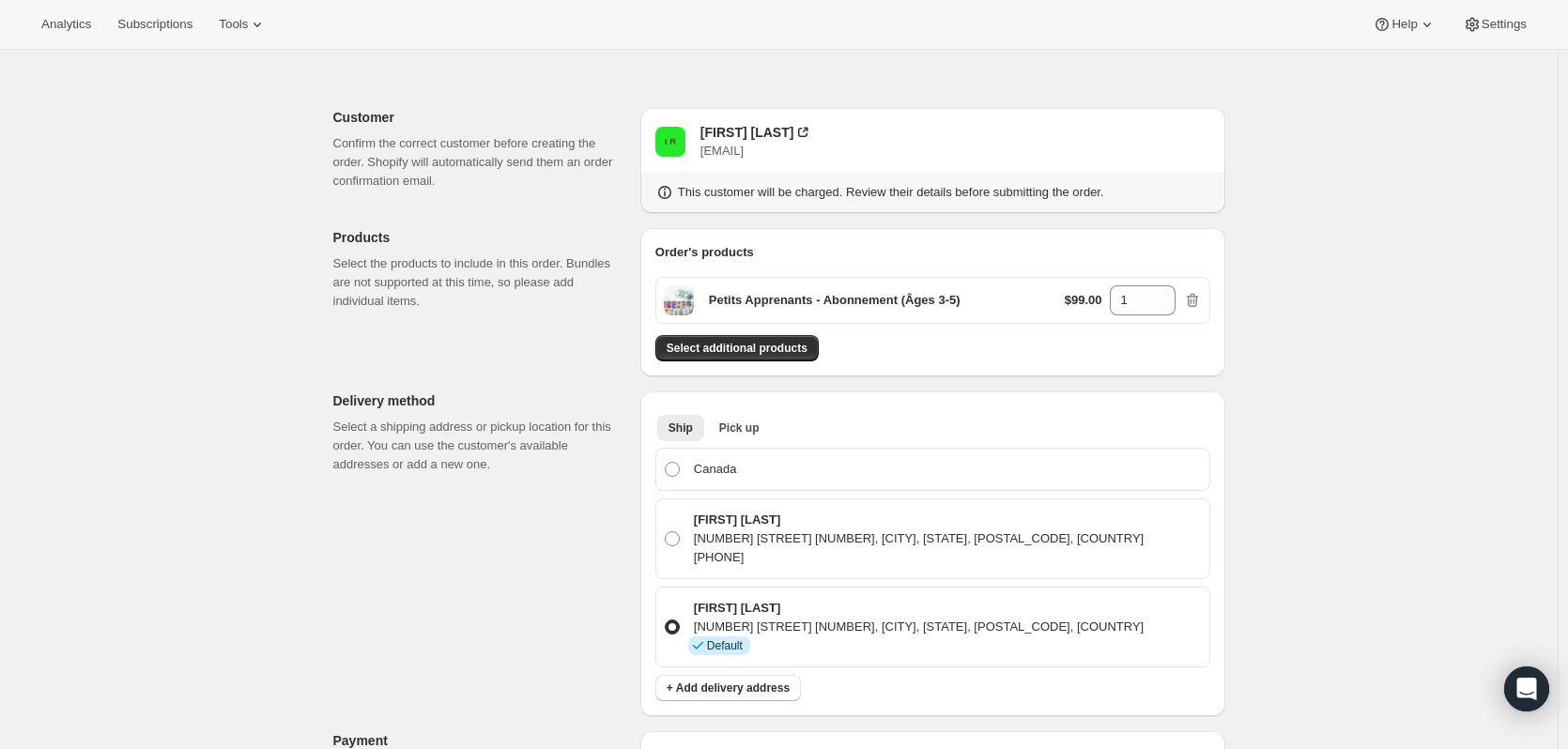 scroll, scrollTop: 0, scrollLeft: 0, axis: both 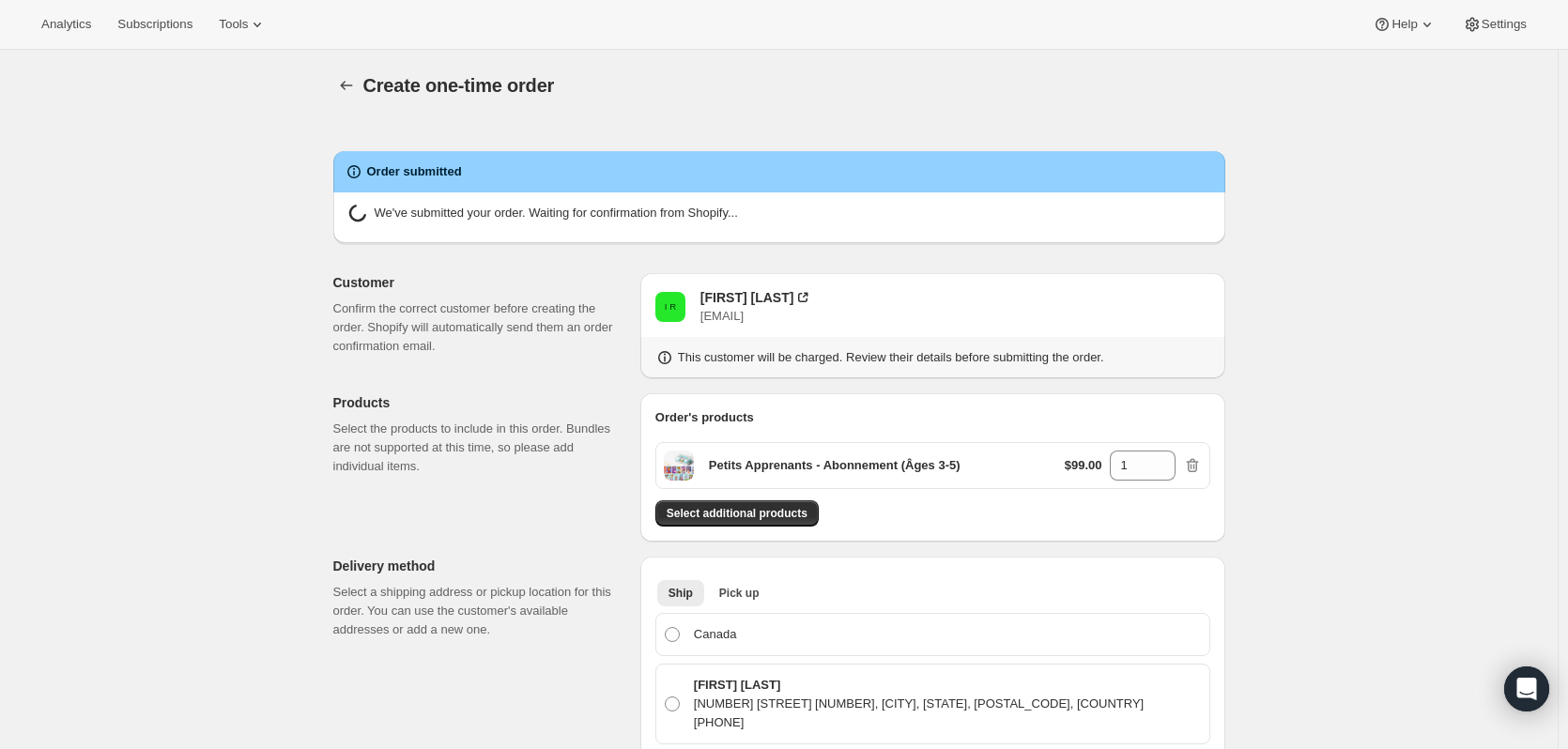 radio on "true" 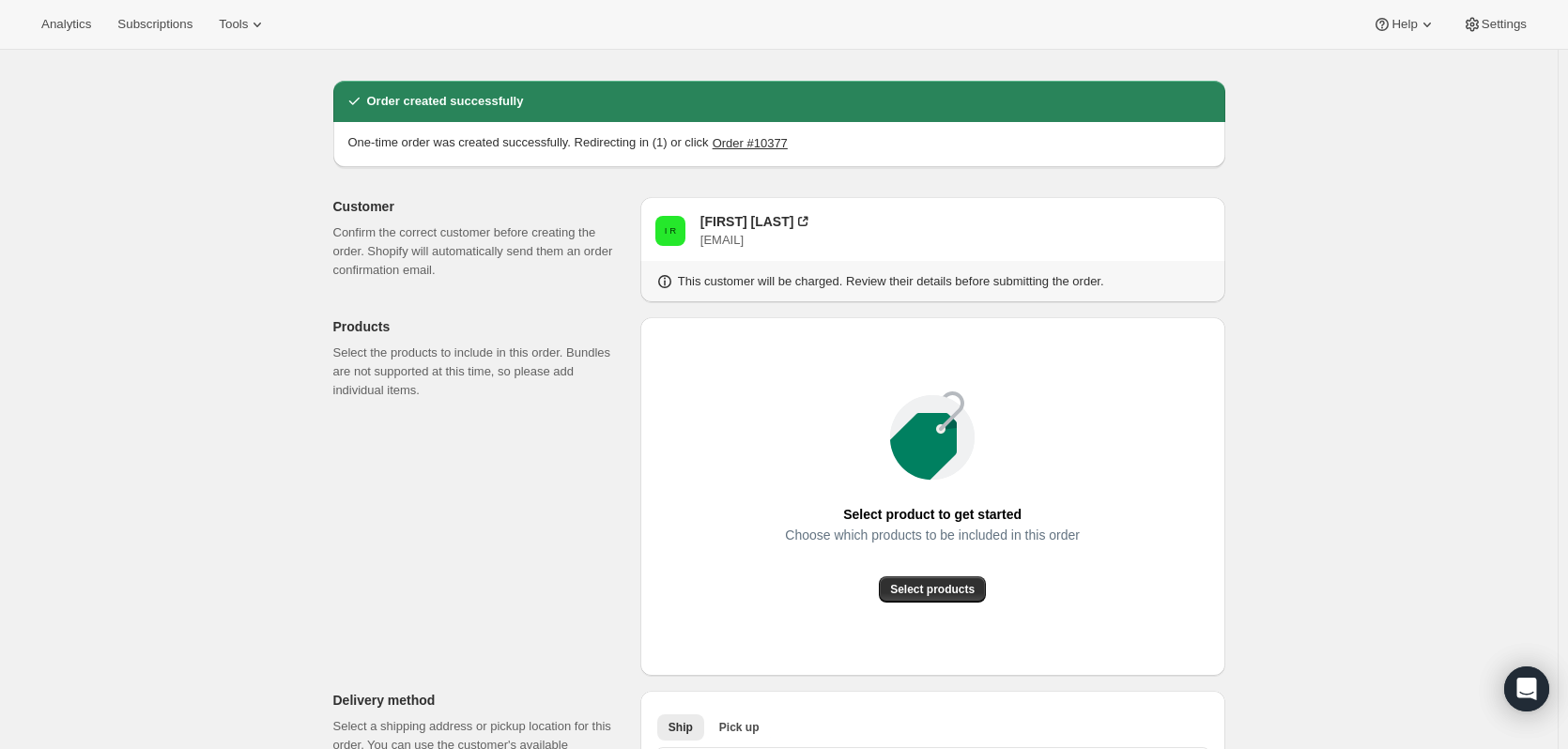 scroll, scrollTop: 0, scrollLeft: 0, axis: both 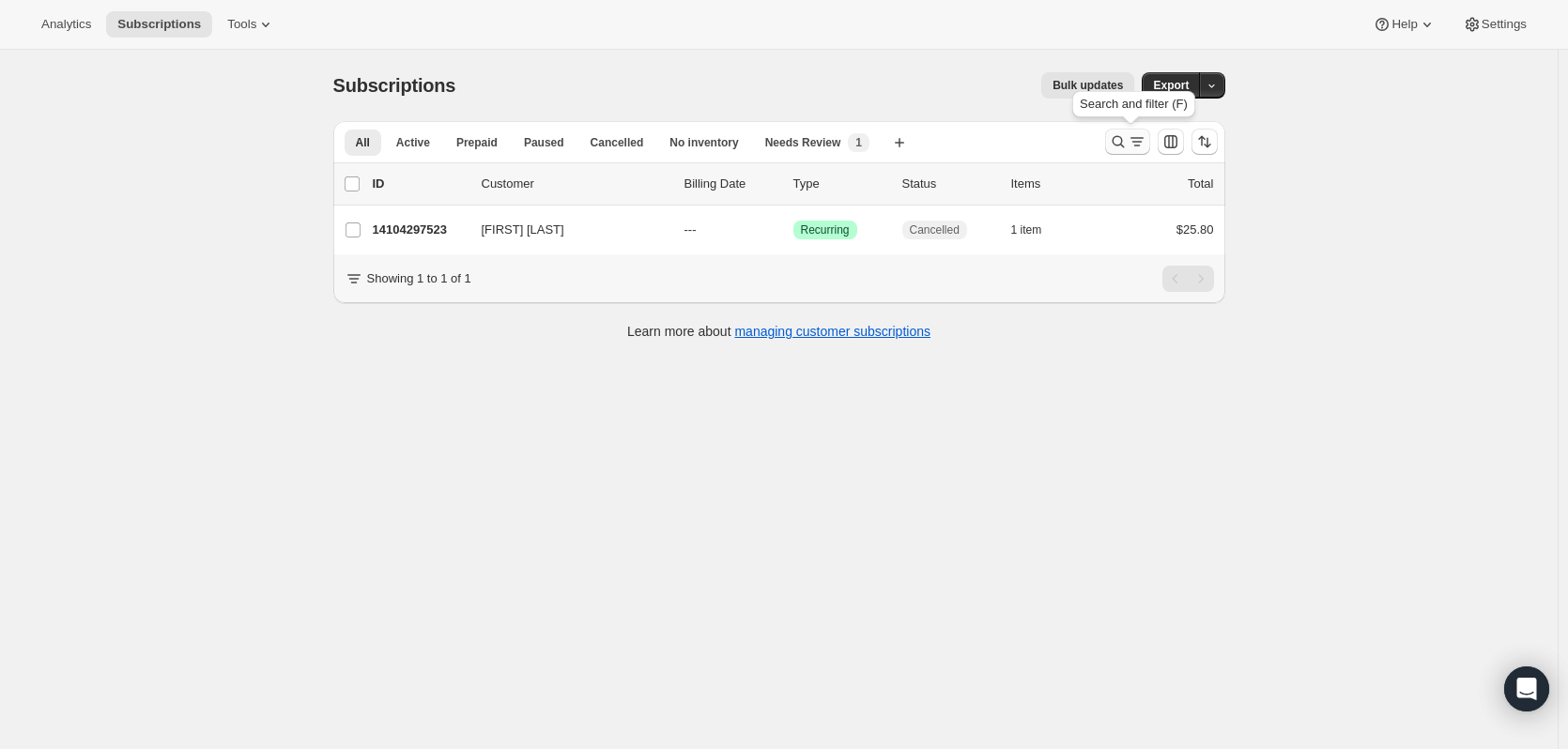 click 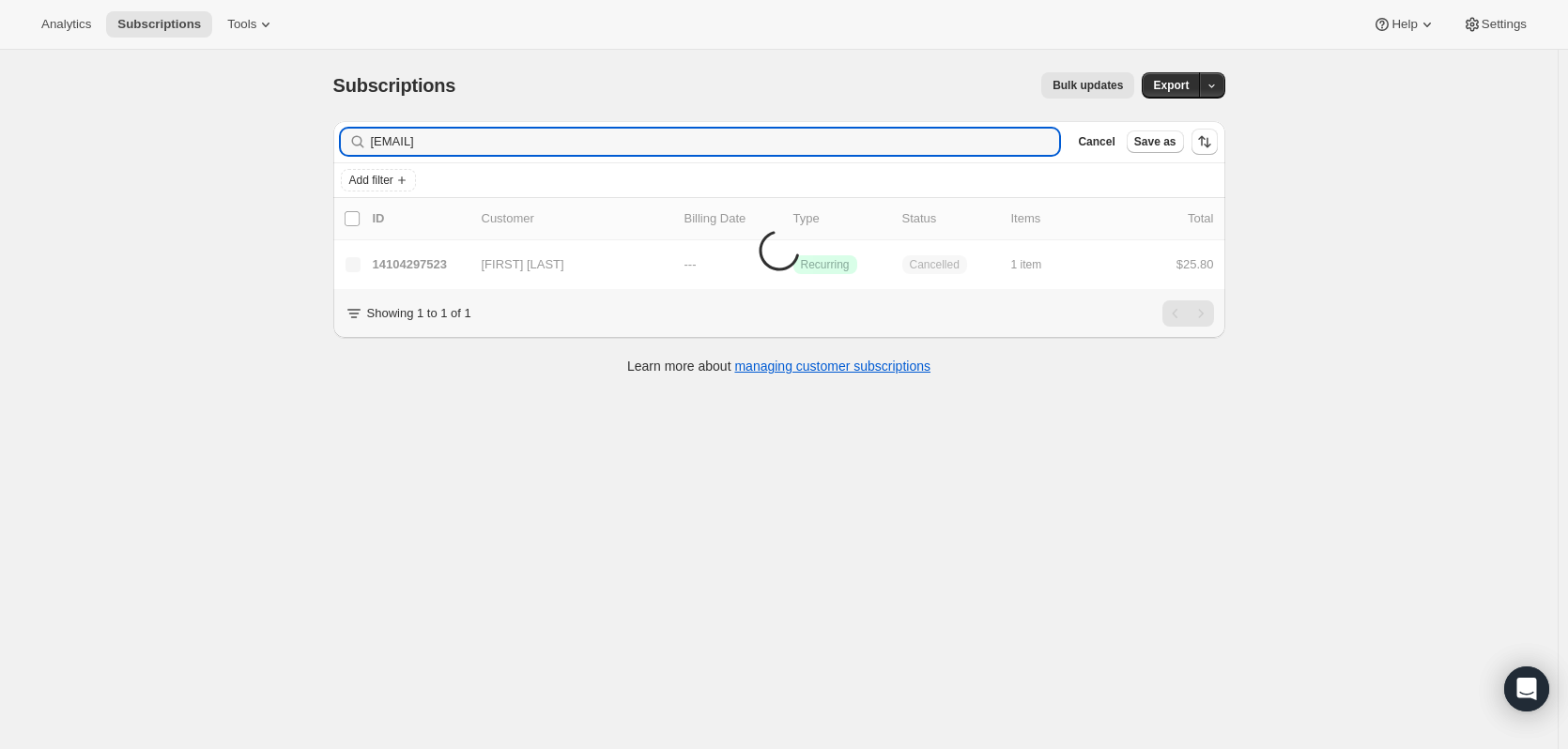 type on "[EMAIL]" 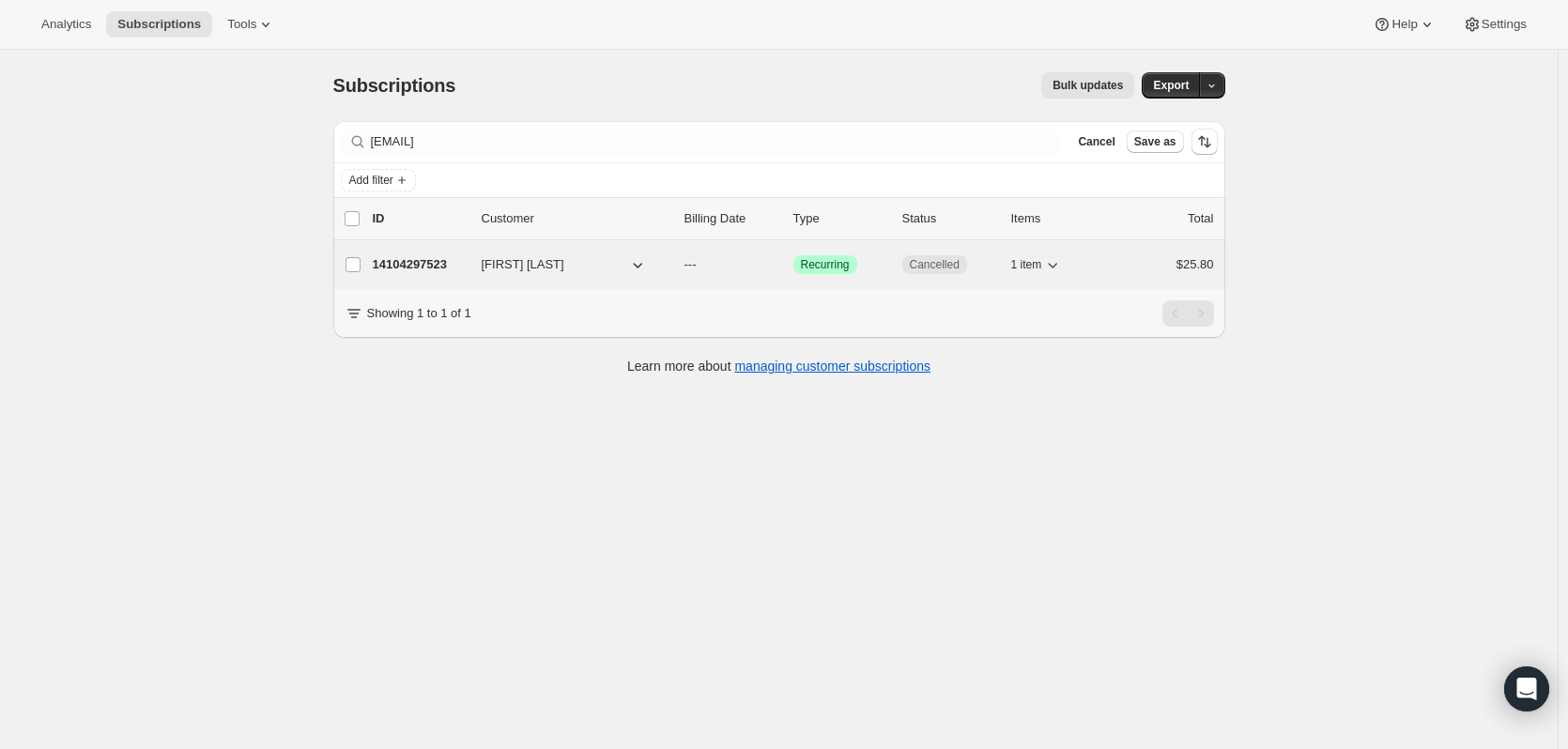 click 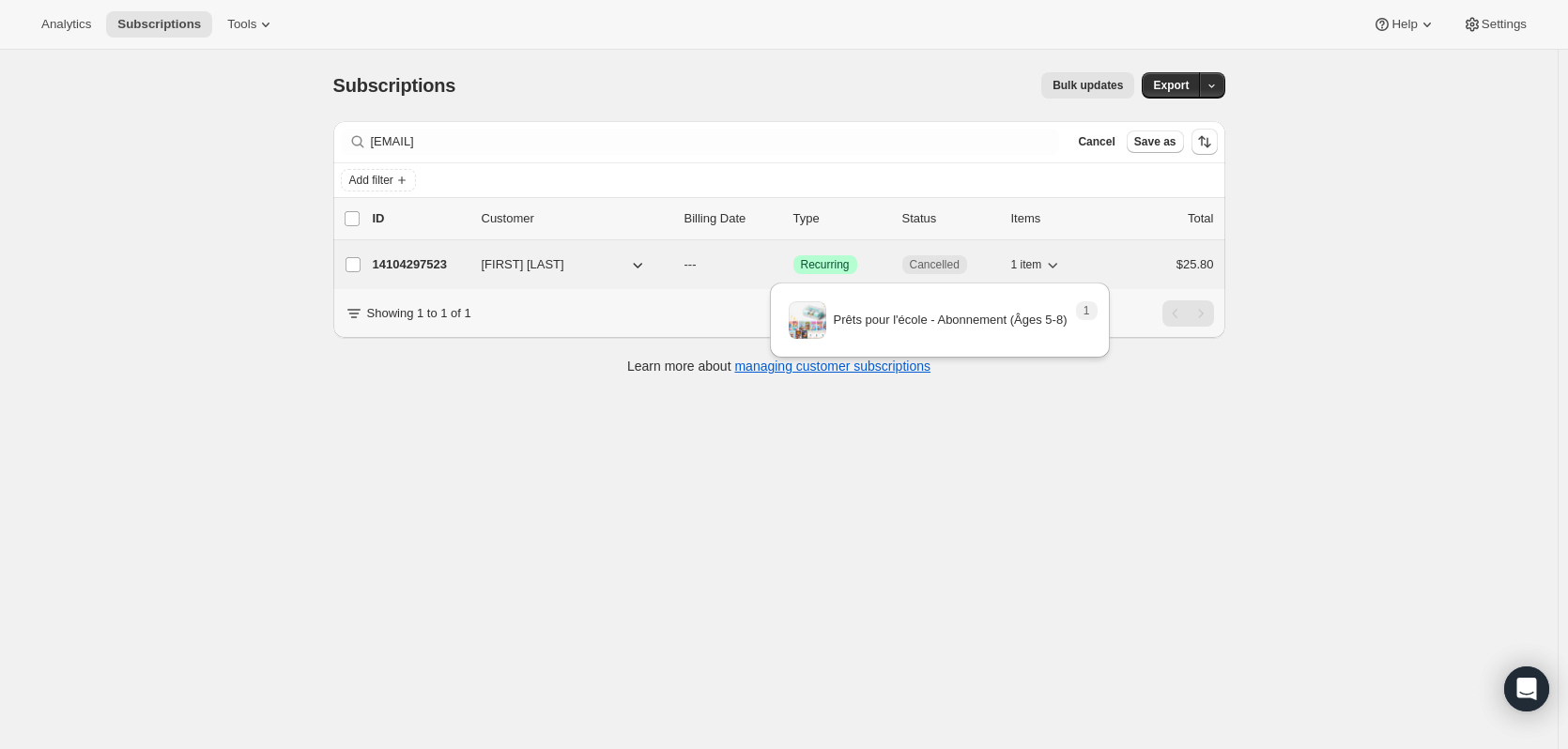 click 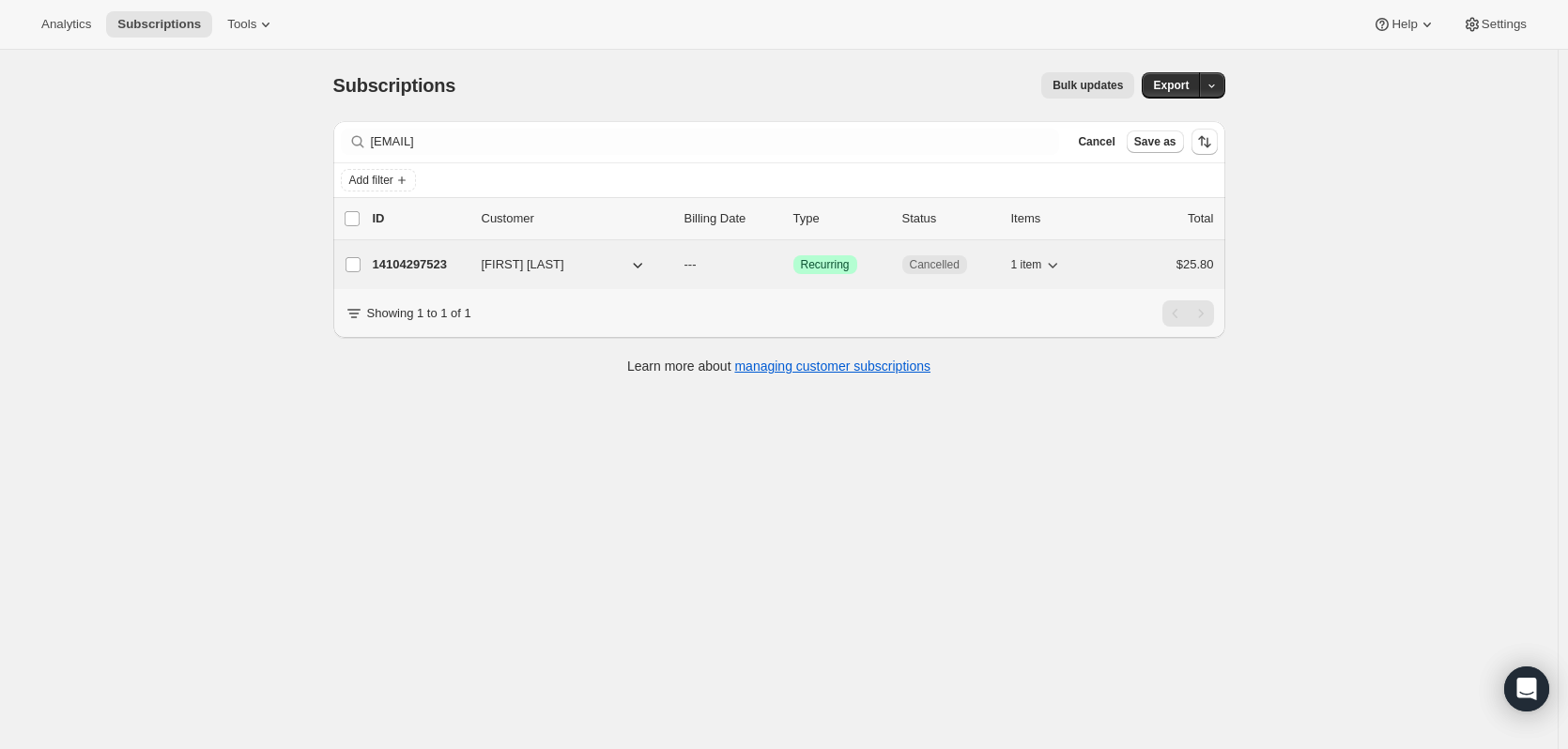 click on "14104297523" at bounding box center (420, 265) 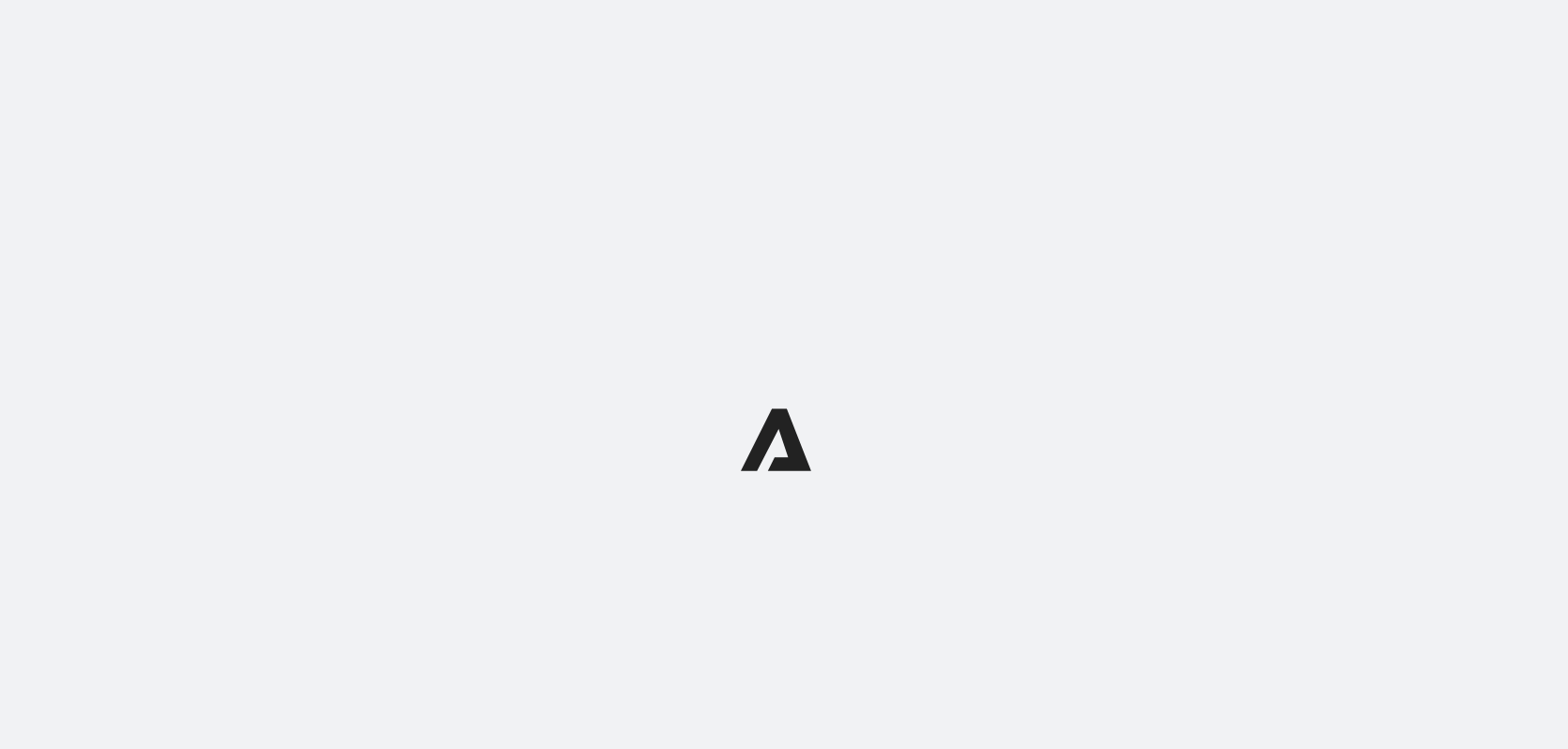 scroll, scrollTop: 0, scrollLeft: 0, axis: both 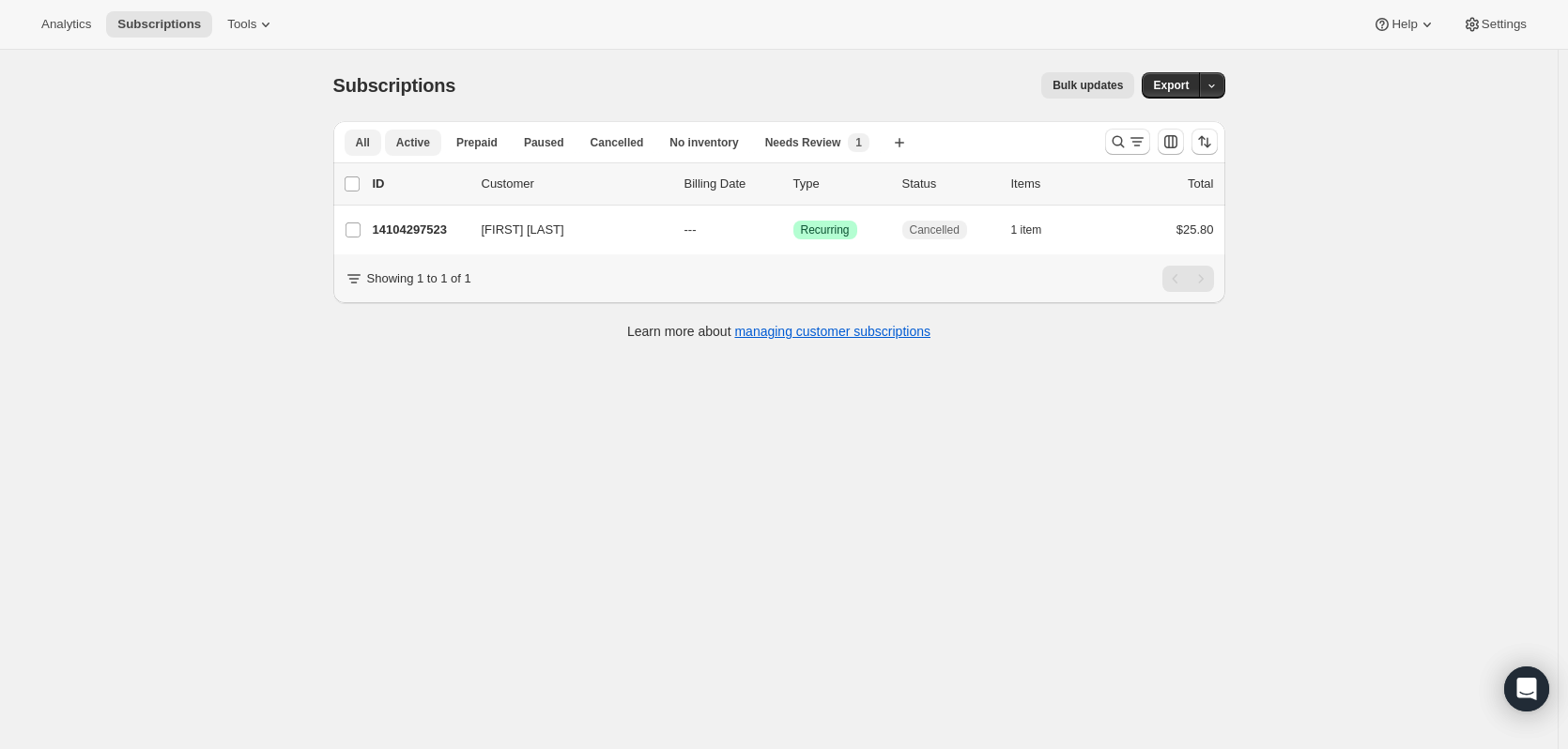 click on "Active" at bounding box center [413, 143] 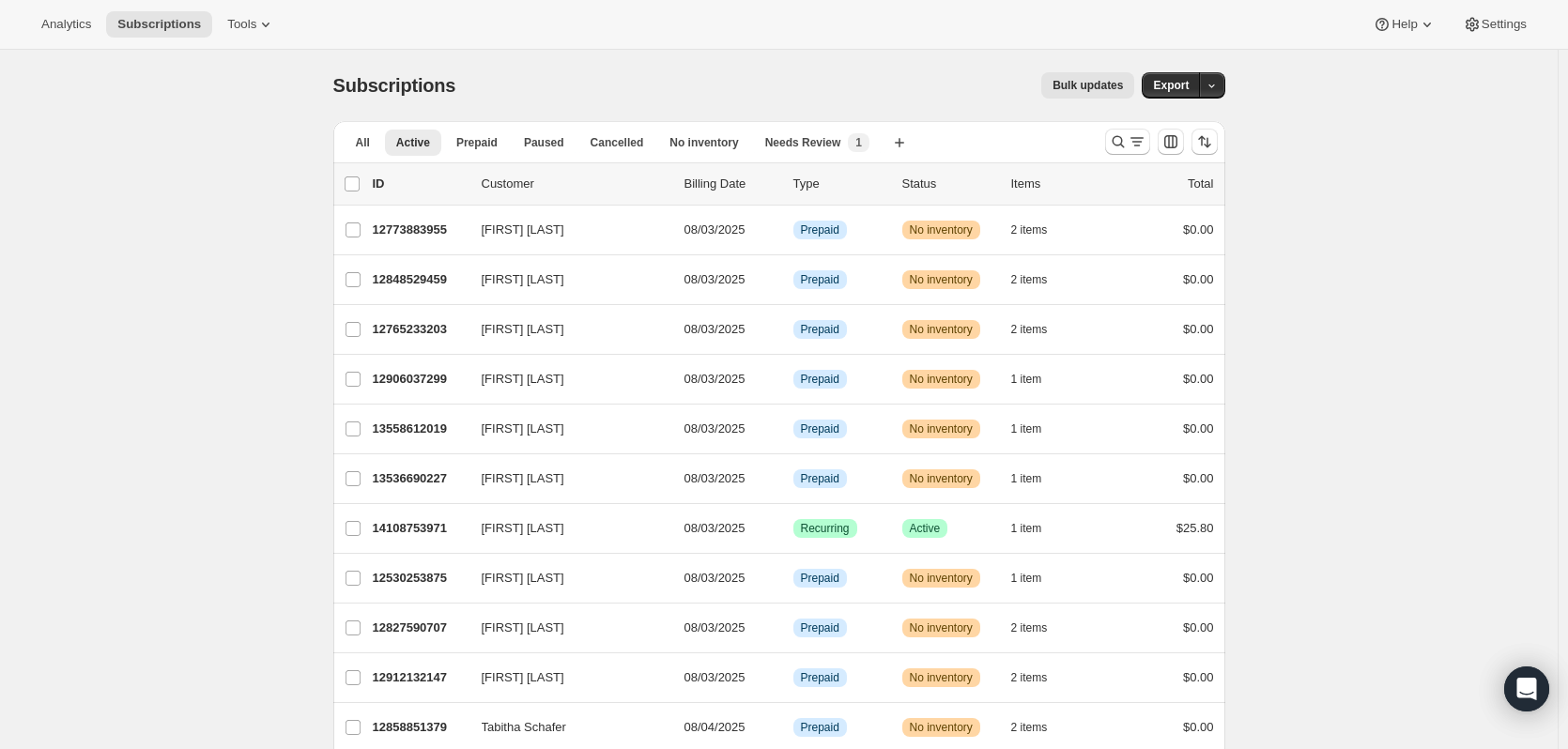 click at bounding box center [1161, 142] 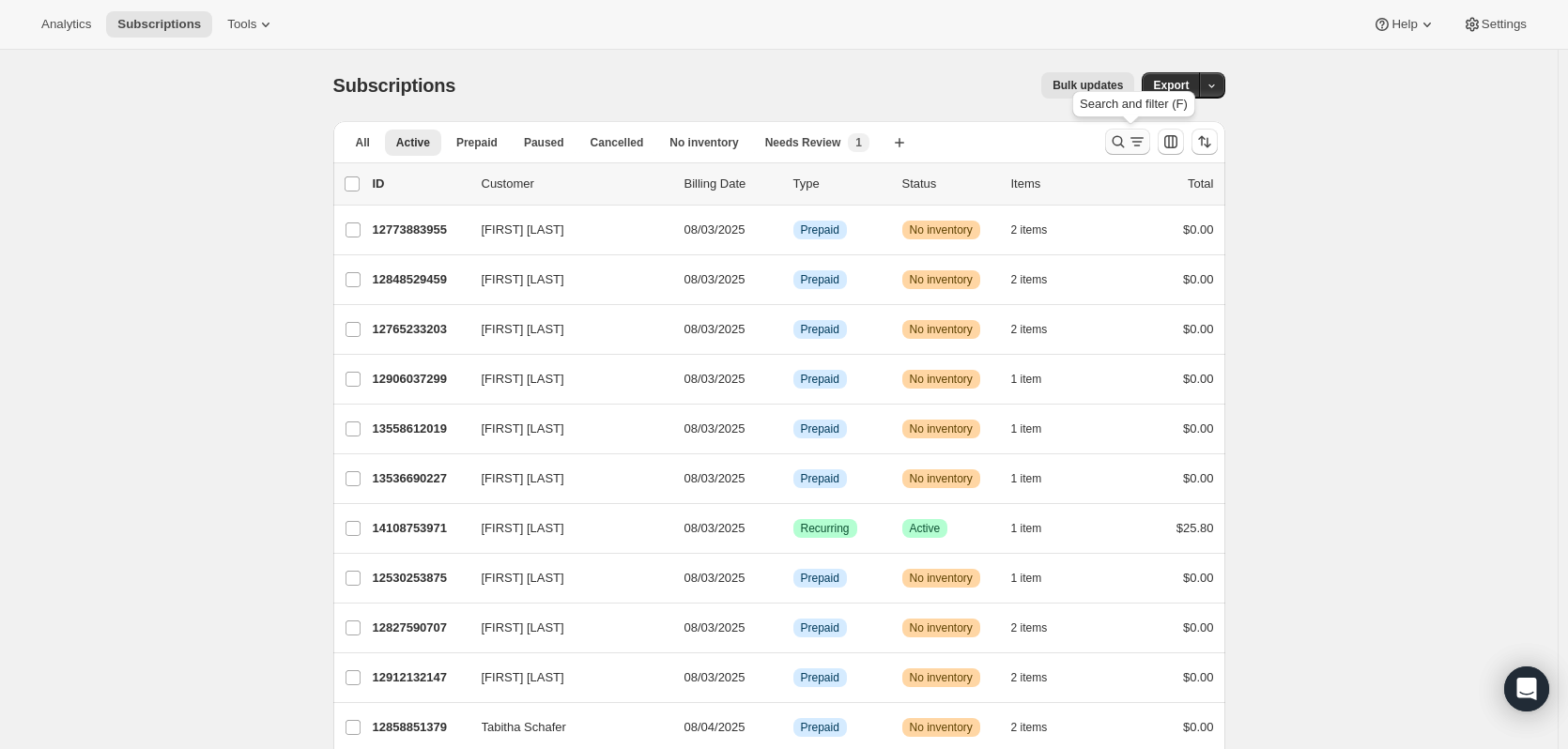 click at bounding box center (1128, 142) 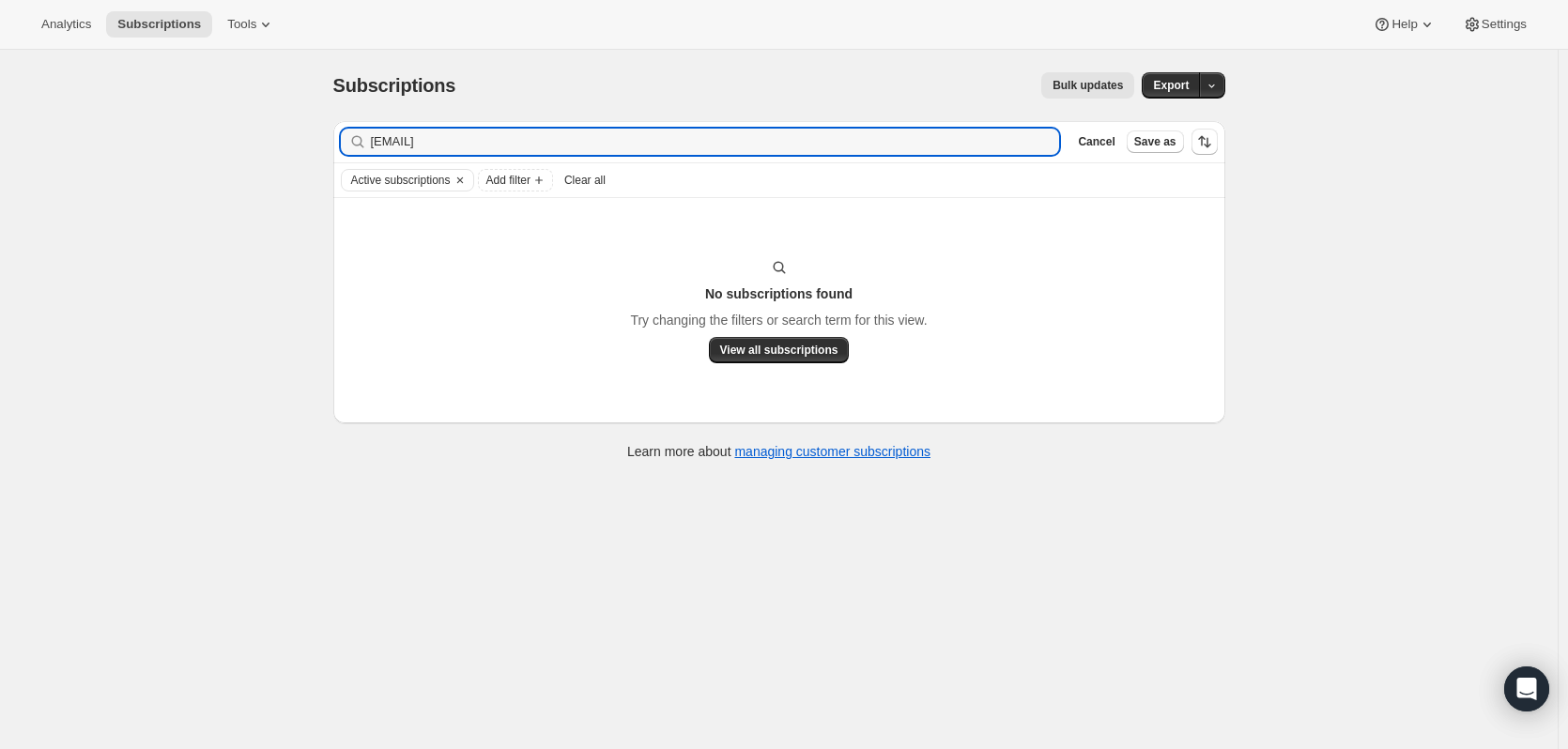 type on "[EMAIL]" 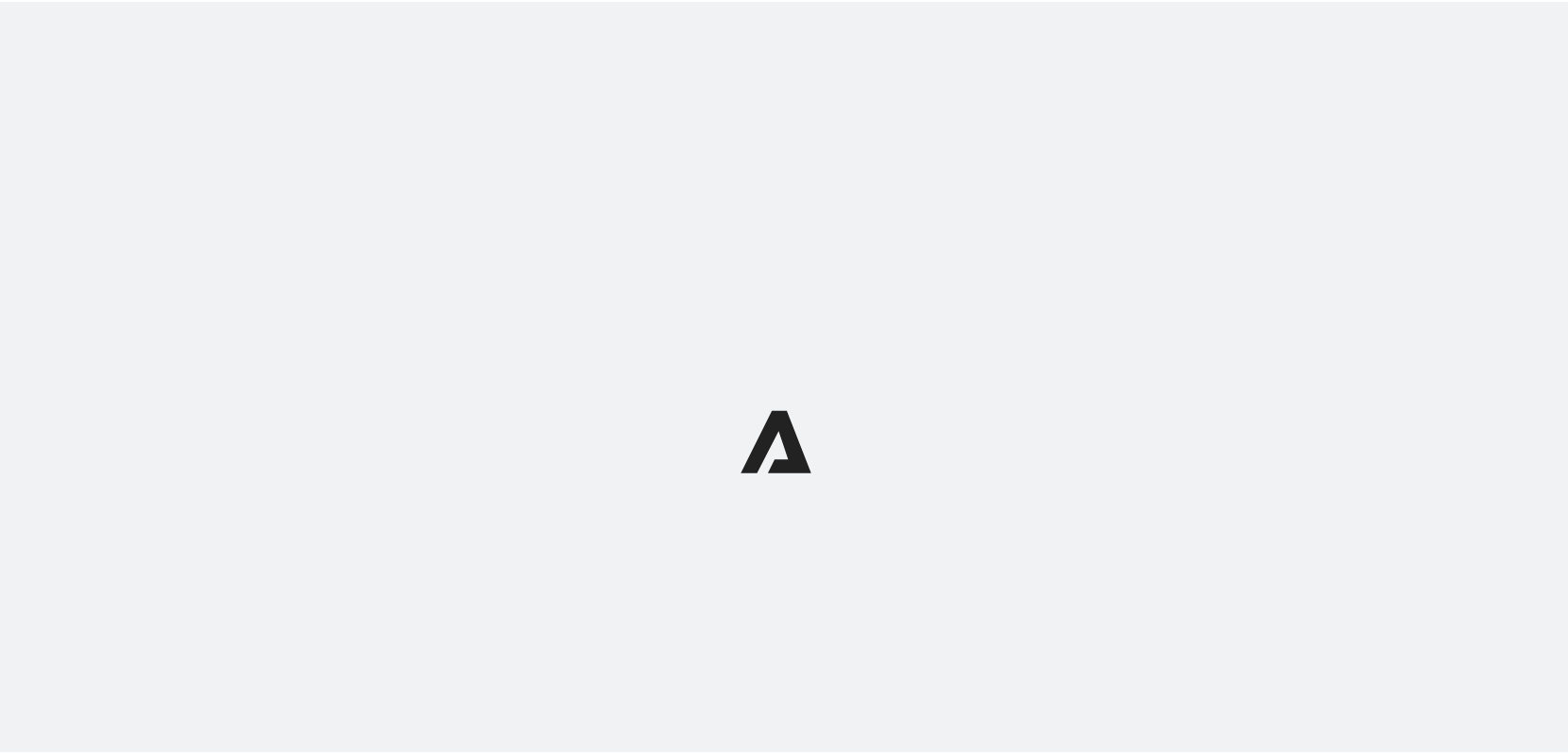 scroll, scrollTop: 0, scrollLeft: 0, axis: both 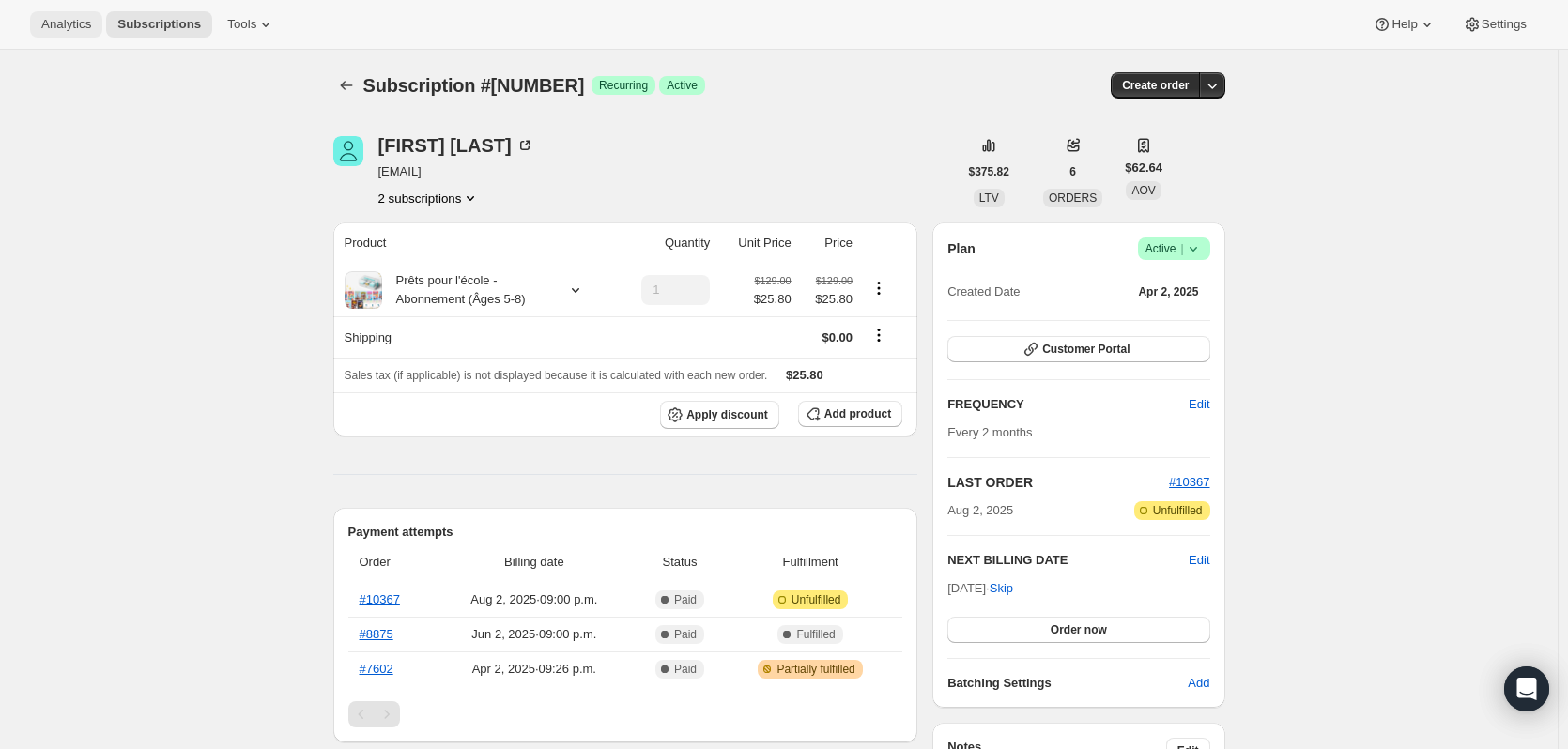 click on "Analytics" at bounding box center [66, 24] 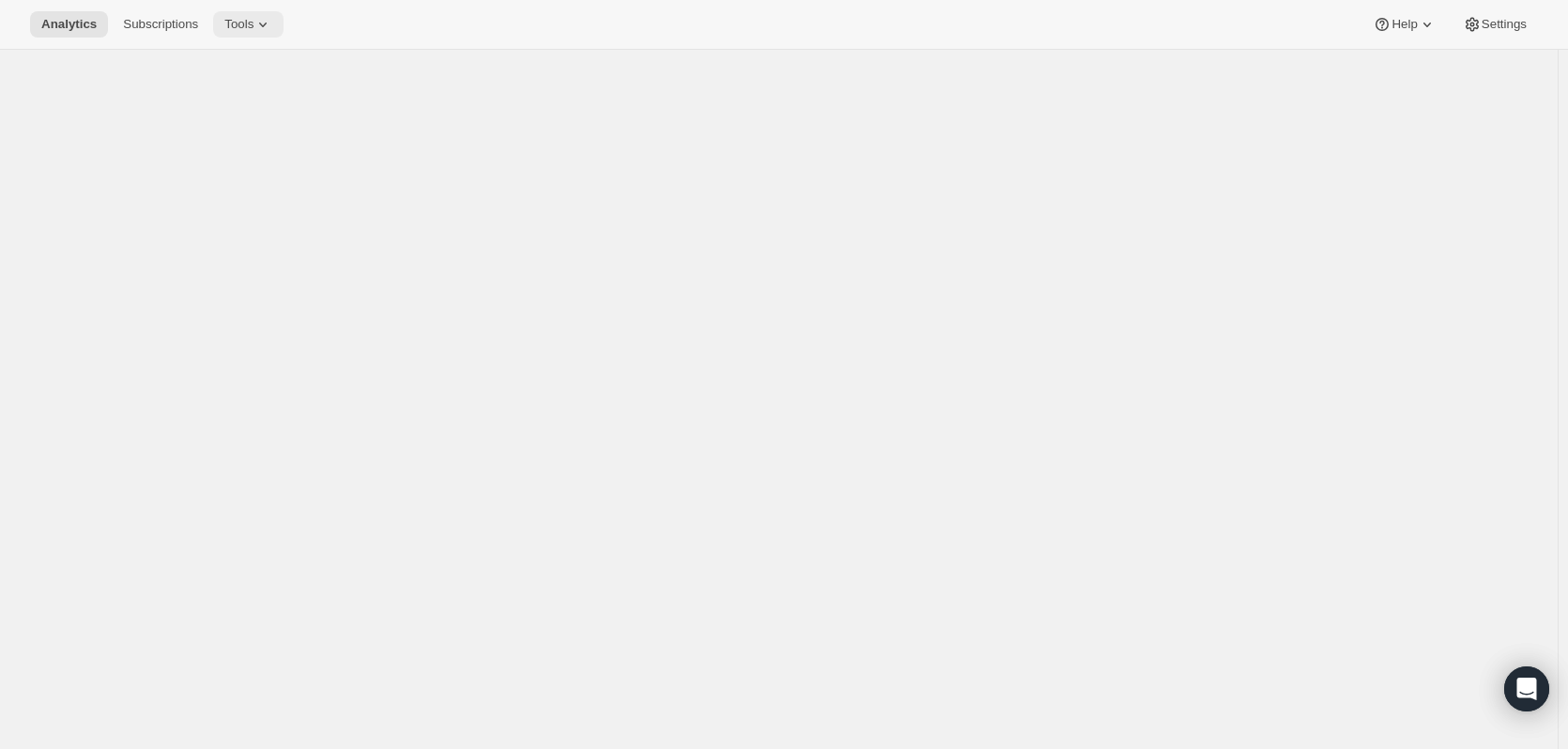 click on "Tools" at bounding box center [248, 24] 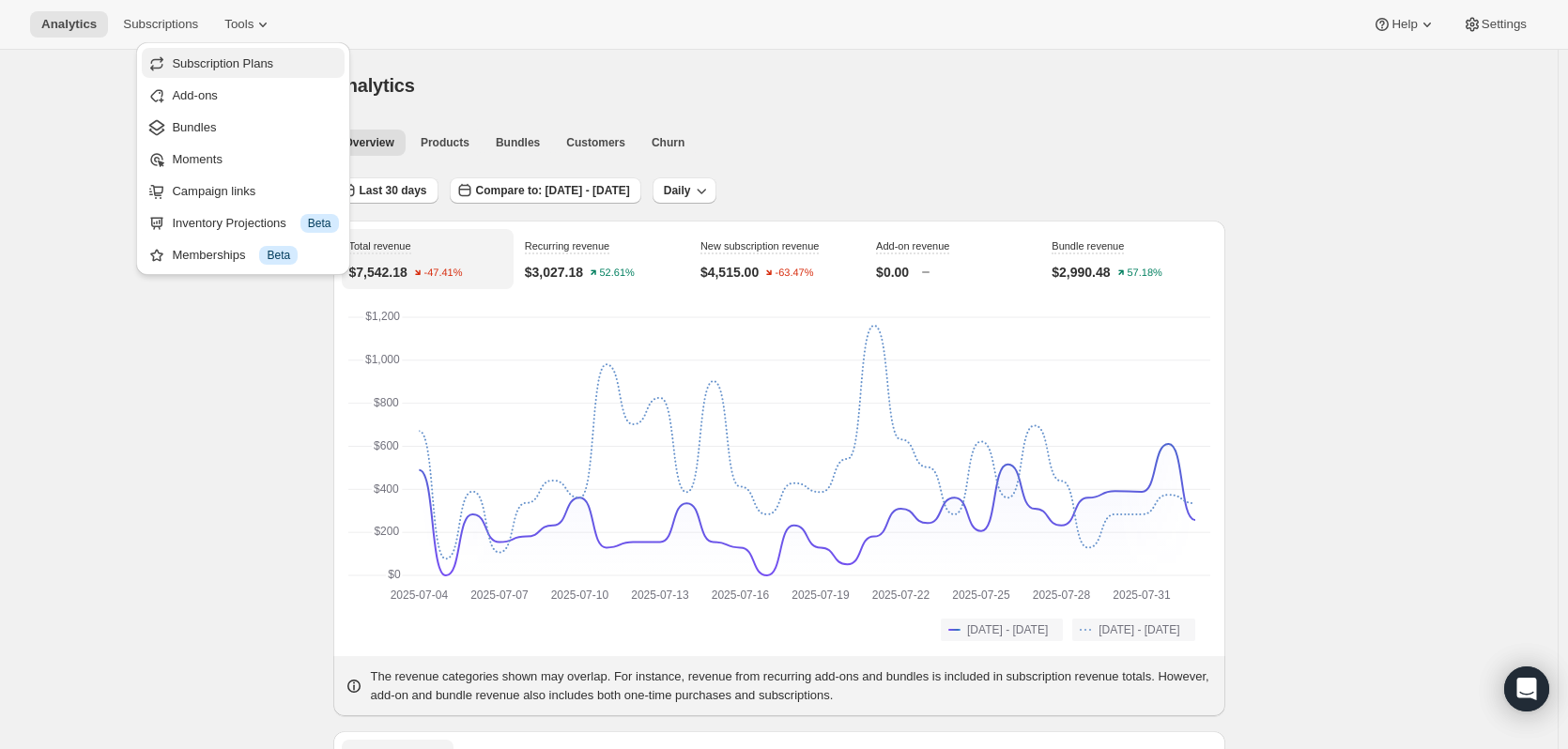 click on "Subscription Plans" at bounding box center [223, 63] 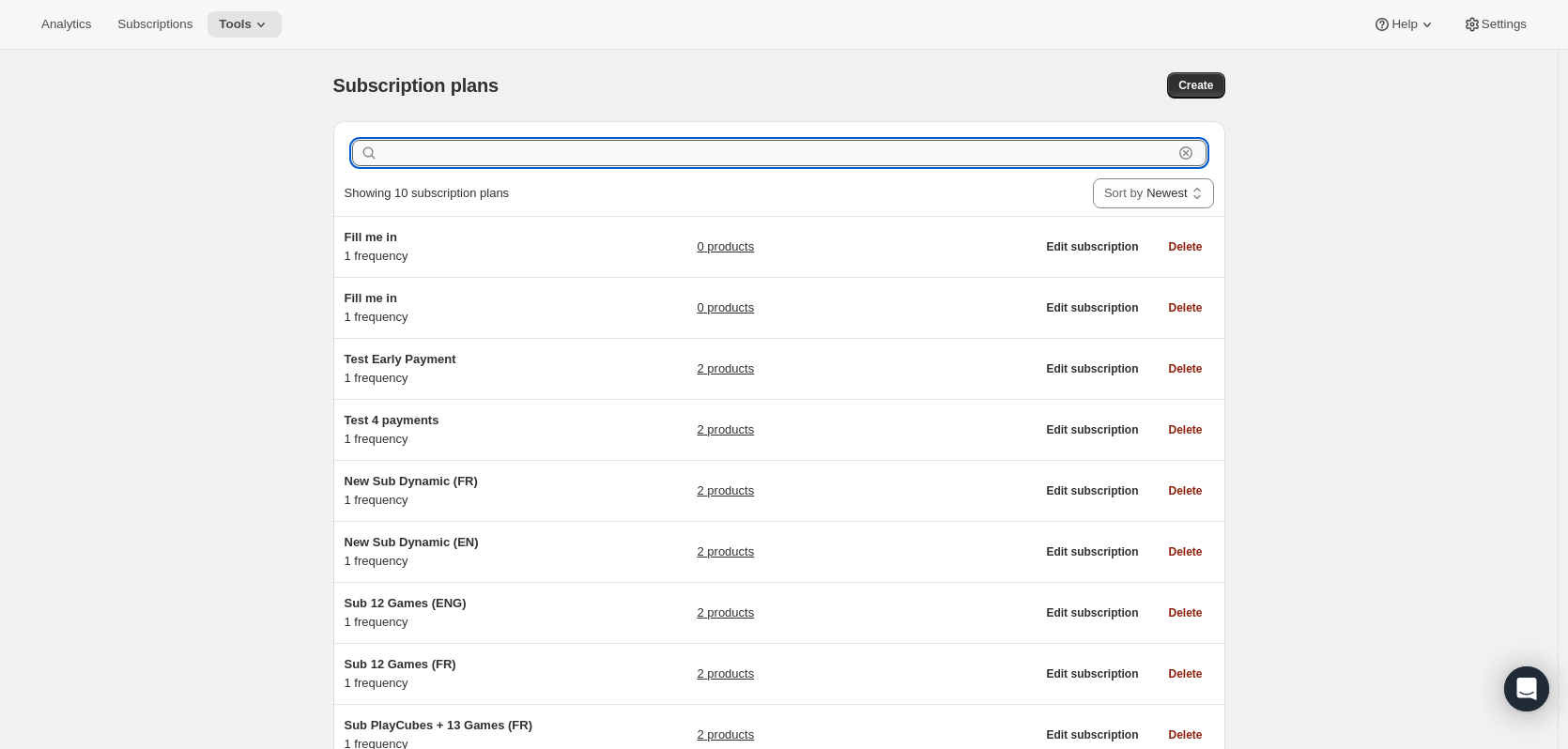 click at bounding box center [777, 153] 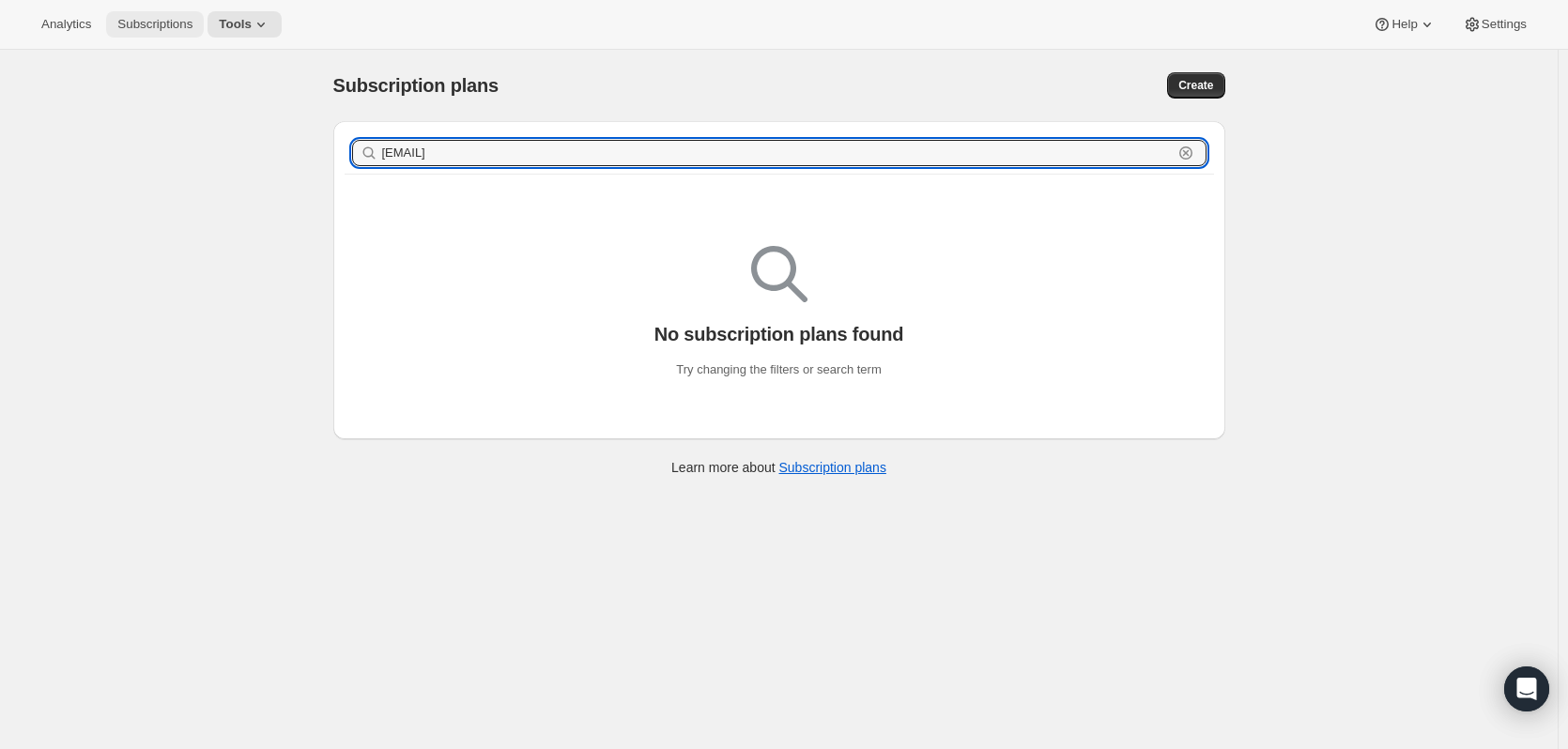 type on "[EMAIL]" 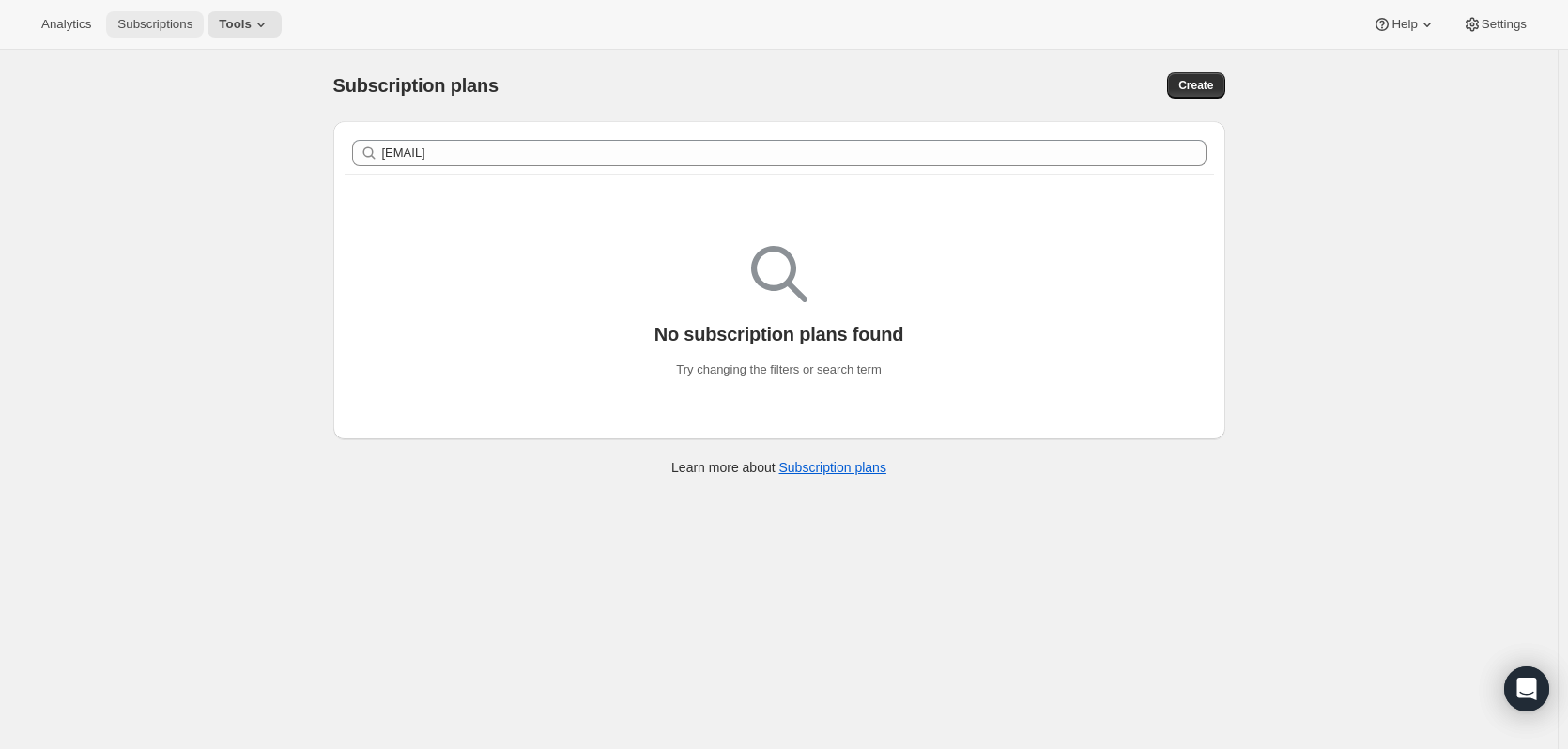 click on "Subscriptions" at bounding box center [155, 24] 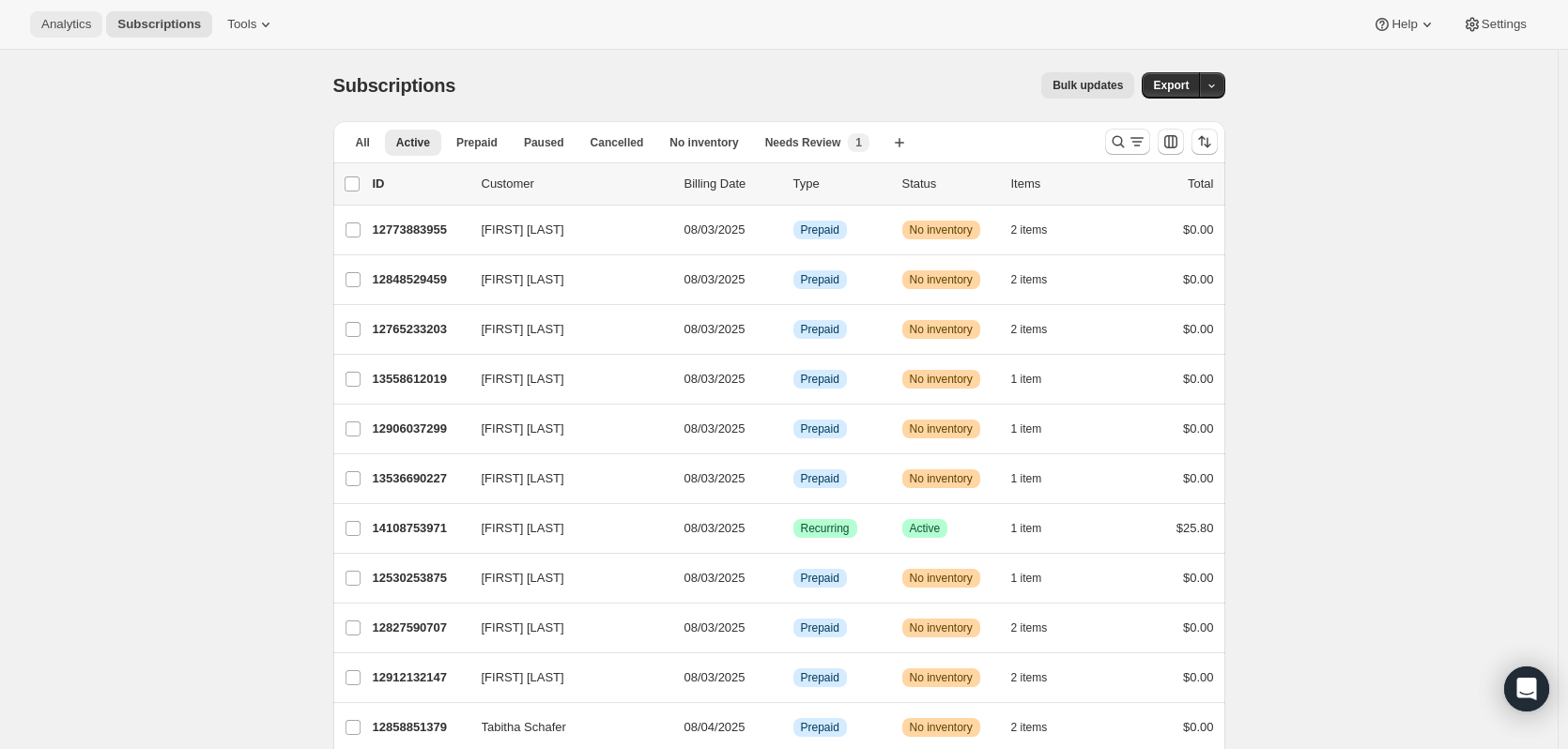 click on "Analytics" at bounding box center [66, 24] 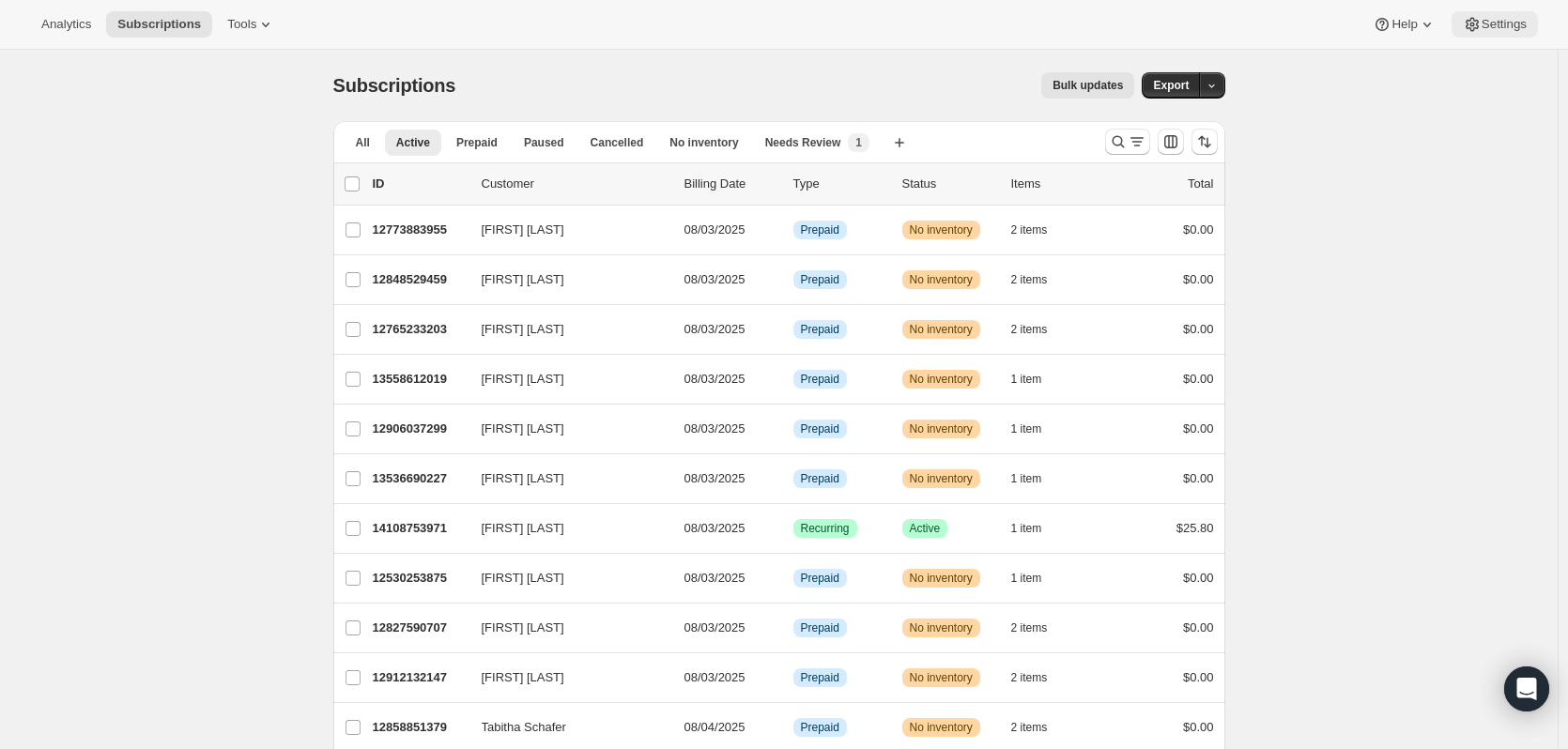 click on "Settings" at bounding box center (1504, 24) 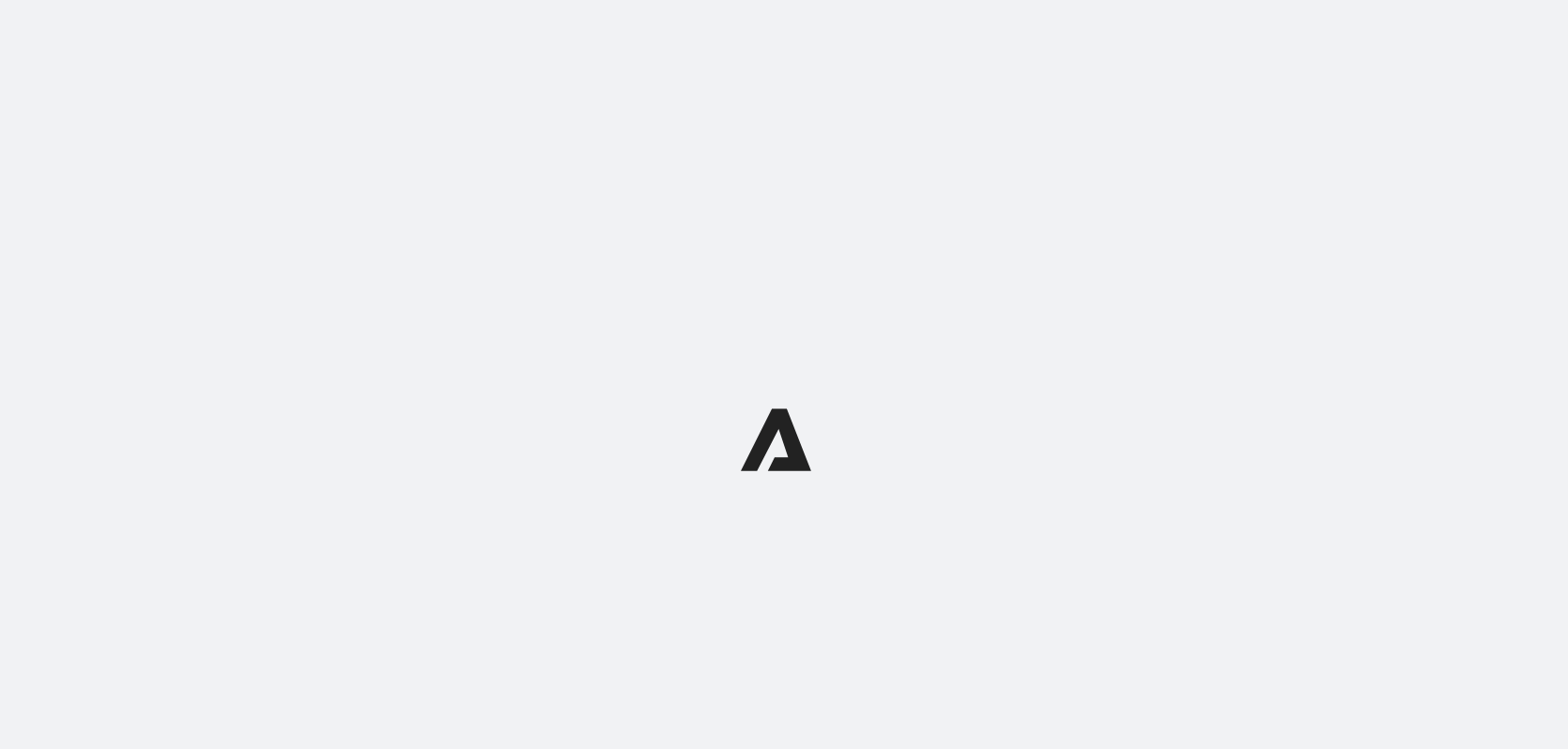 scroll, scrollTop: 0, scrollLeft: 0, axis: both 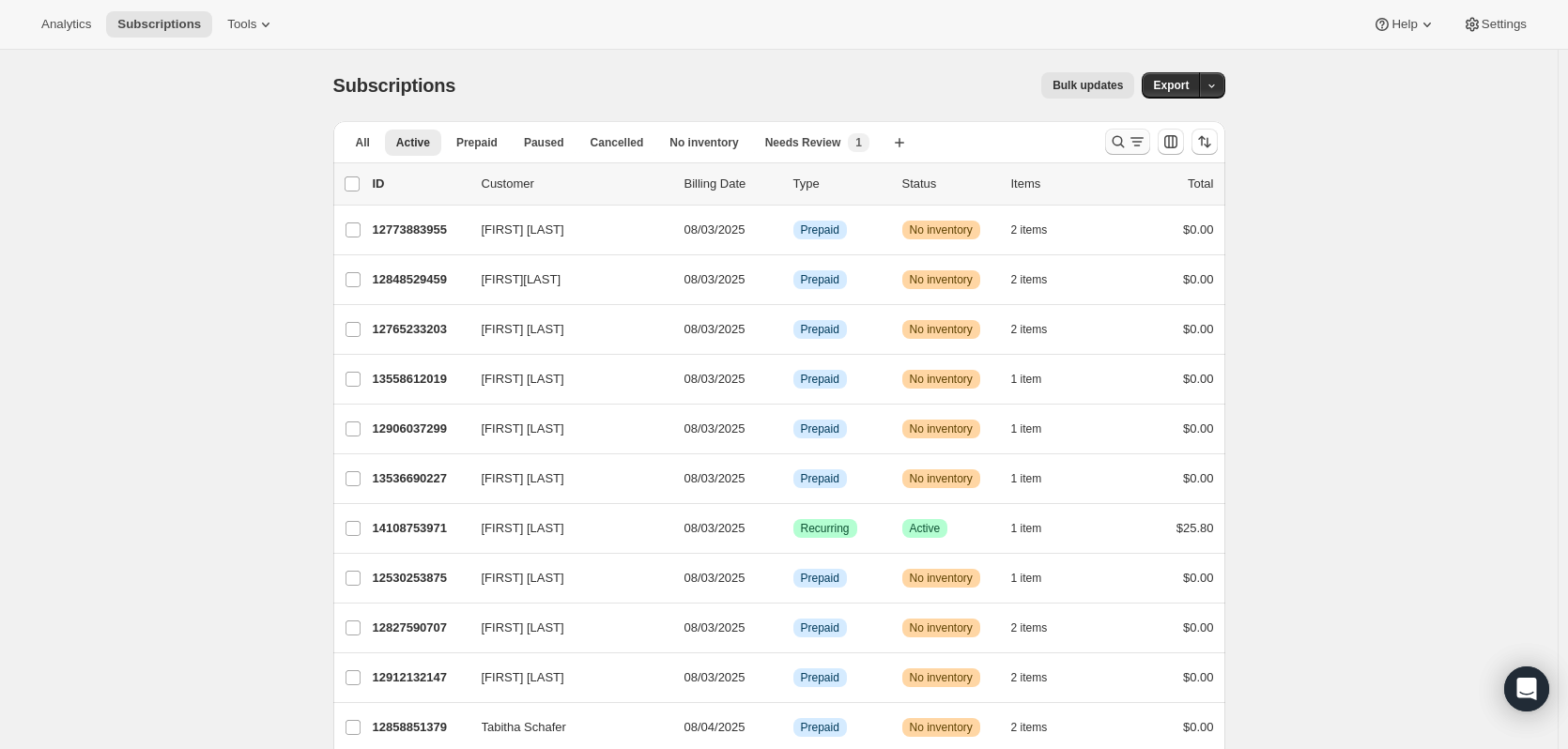 click 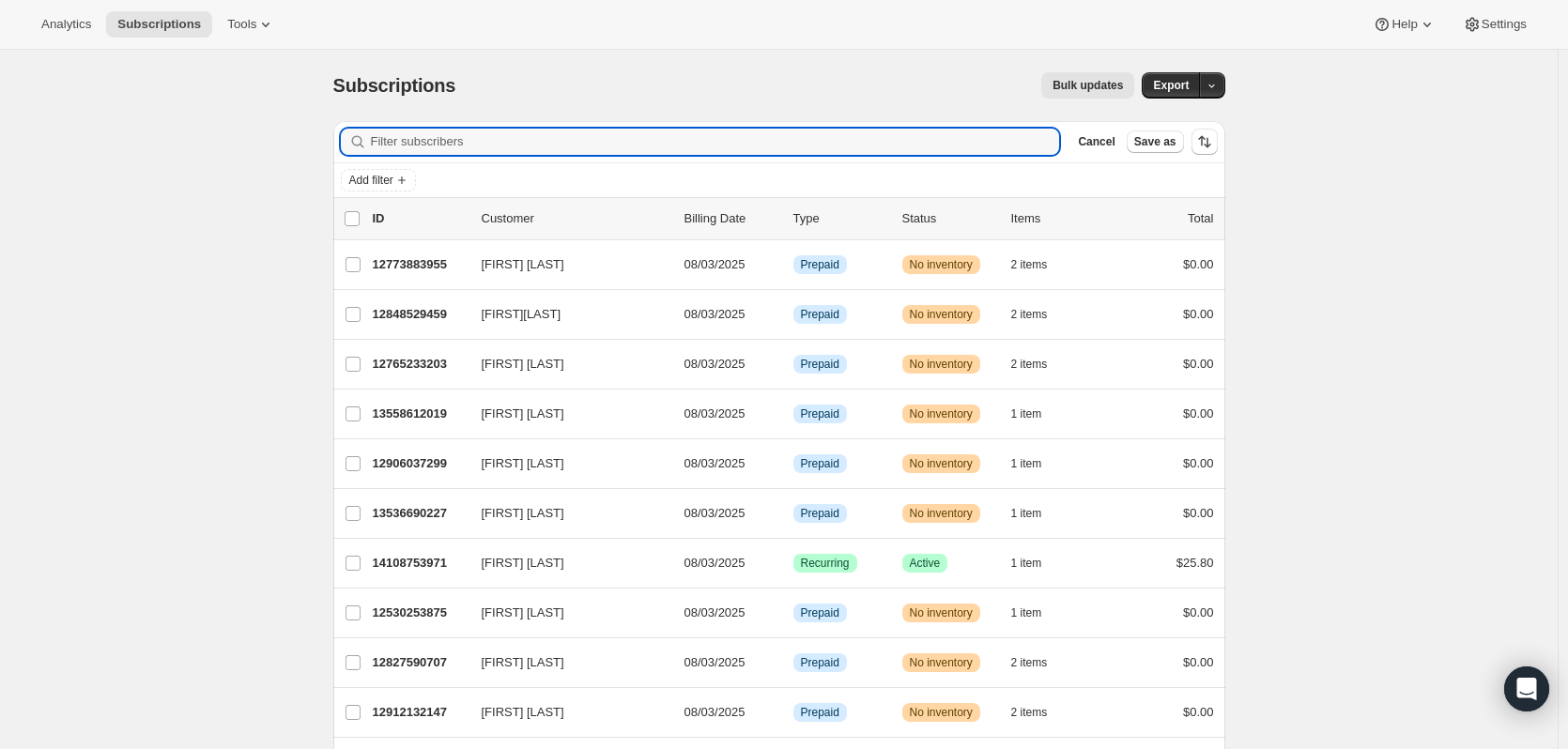 paste on "francia792@hotmail.com" 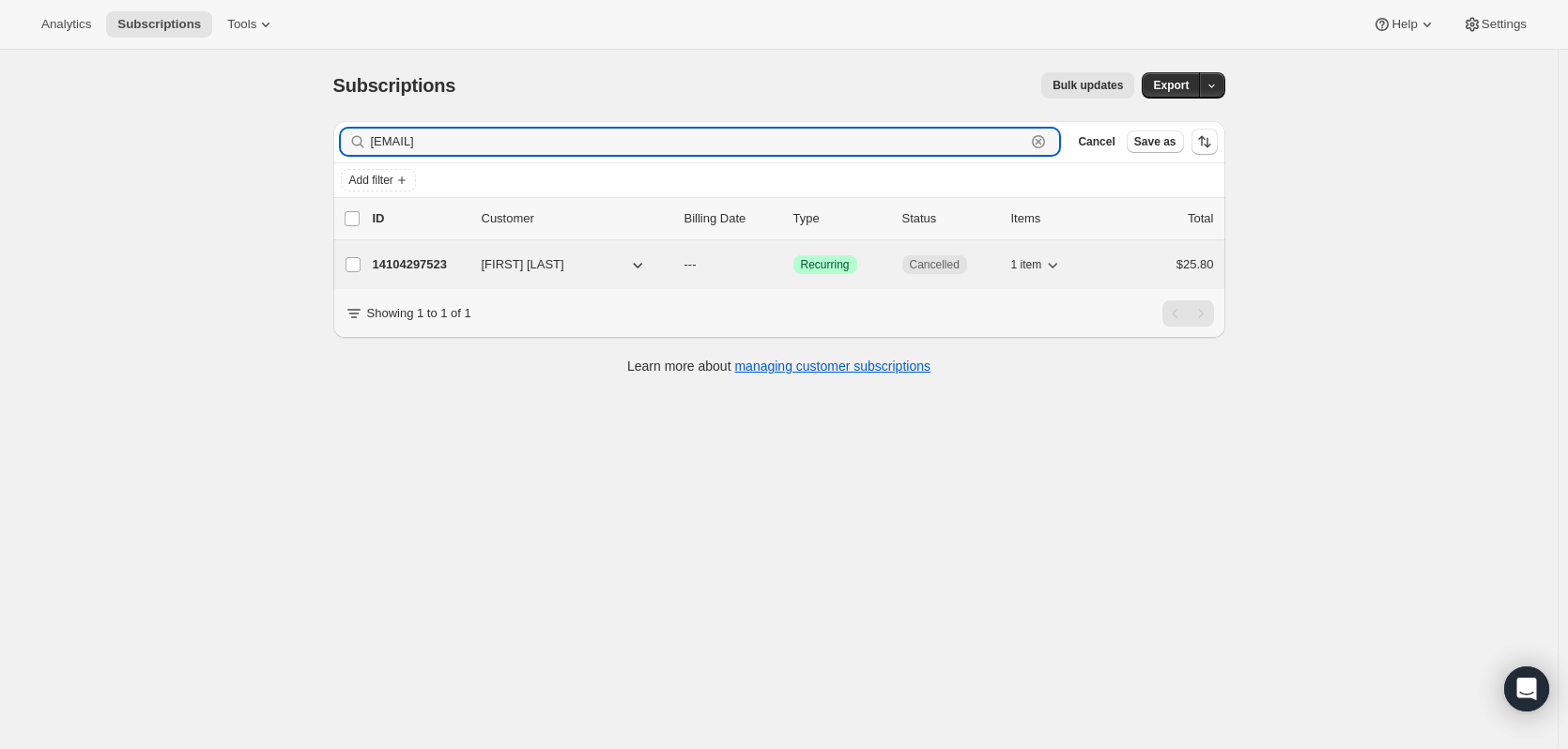 type on "francia792@hotmail.com" 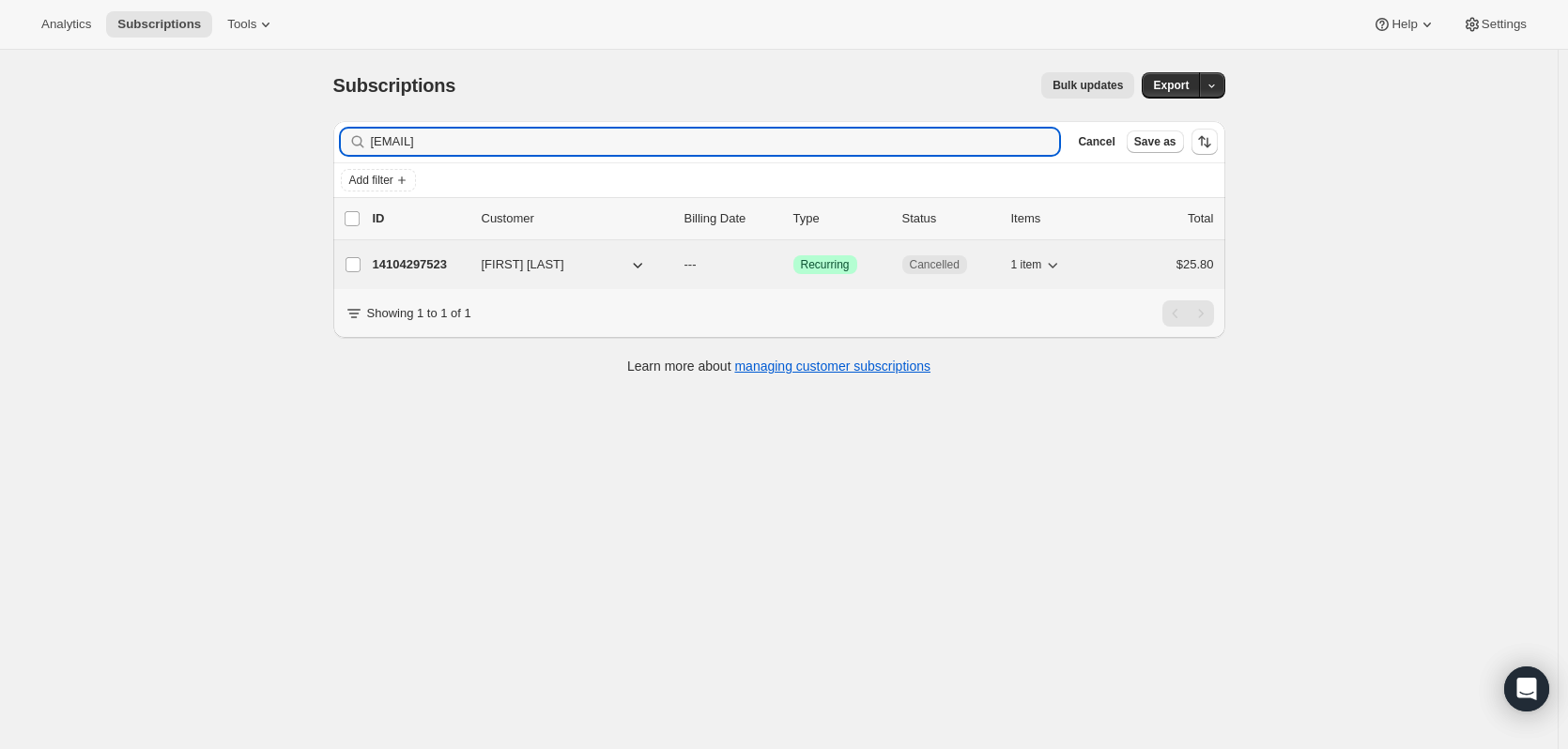 click 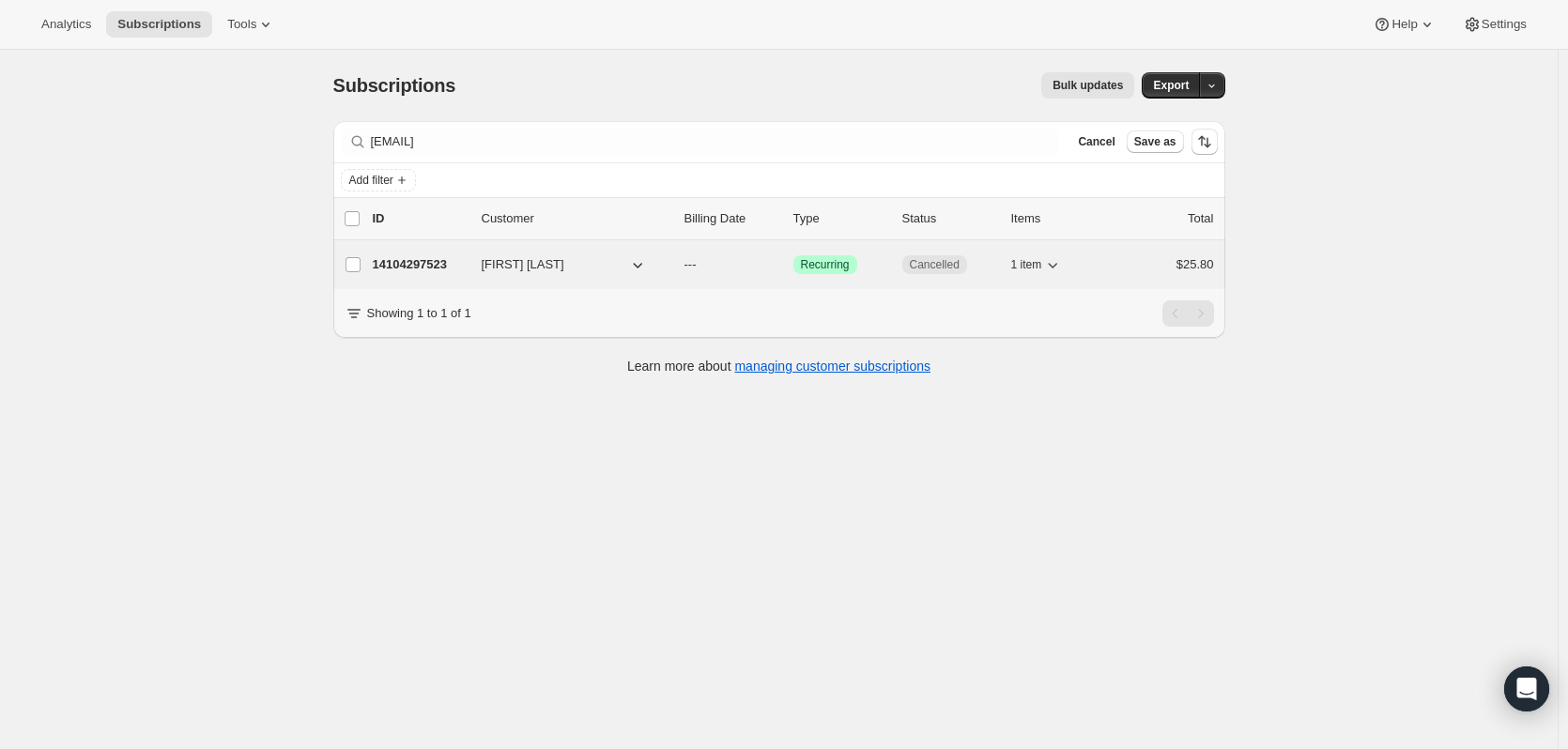 click 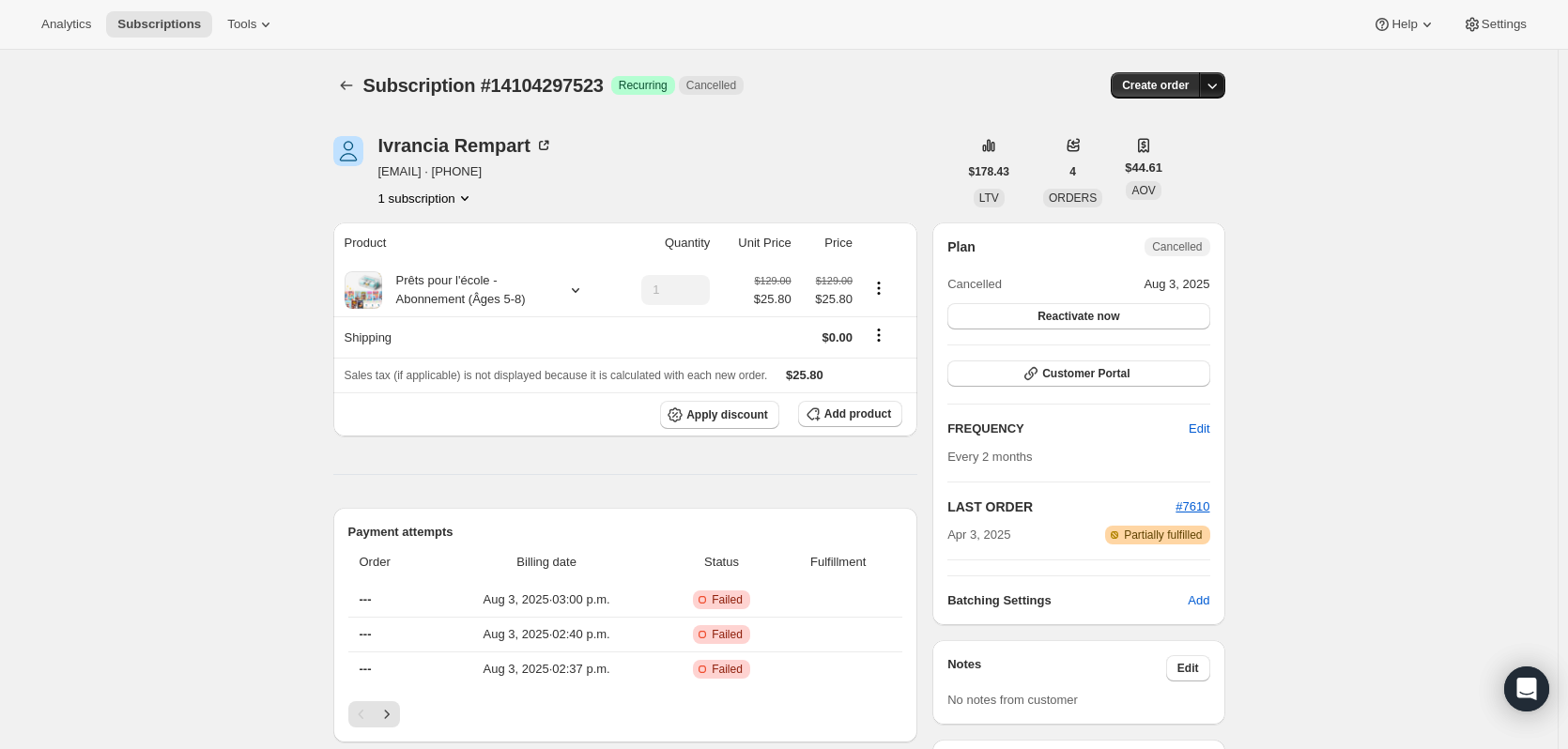 click at bounding box center (1212, 85) 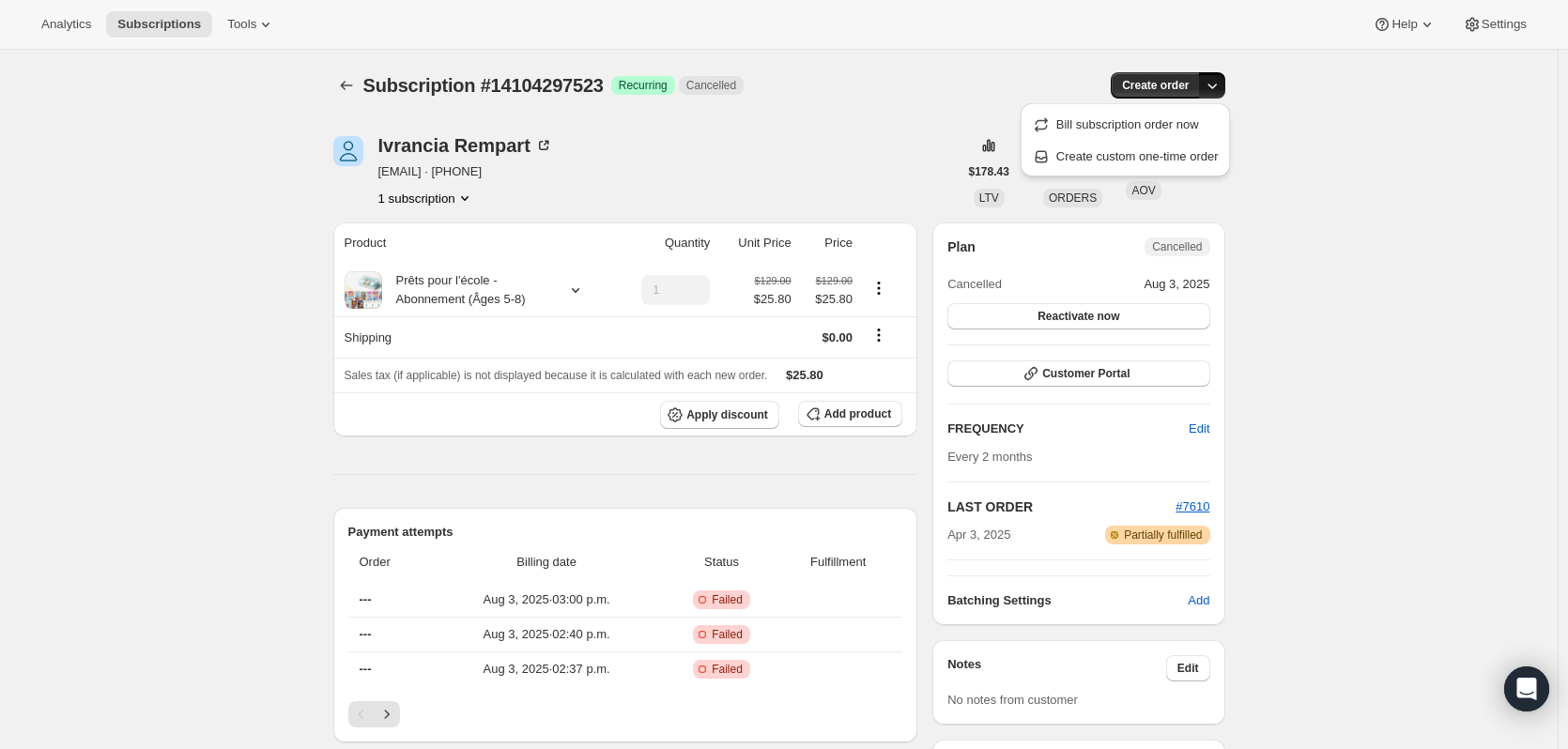 click 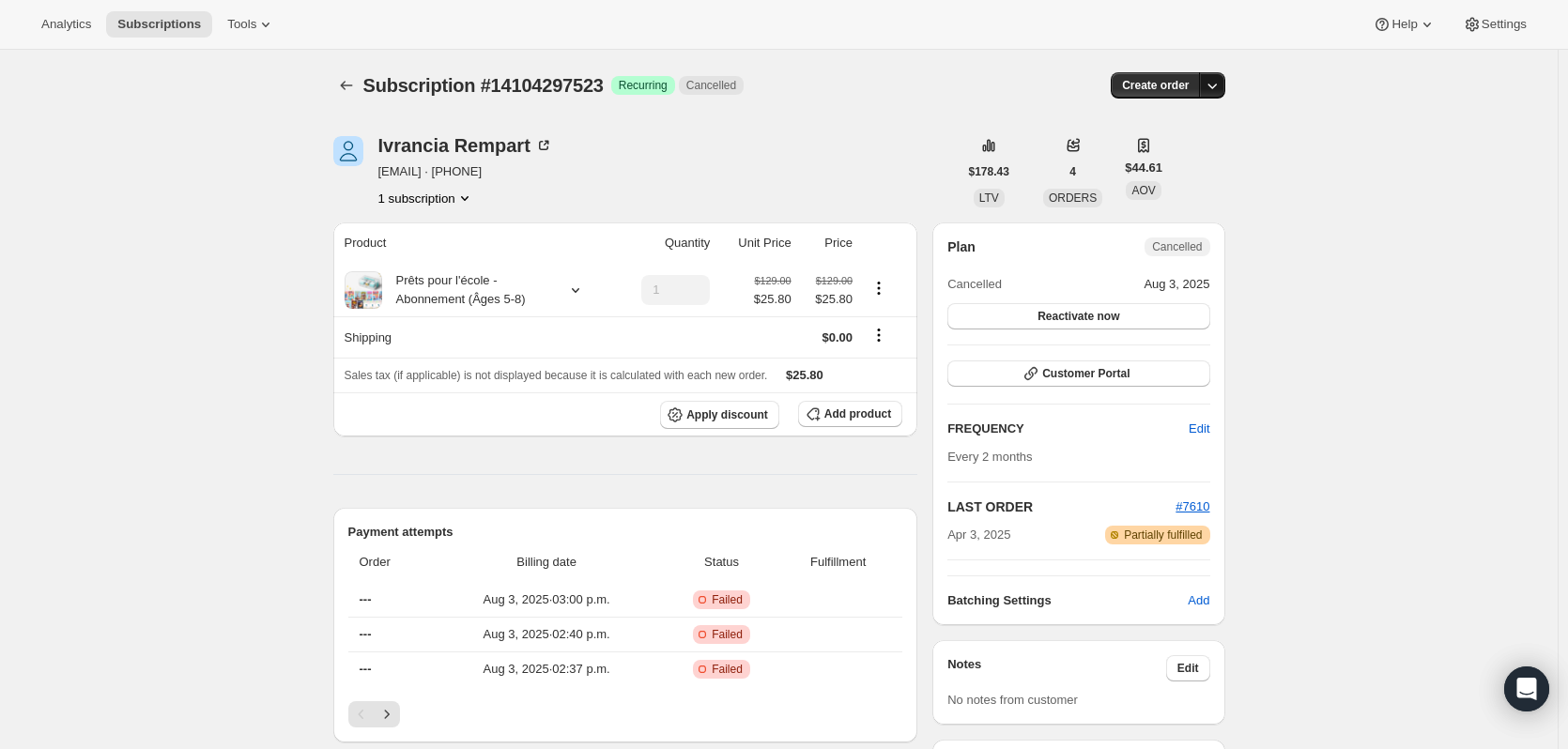 click 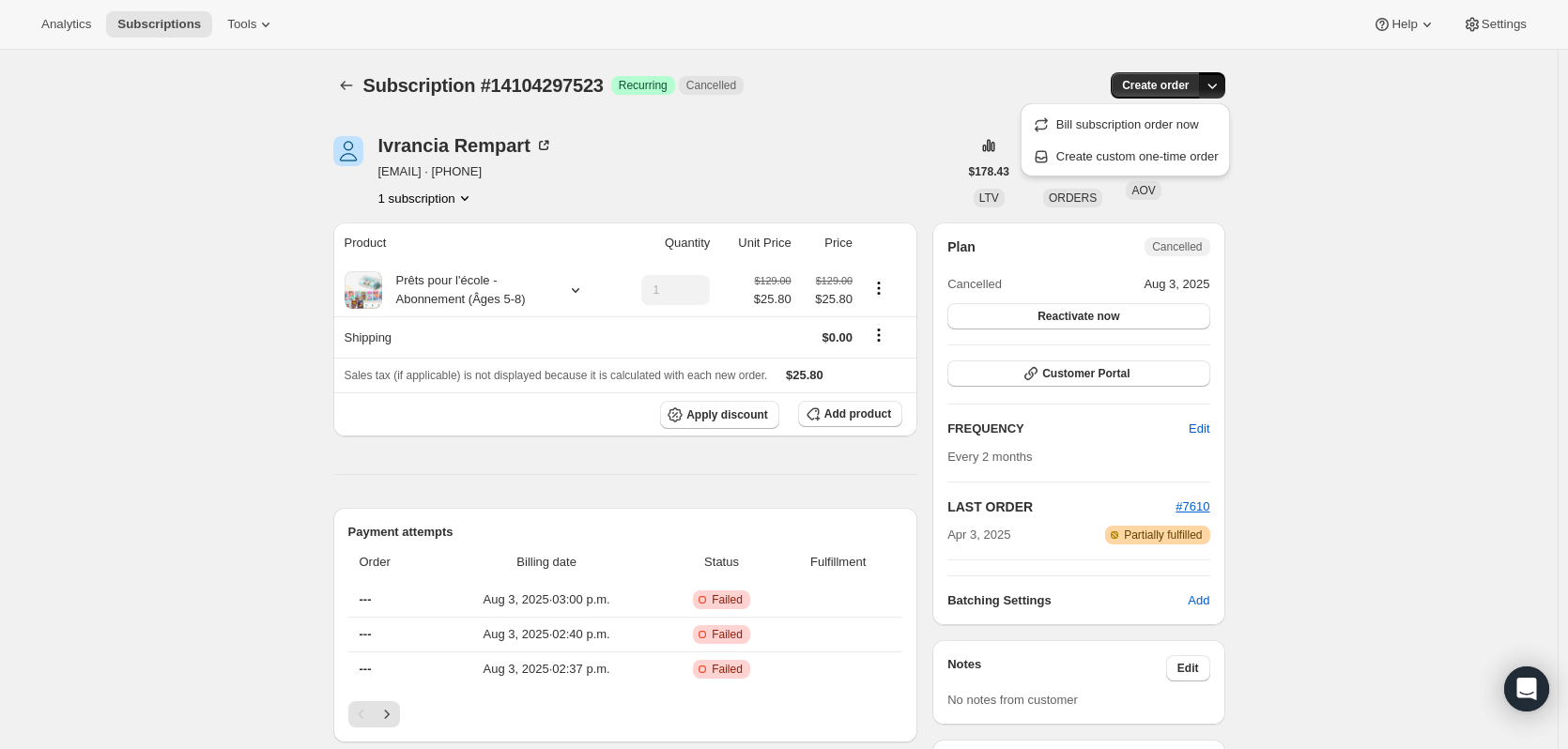 click 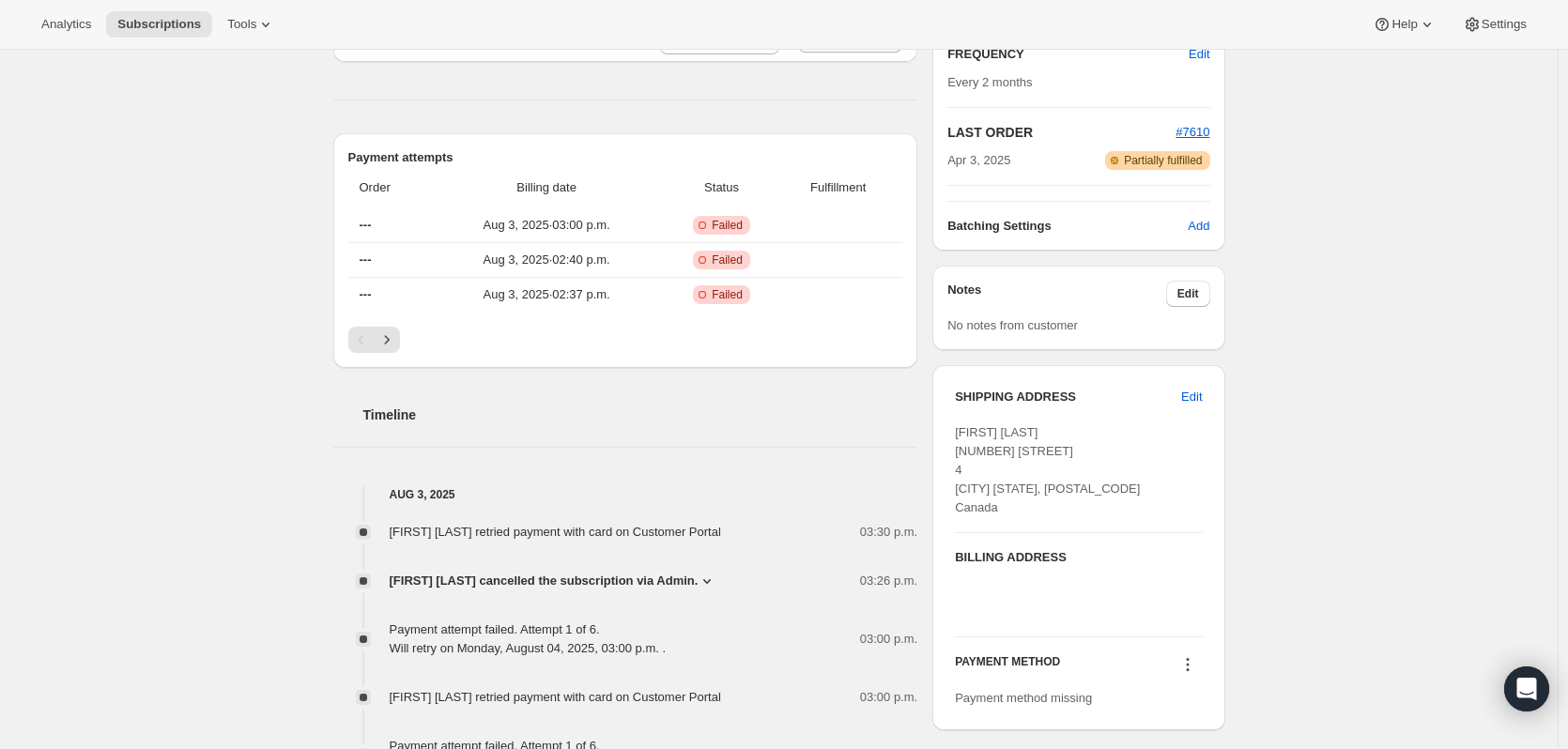 scroll, scrollTop: 563, scrollLeft: 0, axis: vertical 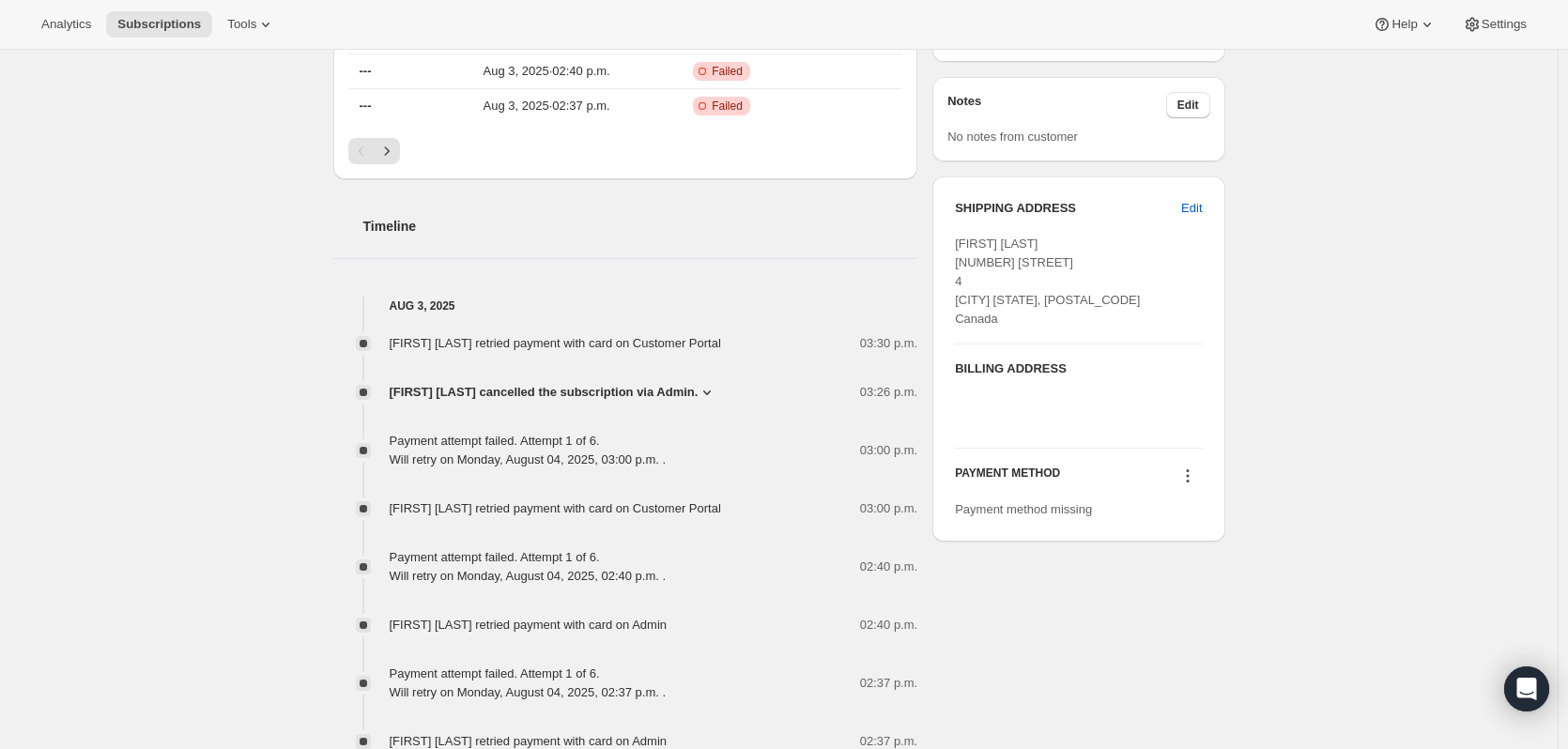 click 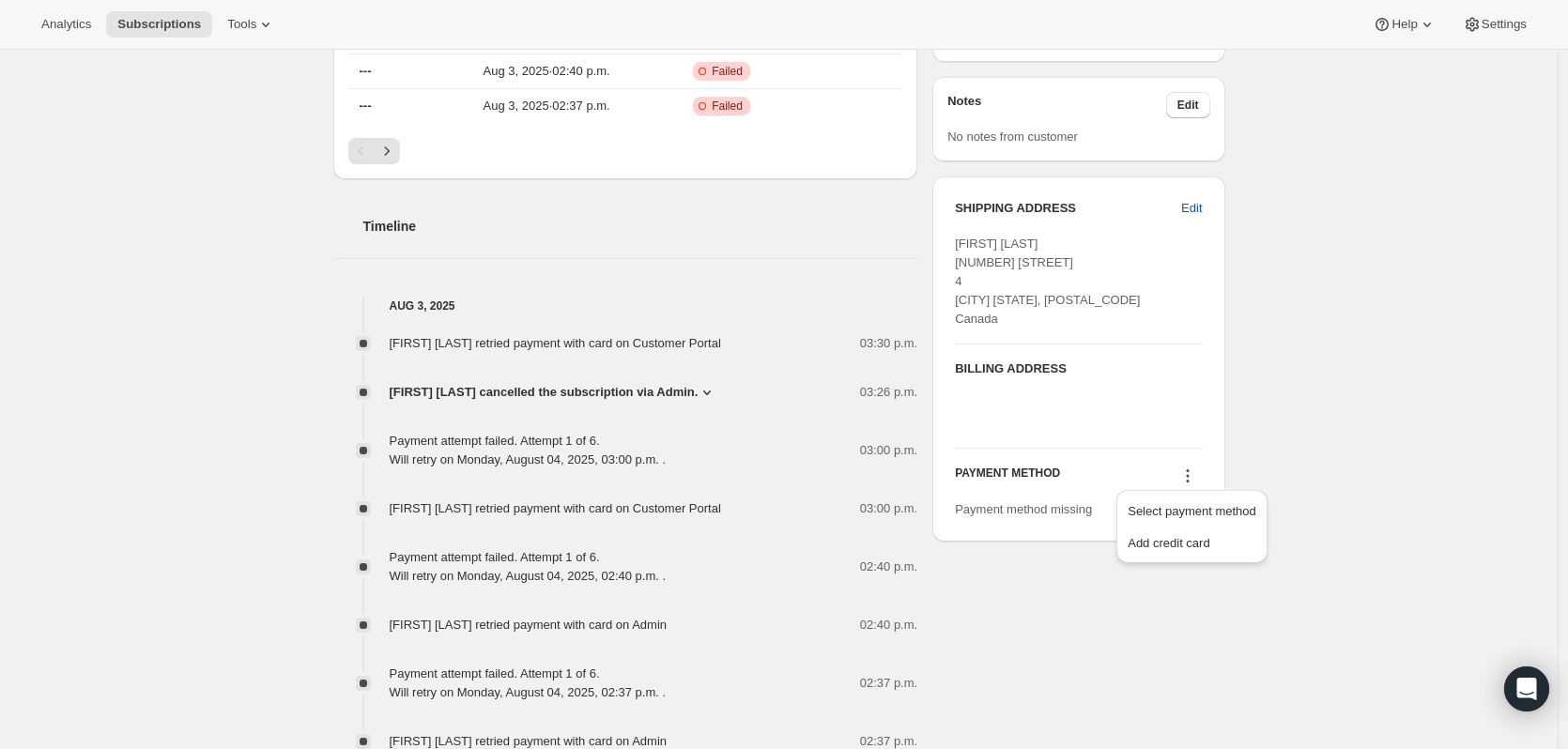 click 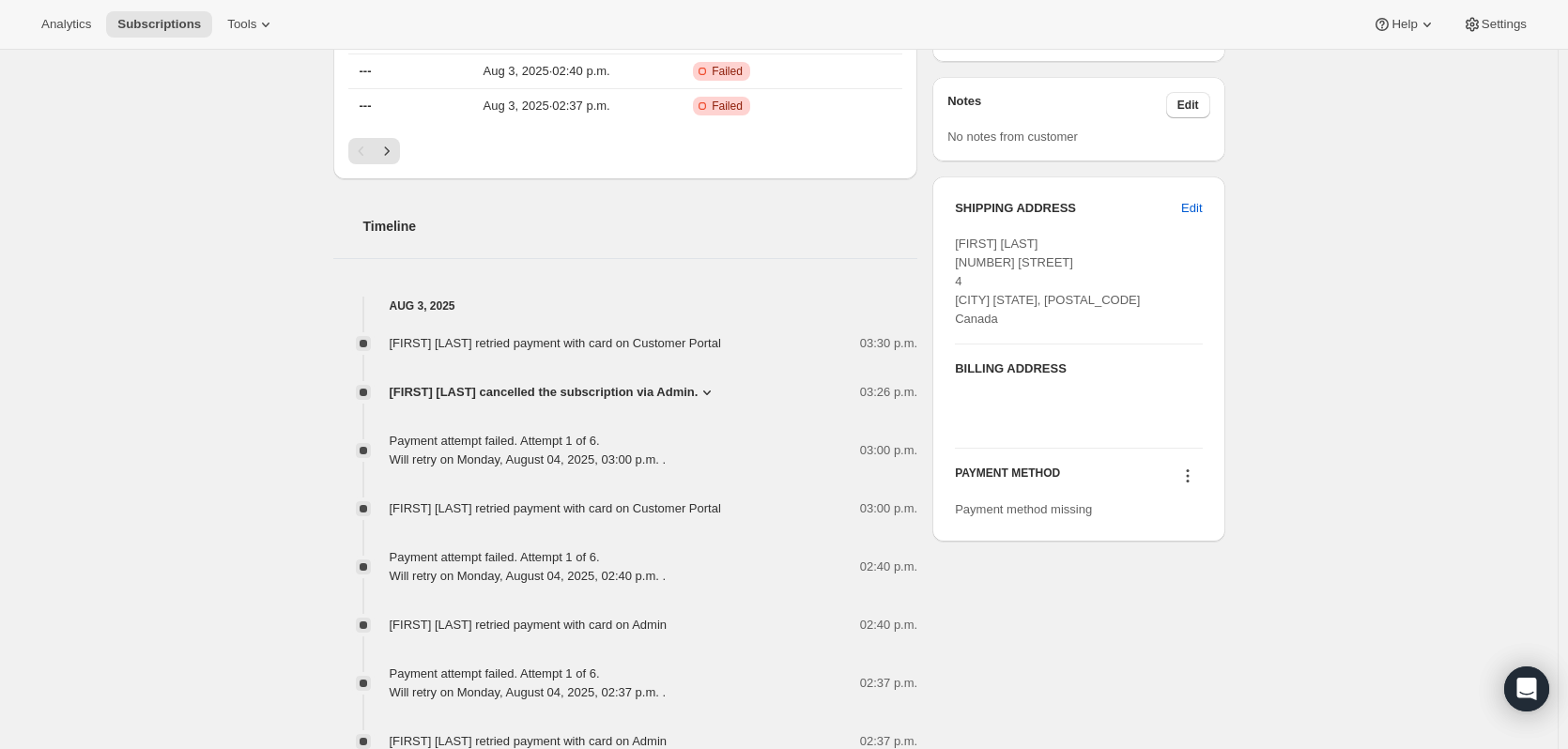 click 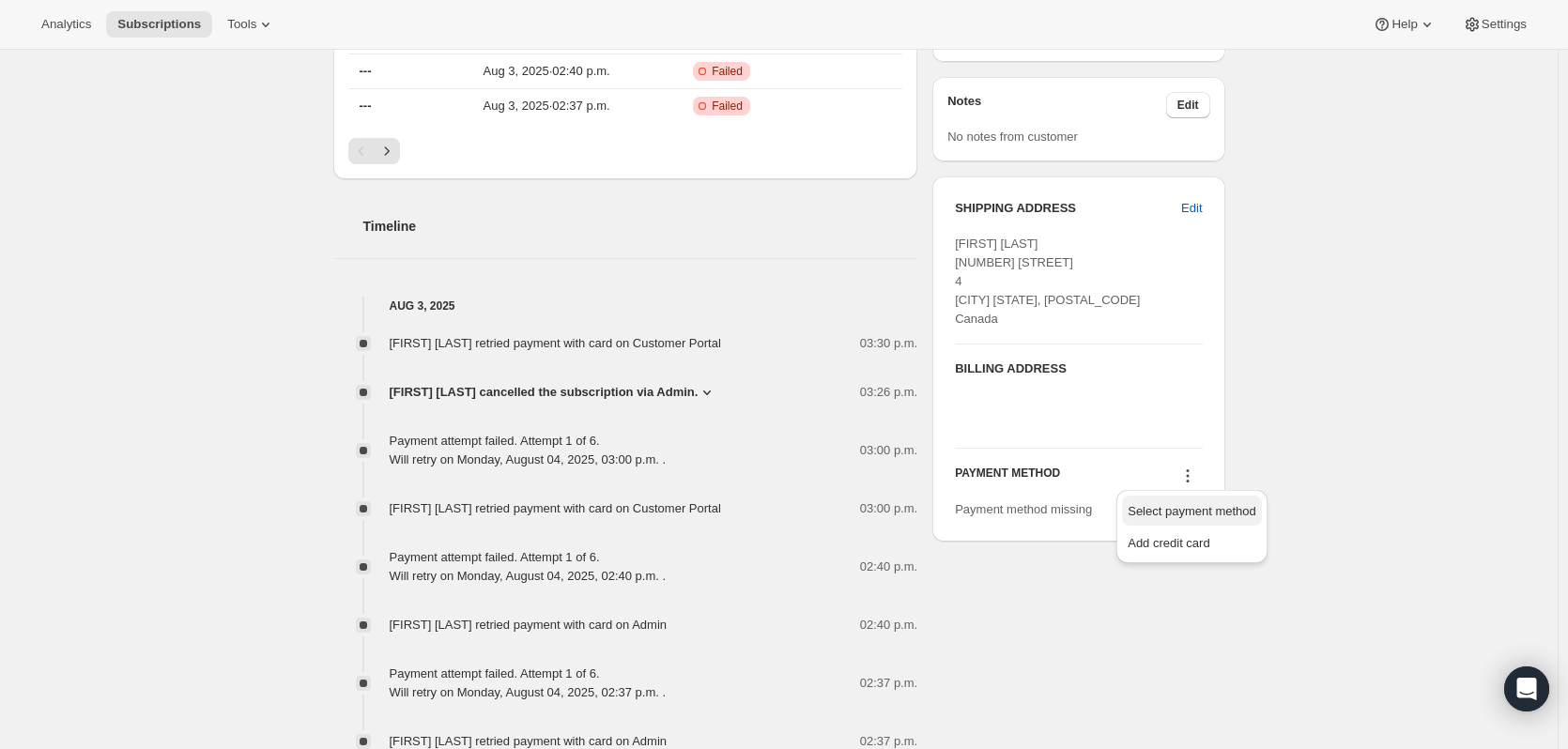 click on "Select payment method" at bounding box center [1191, 511] 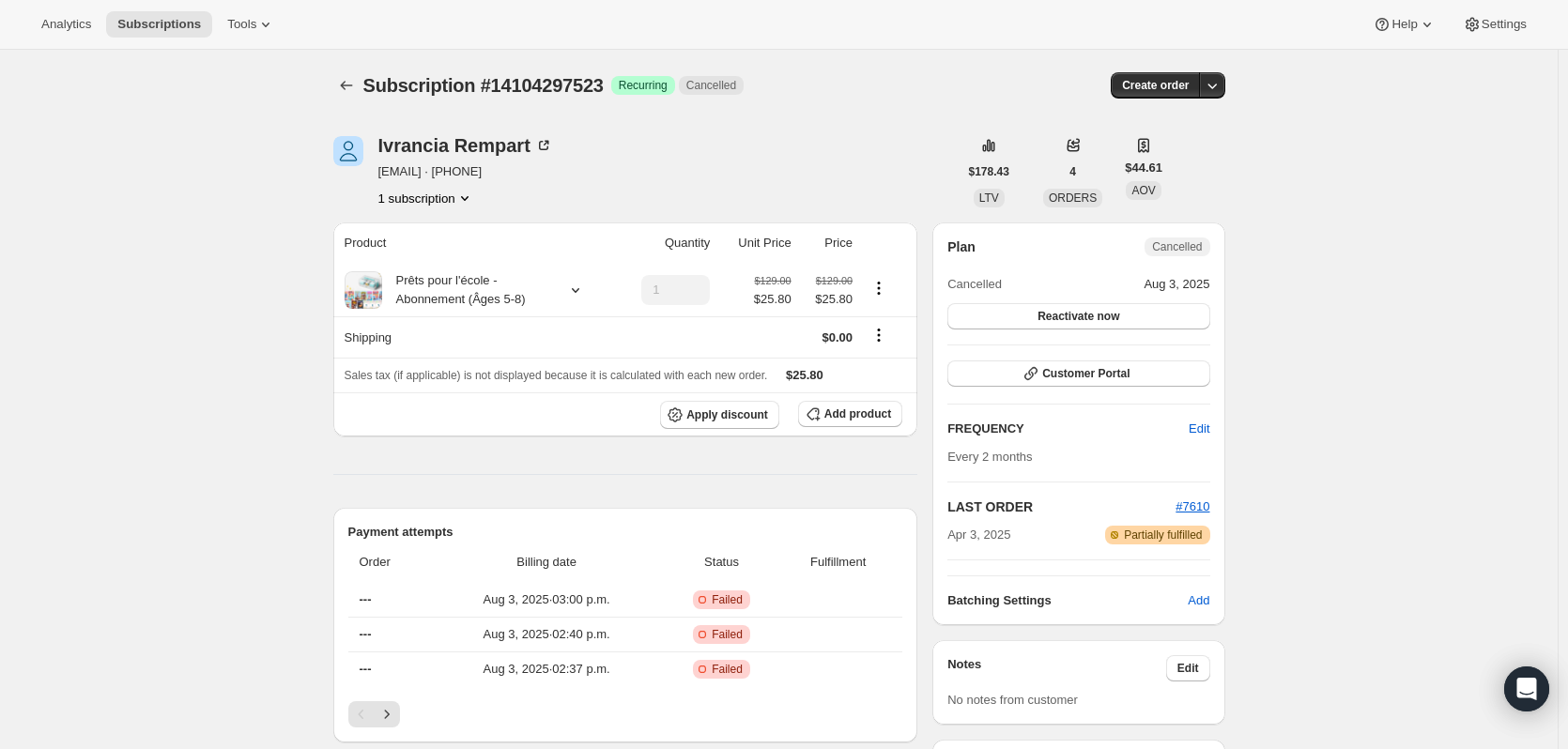 scroll, scrollTop: 563, scrollLeft: 0, axis: vertical 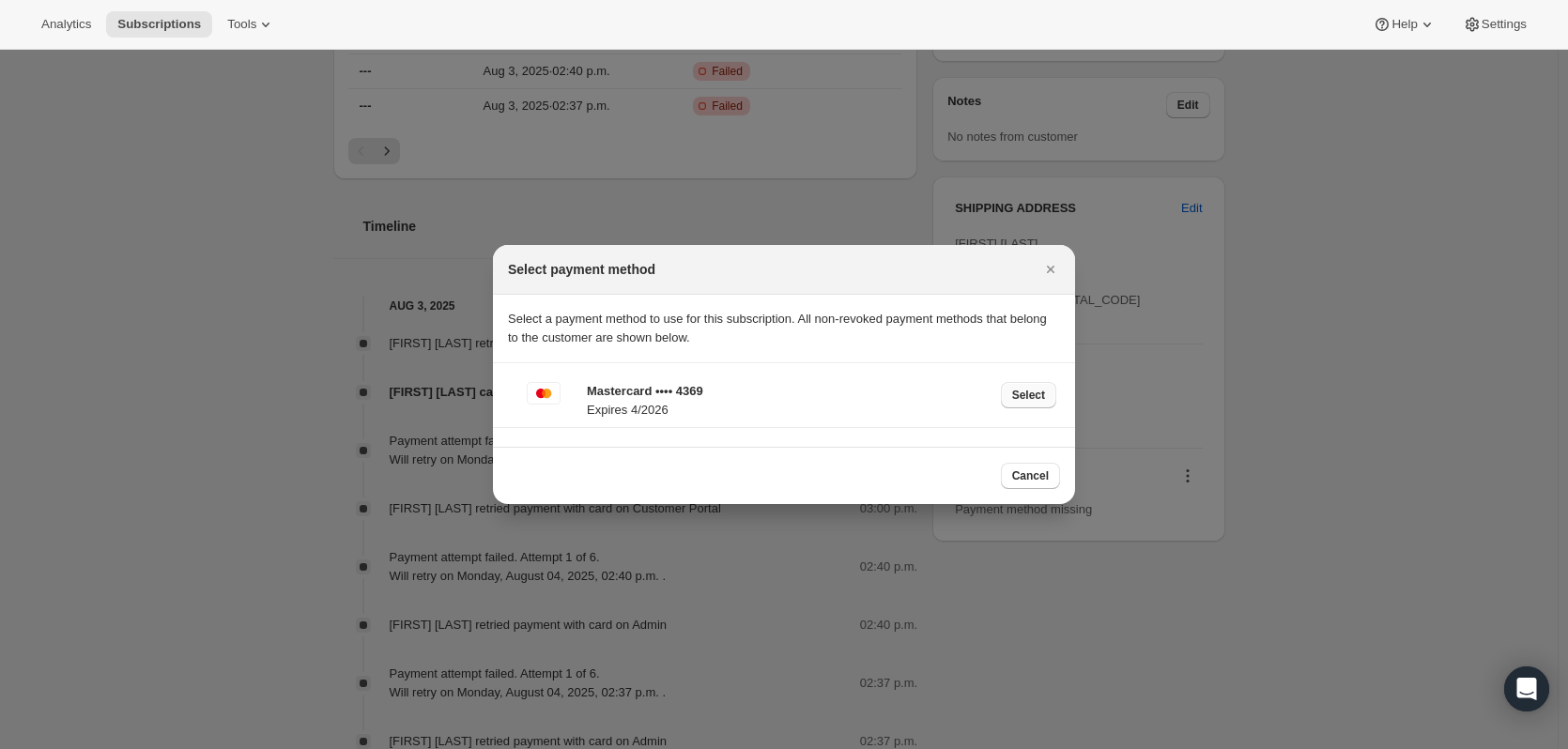 click on "Select" at bounding box center [1028, 395] 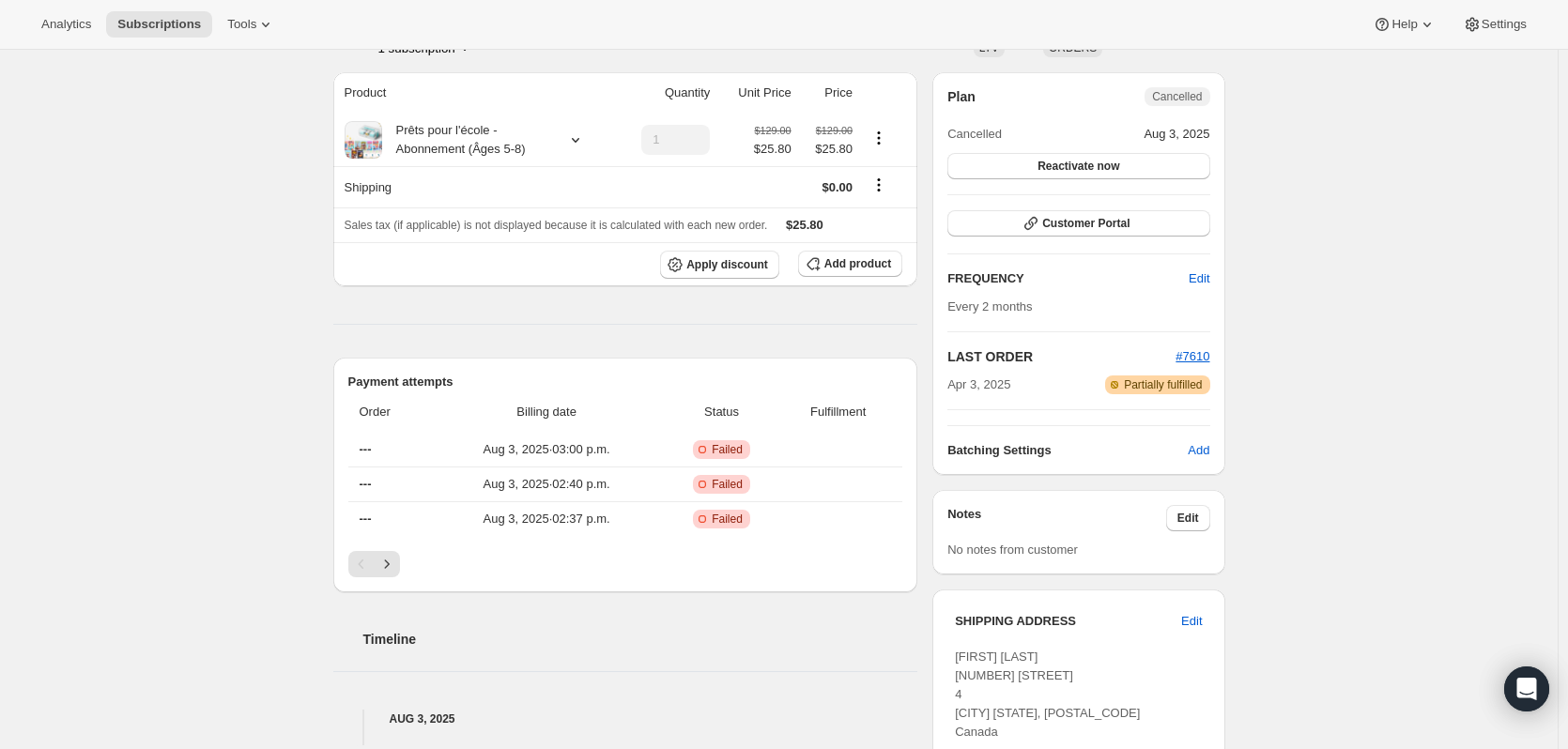 scroll, scrollTop: 0, scrollLeft: 0, axis: both 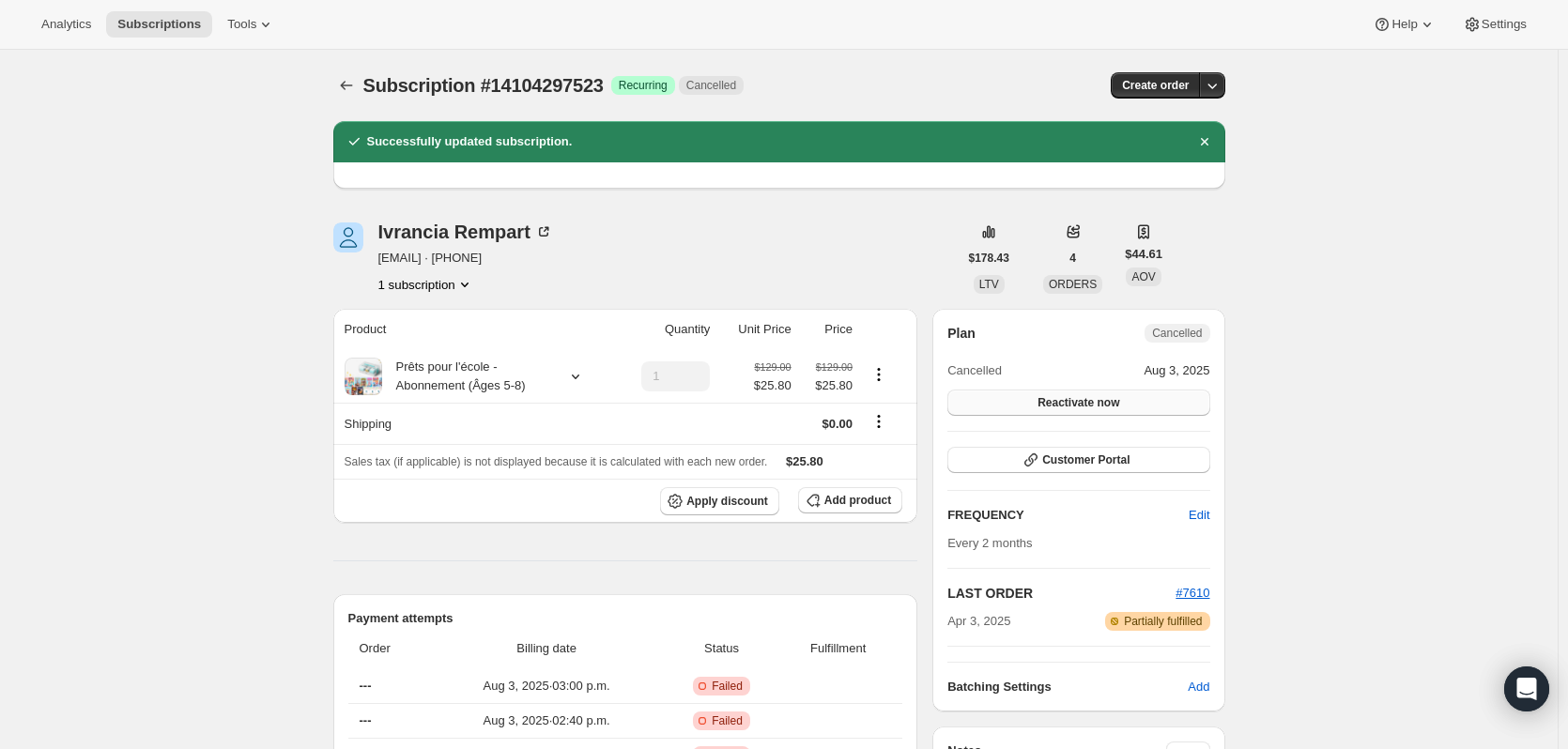 click on "Reactivate now" at bounding box center (1078, 403) 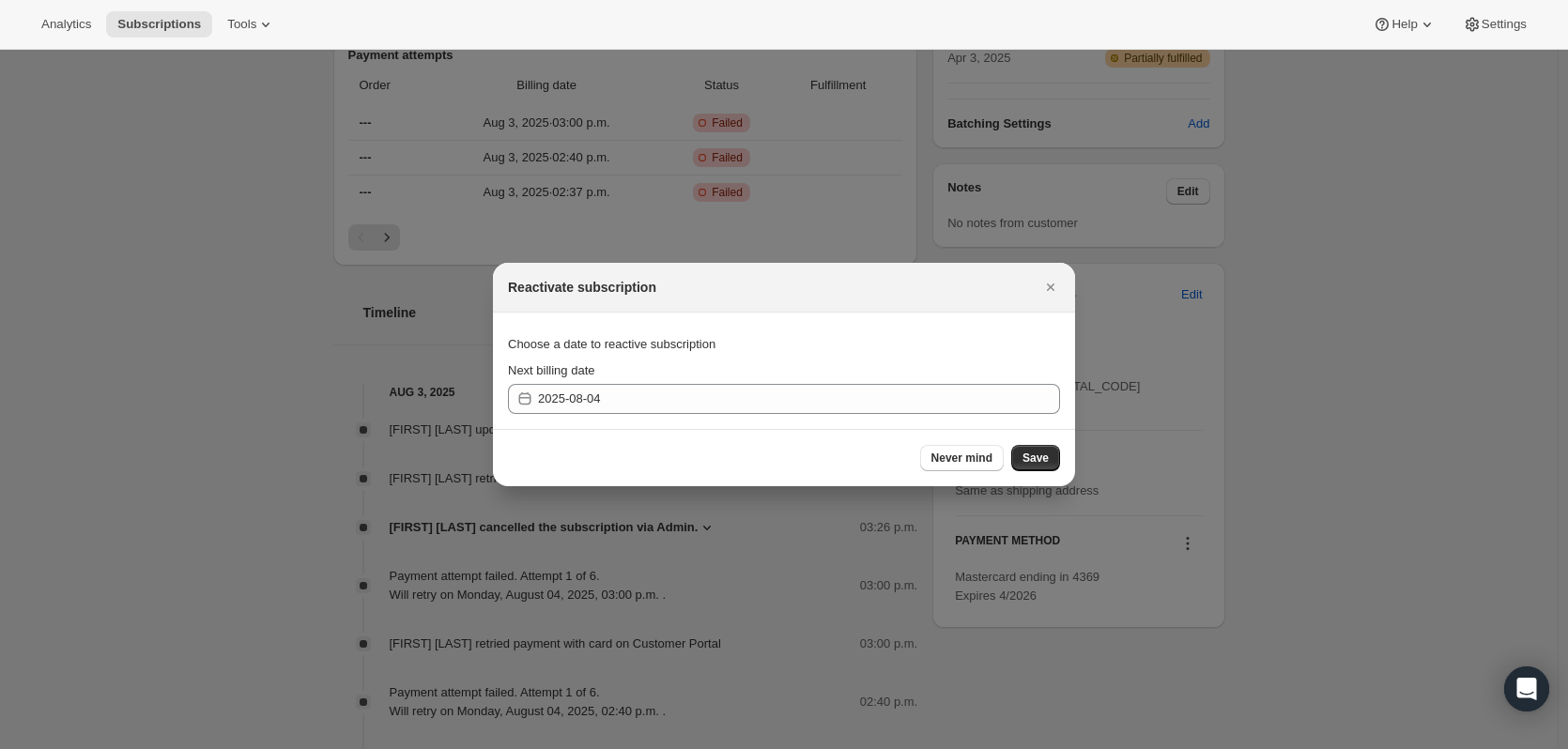 scroll, scrollTop: 0, scrollLeft: 0, axis: both 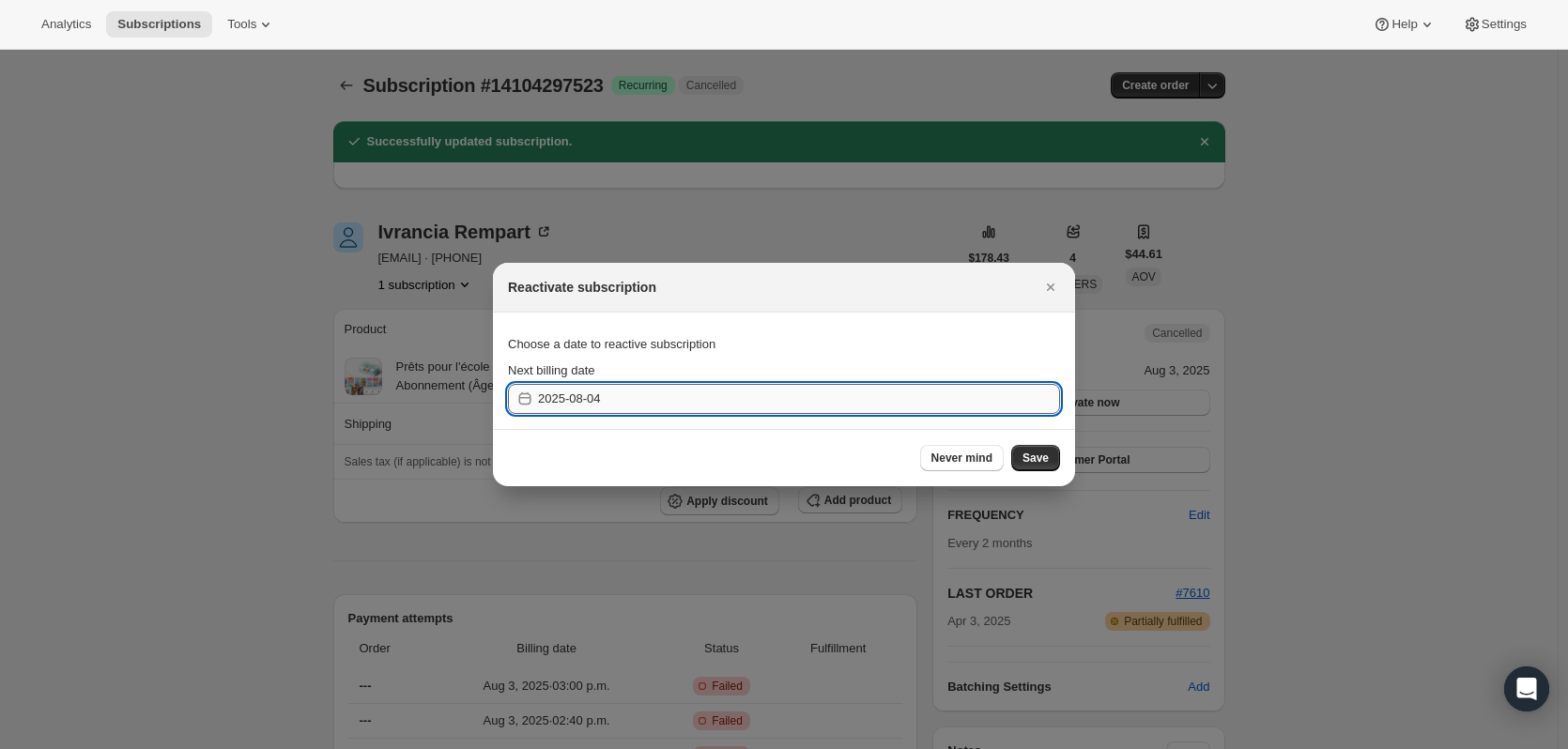 click on "2025-08-04" at bounding box center [799, 399] 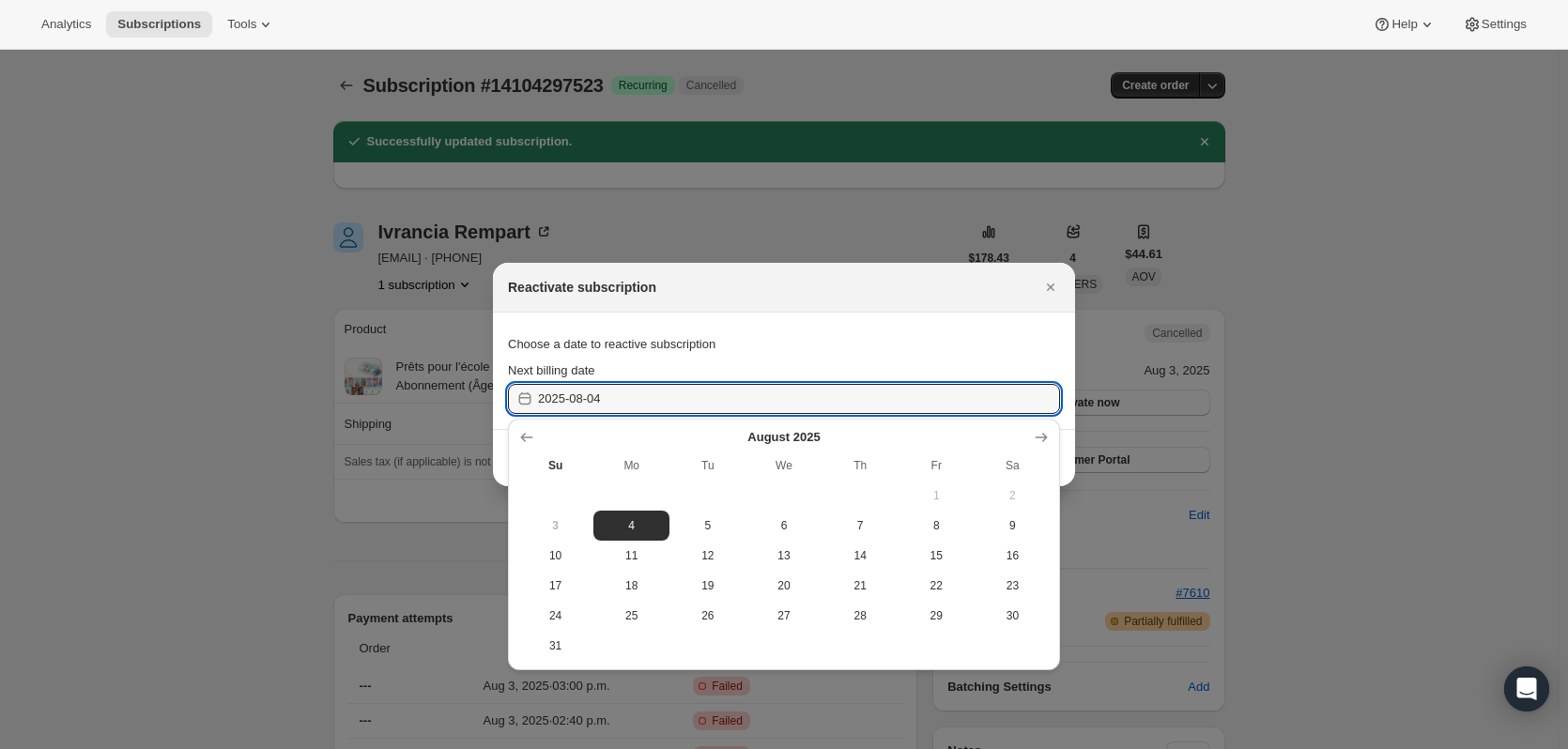 click on "Reactivate subscription" at bounding box center (767, 287) 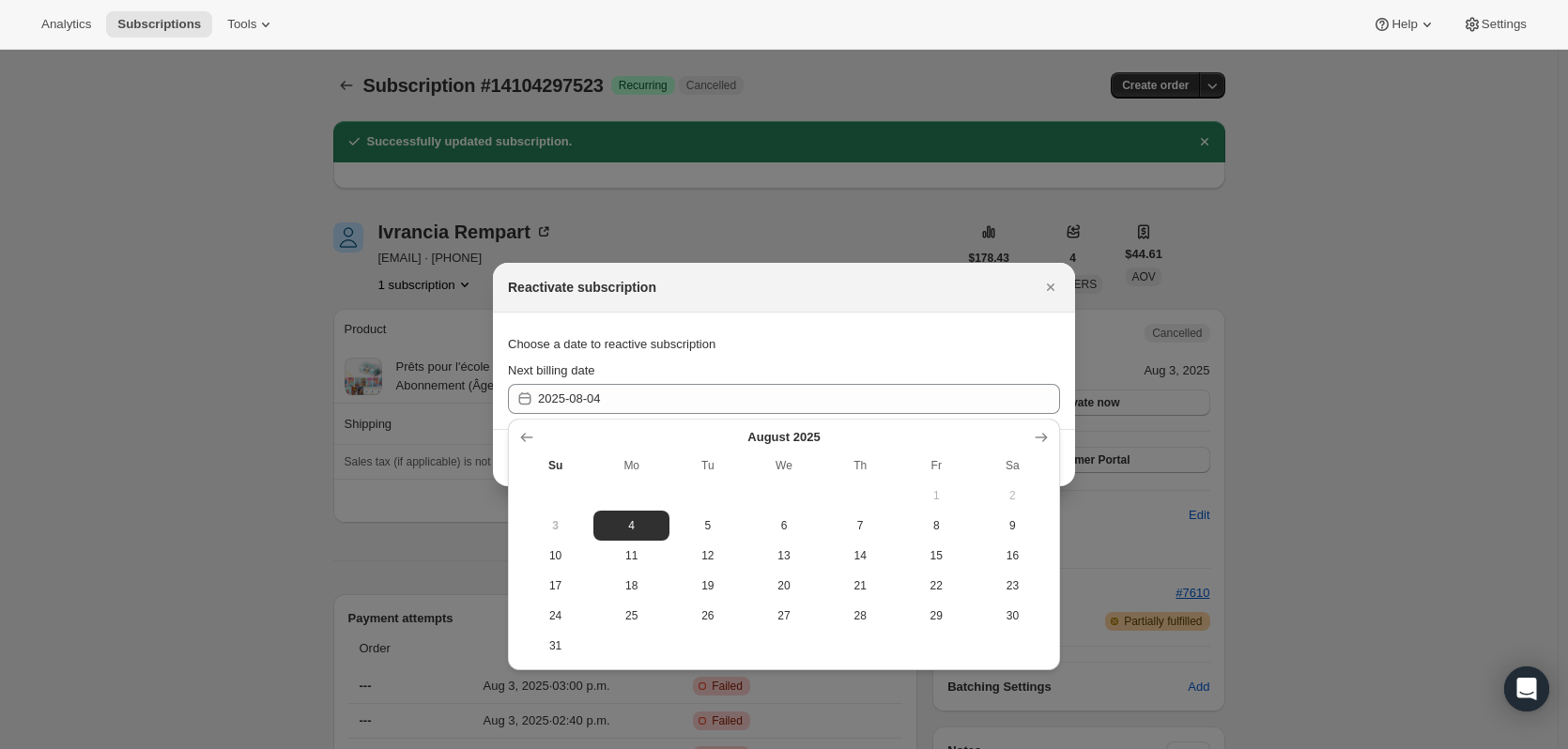 click on "Choose a date to reactive subscription Next billing date 2025-08-04" at bounding box center (784, 371) 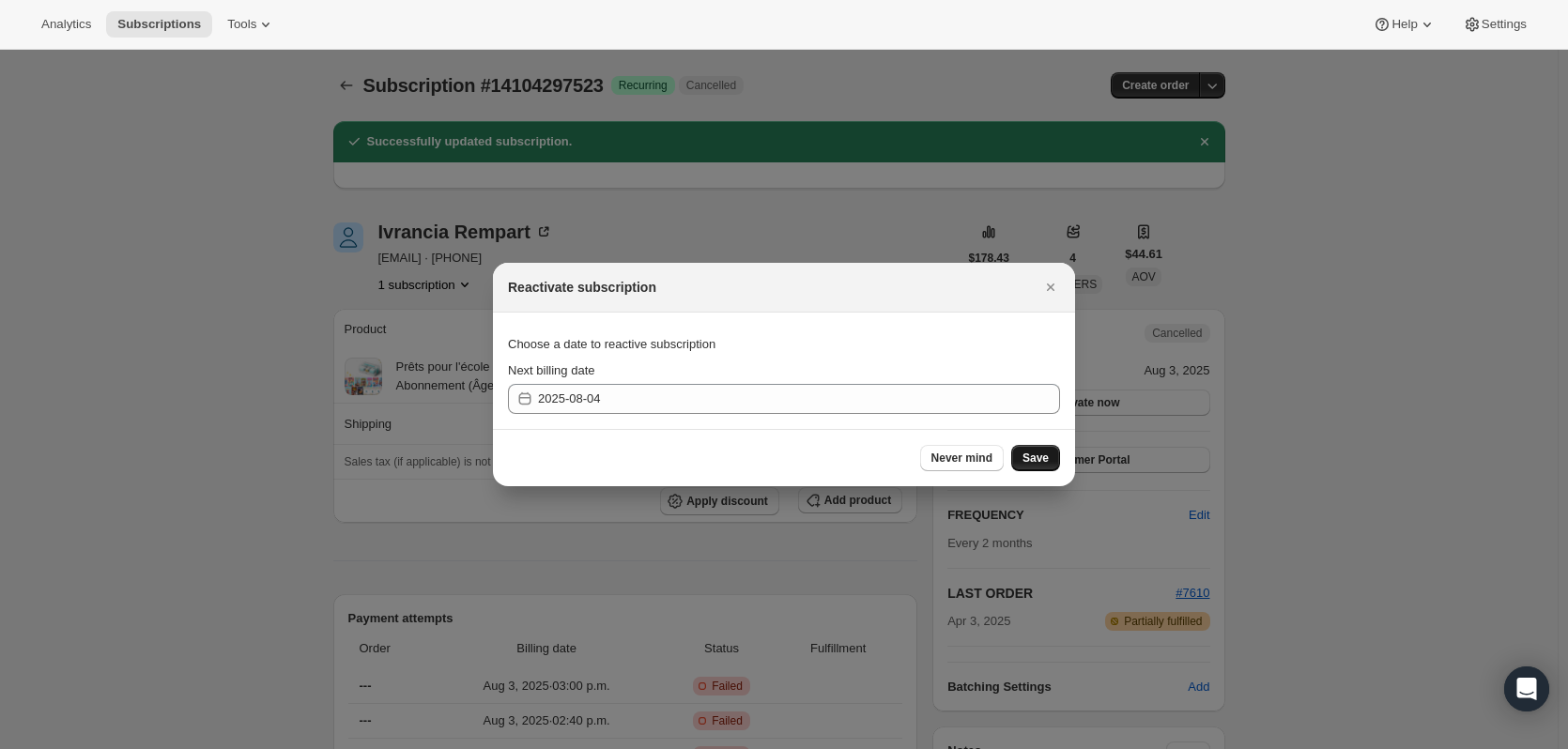 click on "Save" at bounding box center (1036, 458) 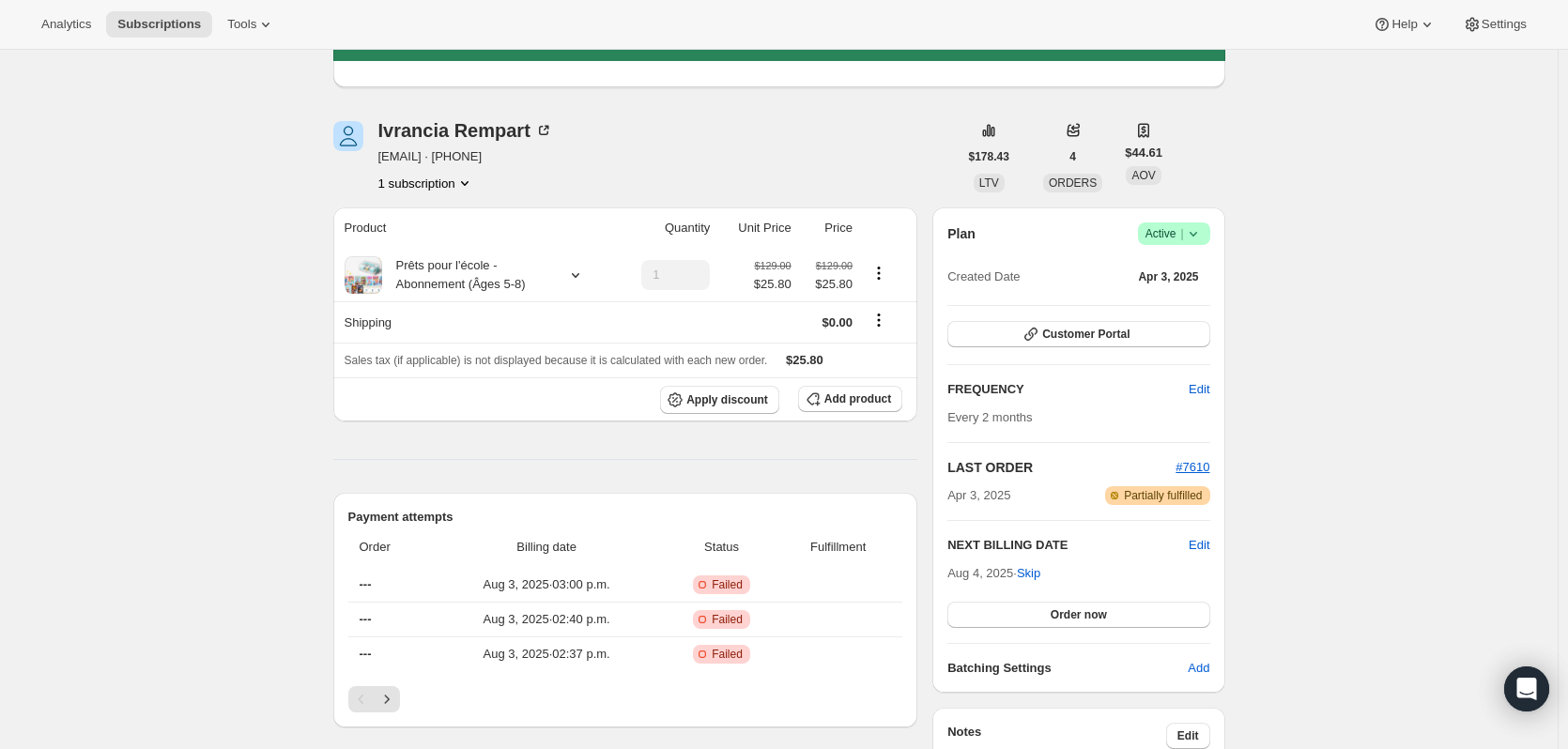 scroll, scrollTop: 0, scrollLeft: 0, axis: both 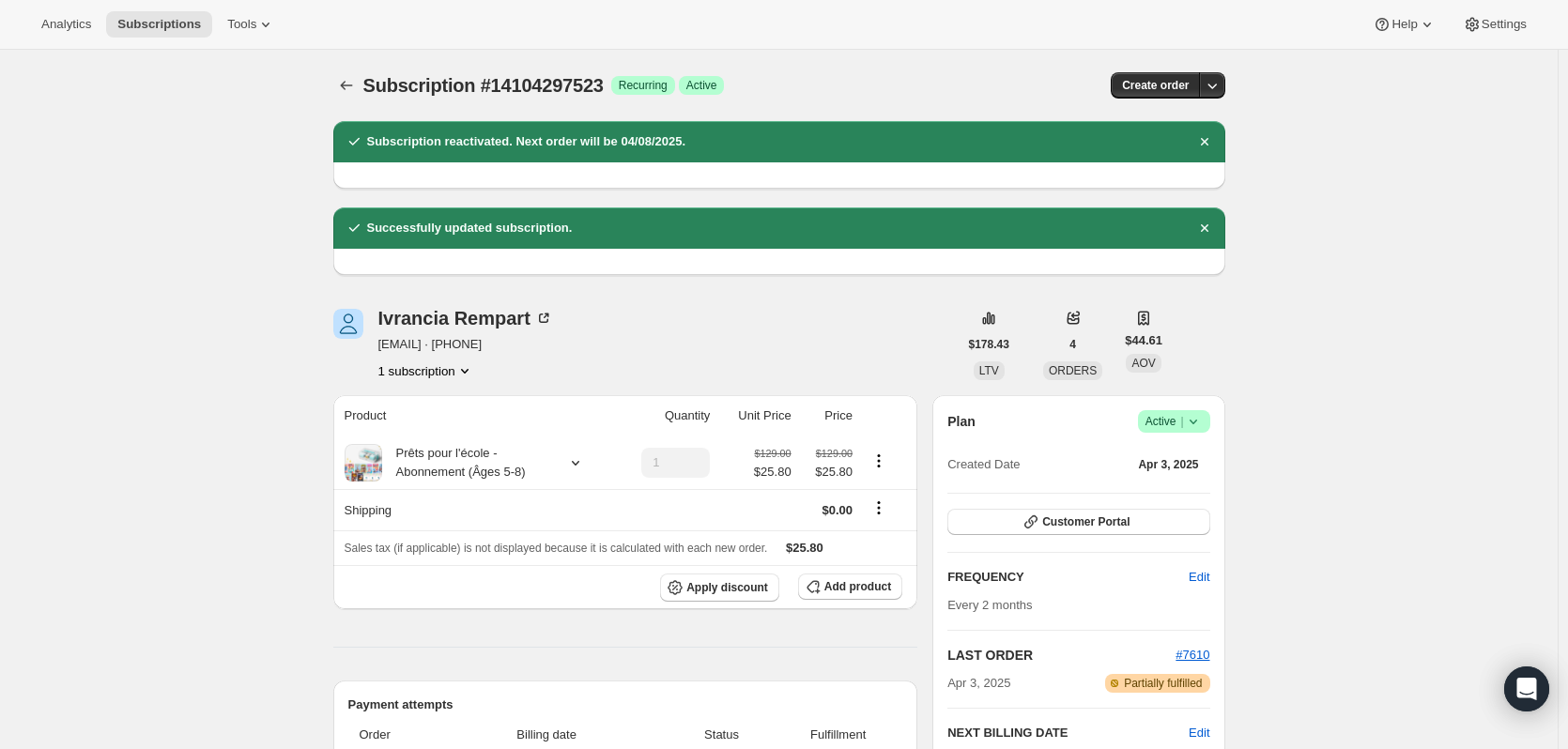click on "Subscription #14104297523. This page is ready Subscription #14104297523 Success Recurring Success Active Create order Subscription reactivated. Next order will be 04/08/2025. Successfully updated subscription. Ivrancia   Rempart francia792@hotmail.com · +15144425772 1 subscription $178.43 LTV 4 ORDERS $44.61 AOV Product Quantity Unit Price Price Prêts pour l'école - Abonnement (Âges 5-8) 1 $129.00 $25.80 $129.00 $25.80 Shipping $0.00 Sales tax (if applicable) is not displayed because it is calculated with each new order.   $25.80 Apply discount Add product Payment attempts Order Billing date Status Fulfillment --- Aug 3, 2025  ·  03:00 p.m. Critical Incomplete Failed --- Aug 3, 2025  ·  02:40 p.m. Critical Incomplete Failed --- Aug 3, 2025  ·  02:37 p.m. Critical Incomplete Failed Timeline Aug 3, 2025 Matthew Macri reactivated subscription and set next billing date to Monday, August 04, 2025 via Admin.  03:39 p.m. Matthew Macri updated payment method on Admin 03:39 p.m. 03:30 p.m. 03:26 p.m. Plan |" at bounding box center [778, 1343] 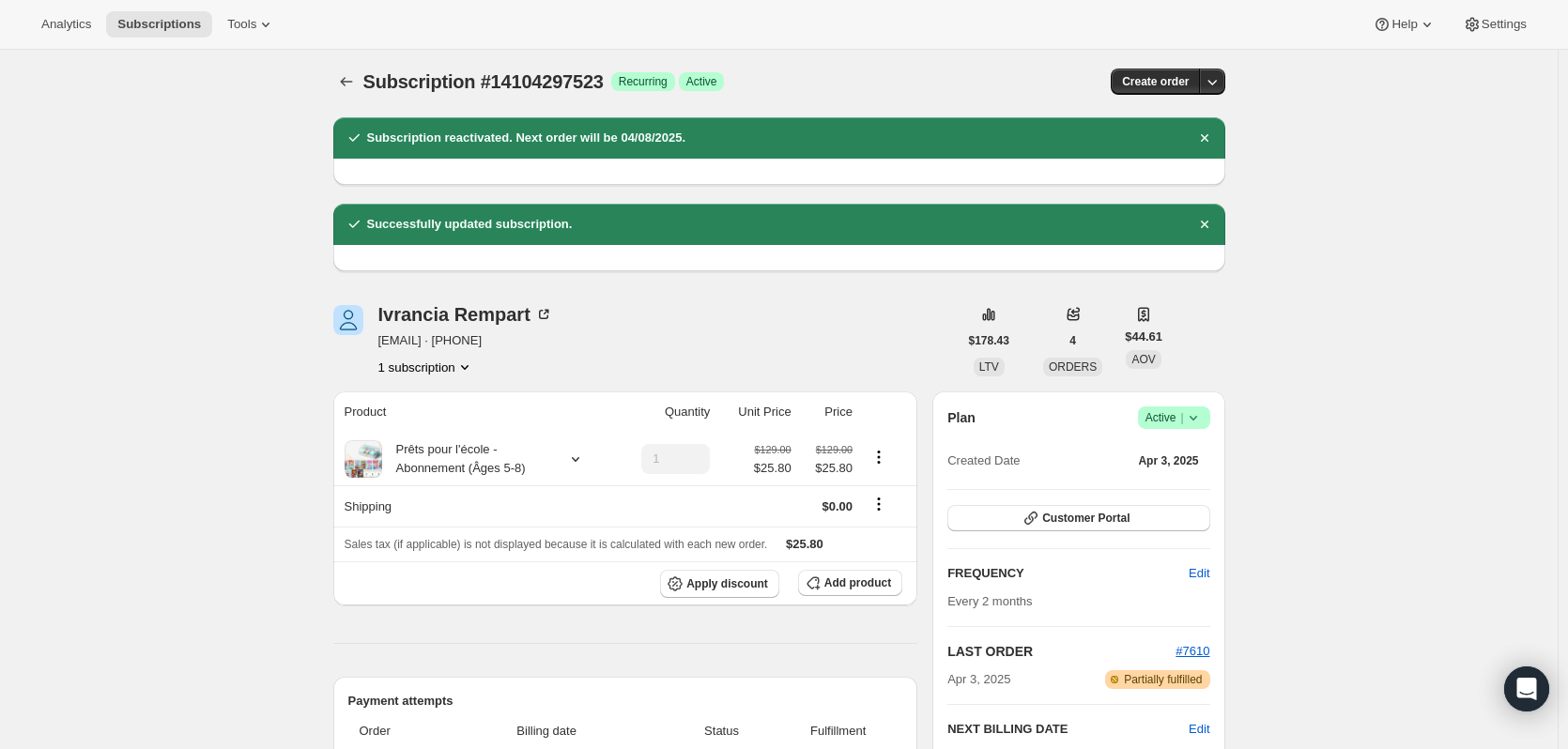 scroll, scrollTop: 0, scrollLeft: 0, axis: both 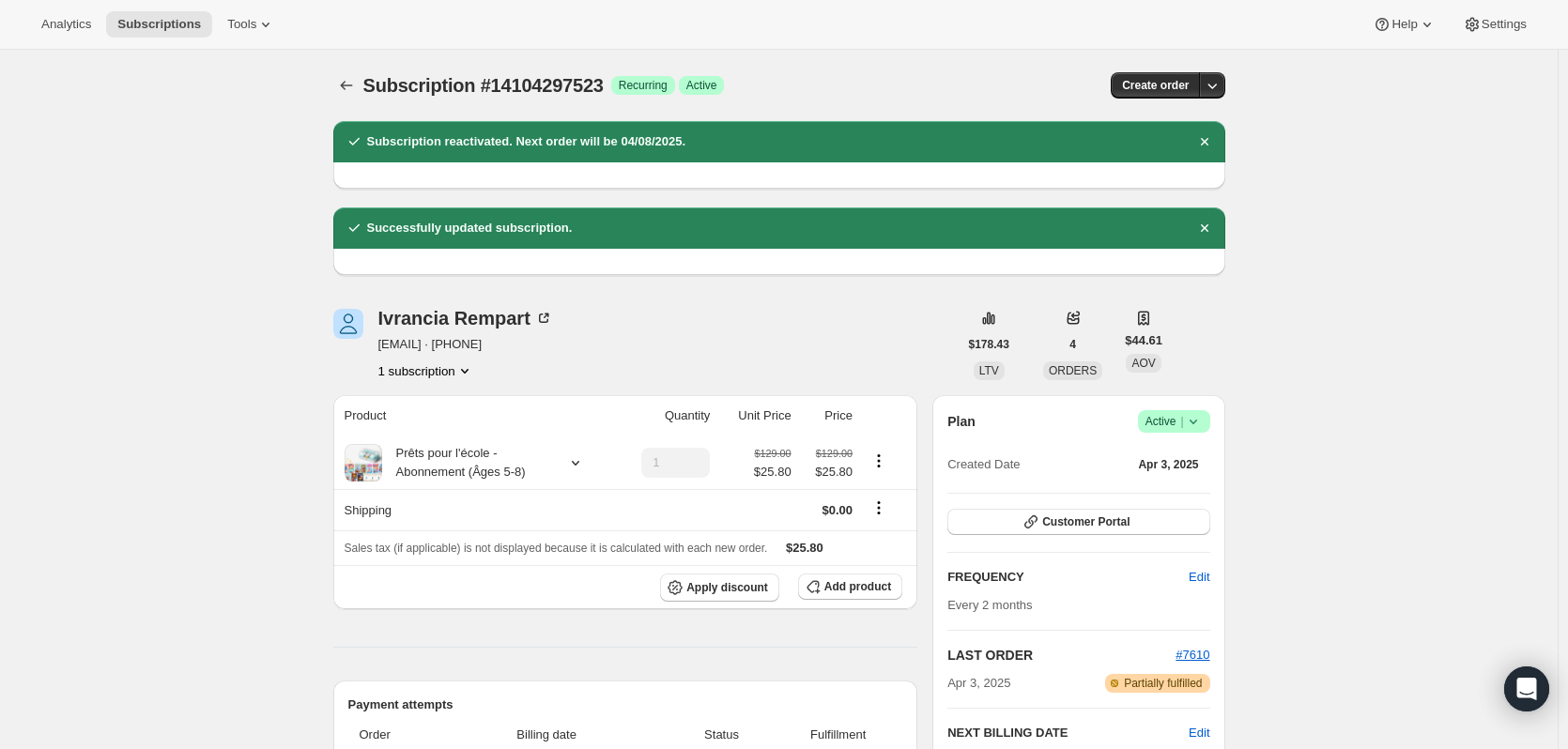 click on "Subscription #14104297523. This page is ready Subscription #14104297523 Success Recurring Success Active Create order Subscription reactivated. Next order will be 04/08/2025. Successfully updated subscription. Ivrancia   Rempart francia792@hotmail.com · +15144425772 1 subscription $178.43 LTV 4 ORDERS $44.61 AOV Product Quantity Unit Price Price Prêts pour l'école - Abonnement (Âges 5-8) 1 $129.00 $25.80 $129.00 $25.80 Shipping $0.00 Sales tax (if applicable) is not displayed because it is calculated with each new order.   $25.80 Apply discount Add product Payment attempts Order Billing date Status Fulfillment --- Aug 3, 2025  ·  03:00 p.m. Critical Incomplete Failed --- Aug 3, 2025  ·  02:40 p.m. Critical Incomplete Failed --- Aug 3, 2025  ·  02:37 p.m. Critical Incomplete Failed Timeline Aug 3, 2025 Matthew Macri reactivated subscription and set next billing date to Monday, August 04, 2025 via Admin.  03:39 p.m. Matthew Macri updated payment method on Admin 03:39 p.m. 03:30 p.m. 03:26 p.m. Plan |" at bounding box center (778, 1343) 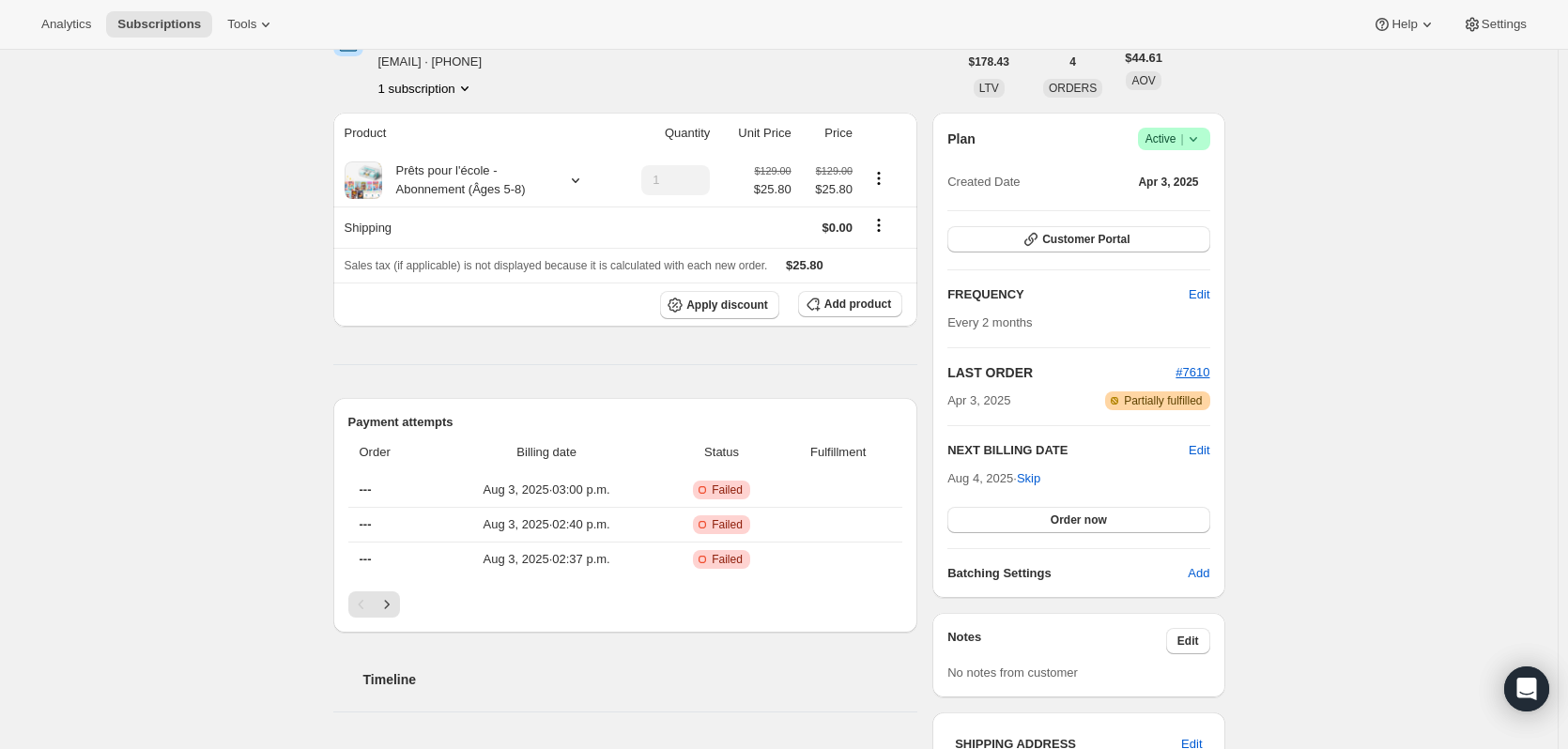 scroll, scrollTop: 94, scrollLeft: 0, axis: vertical 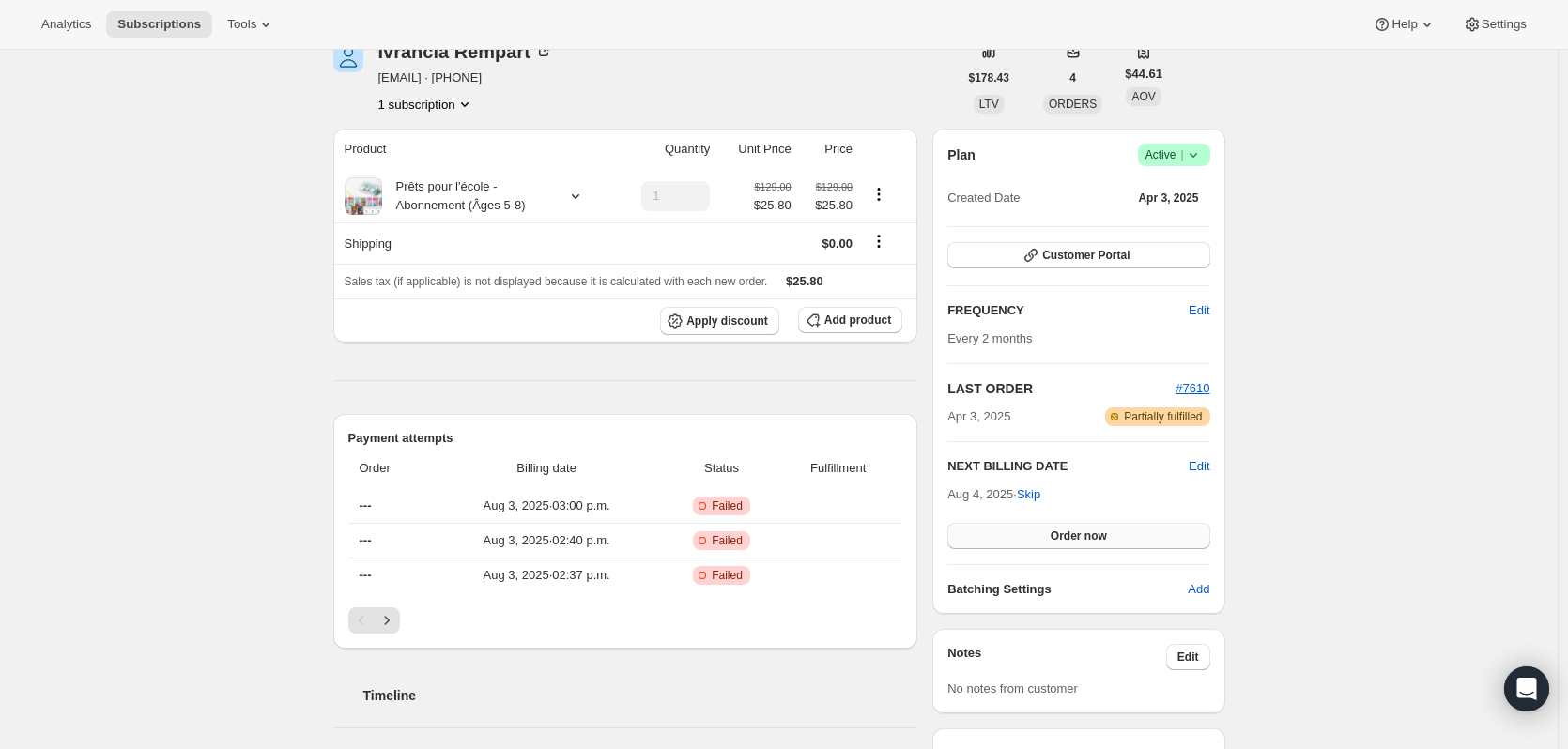 click on "Order now" at bounding box center (1079, 536) 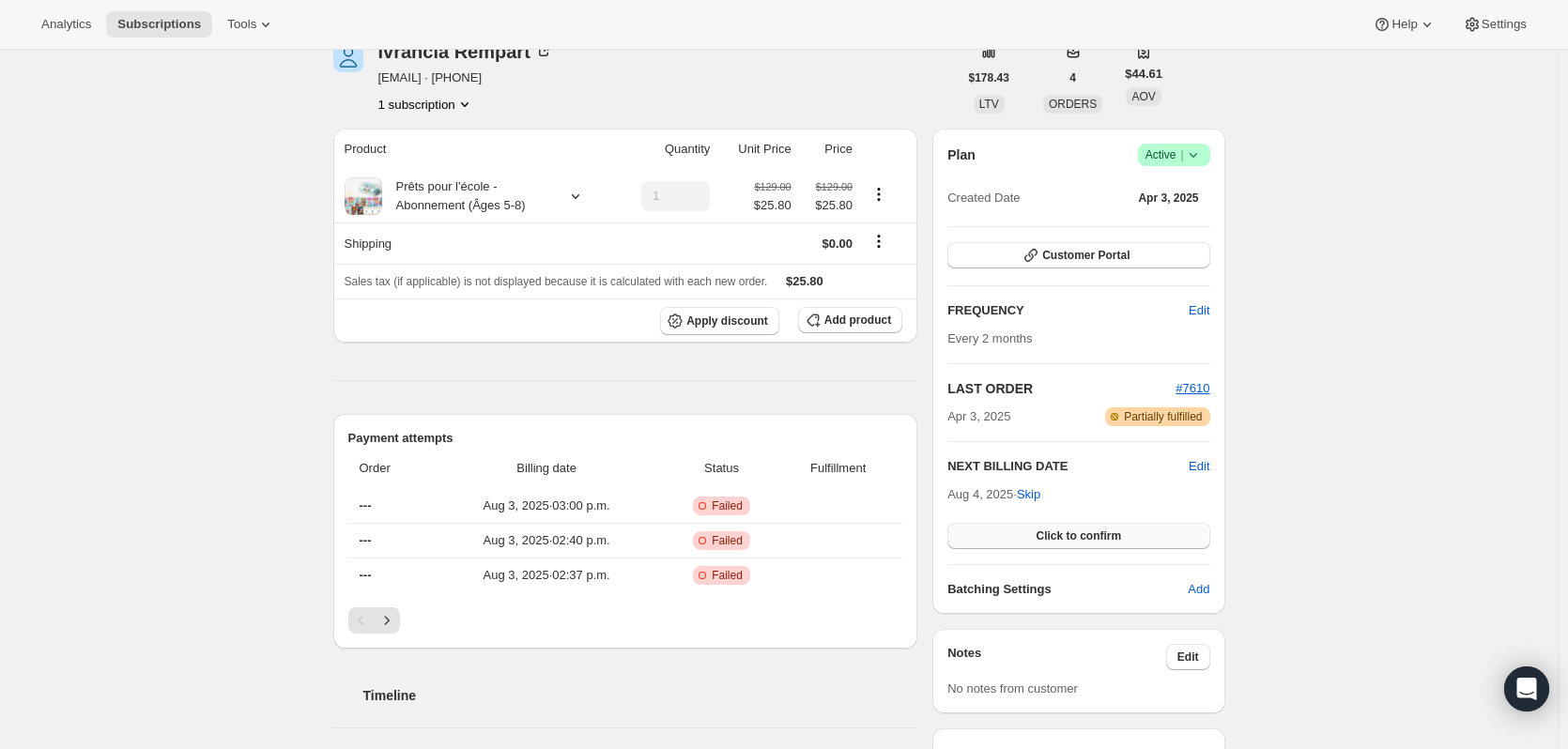 click on "Click to confirm" at bounding box center [1078, 536] 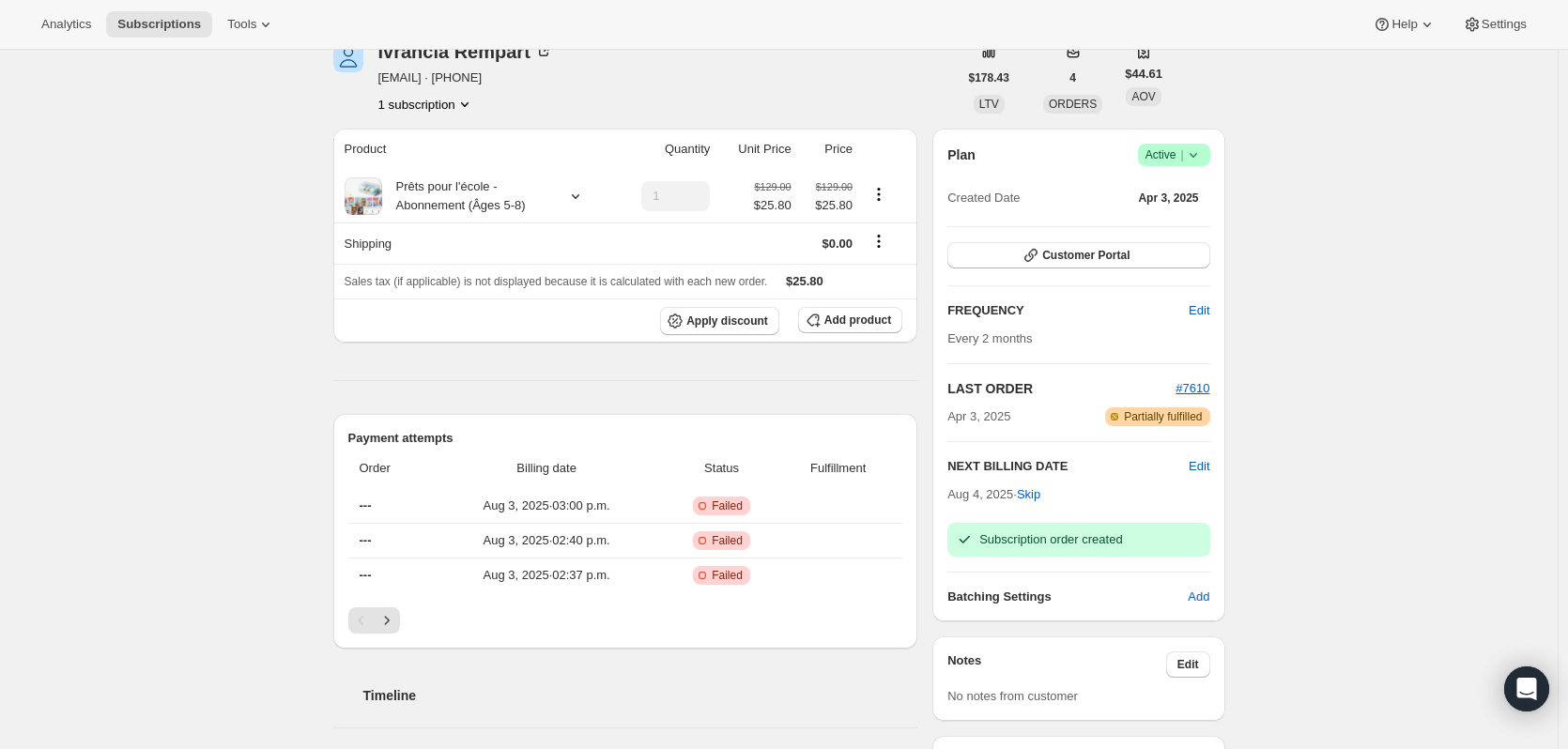 click on "Subscription #14104297523. This page is ready Subscription #14104297523 Success Recurring Success Active Create order [FIRST]   [LAST]
[EMAIL] · [PHONE] 1 subscription $178.43 LTV 4 ORDERS $44.61 AOV Product Quantity Unit Price Price Prêts pour l'école - Abonnement (Âges 5-8) 1 $129.00 $25.80 $129.00 $25.80 Shipping $0.00 Sales tax (if applicable) is not displayed because it is calculated with each new order.   $25.80 Apply discount Add product Payment attempts Order Billing date Status Fulfillment --- Aug 3, 2025  ·  03:00 p.m. Critical Incomplete Failed --- Aug 3, 2025  ·  02:40 p.m. Critical Incomplete Failed --- Aug 3, 2025  ·  02:37 p.m. Critical Incomplete Failed Timeline Aug 3, 2025 [FIRST] [LAST] reactivated subscription and set next billing date to Monday, August 04, 2025 via Admin.  03:39 p.m. [FIRST] [LAST] updated payment method on Admin 03:39 p.m. [FIRST] [LAST] retried payment with card on Customer Portal 03:30 p.m. 03:26 p.m. Customer cancelled No details provided" at bounding box center [778, 1163] 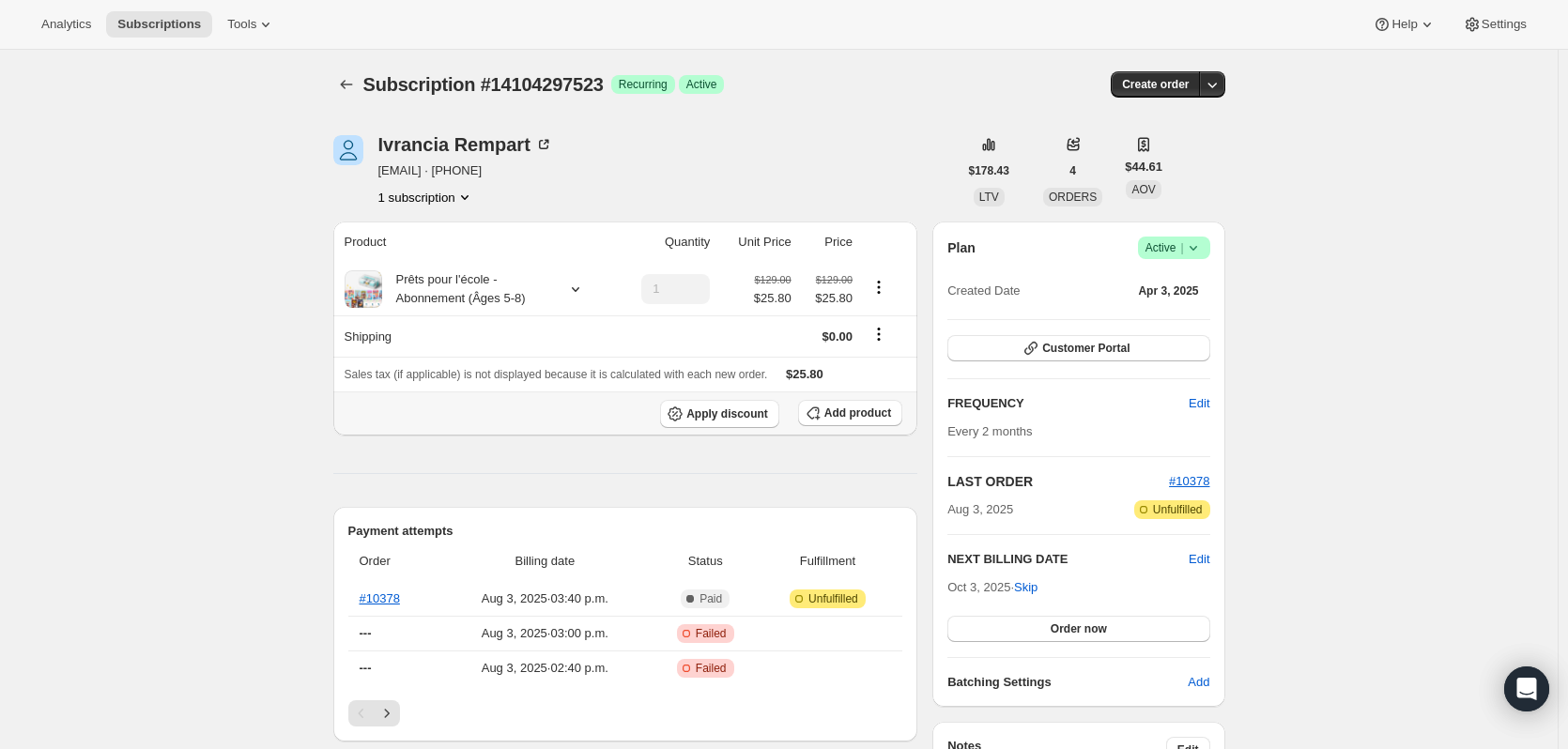 scroll, scrollTop: 0, scrollLeft: 0, axis: both 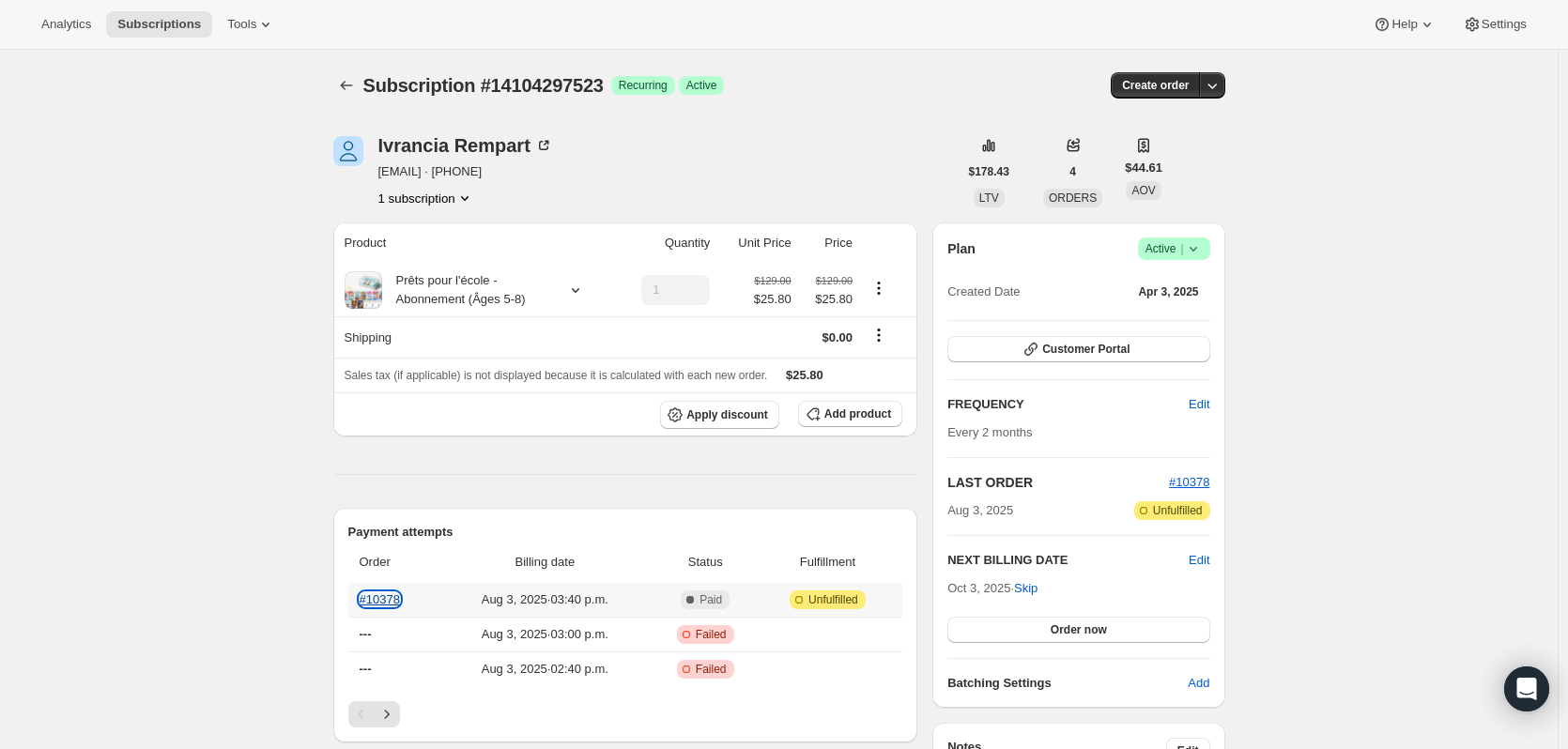click on "#10378" at bounding box center (379, 599) 